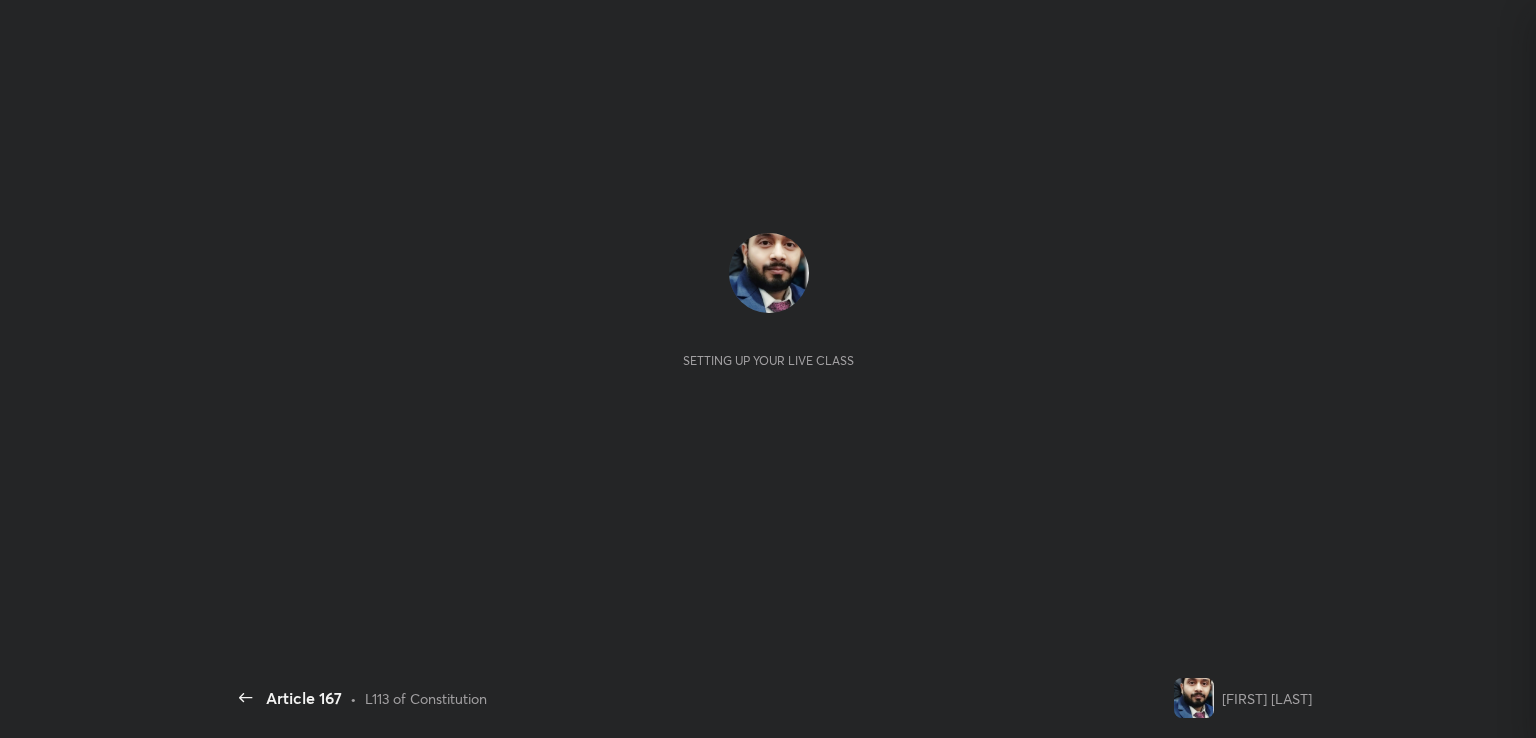 scroll, scrollTop: 0, scrollLeft: 0, axis: both 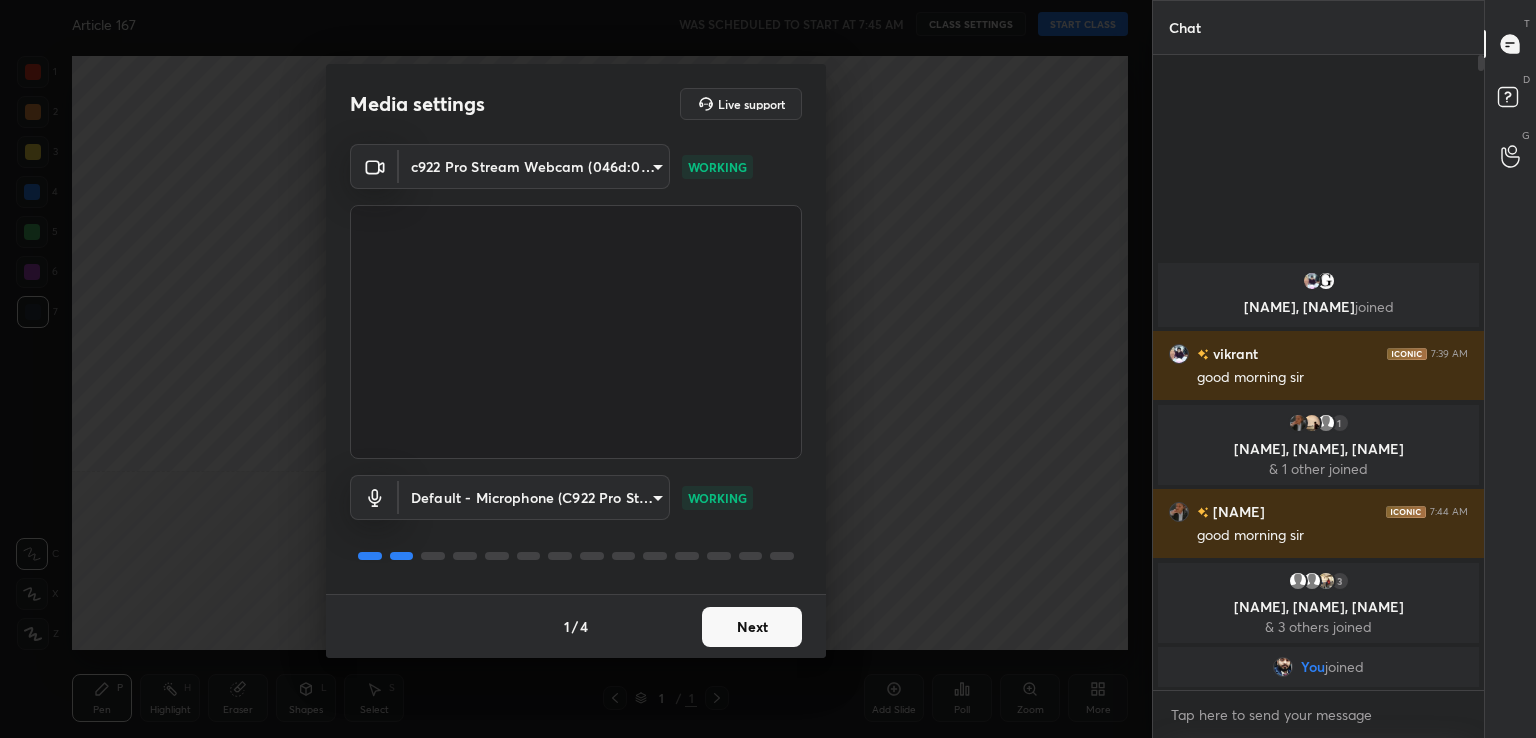 click on "Next" at bounding box center [752, 627] 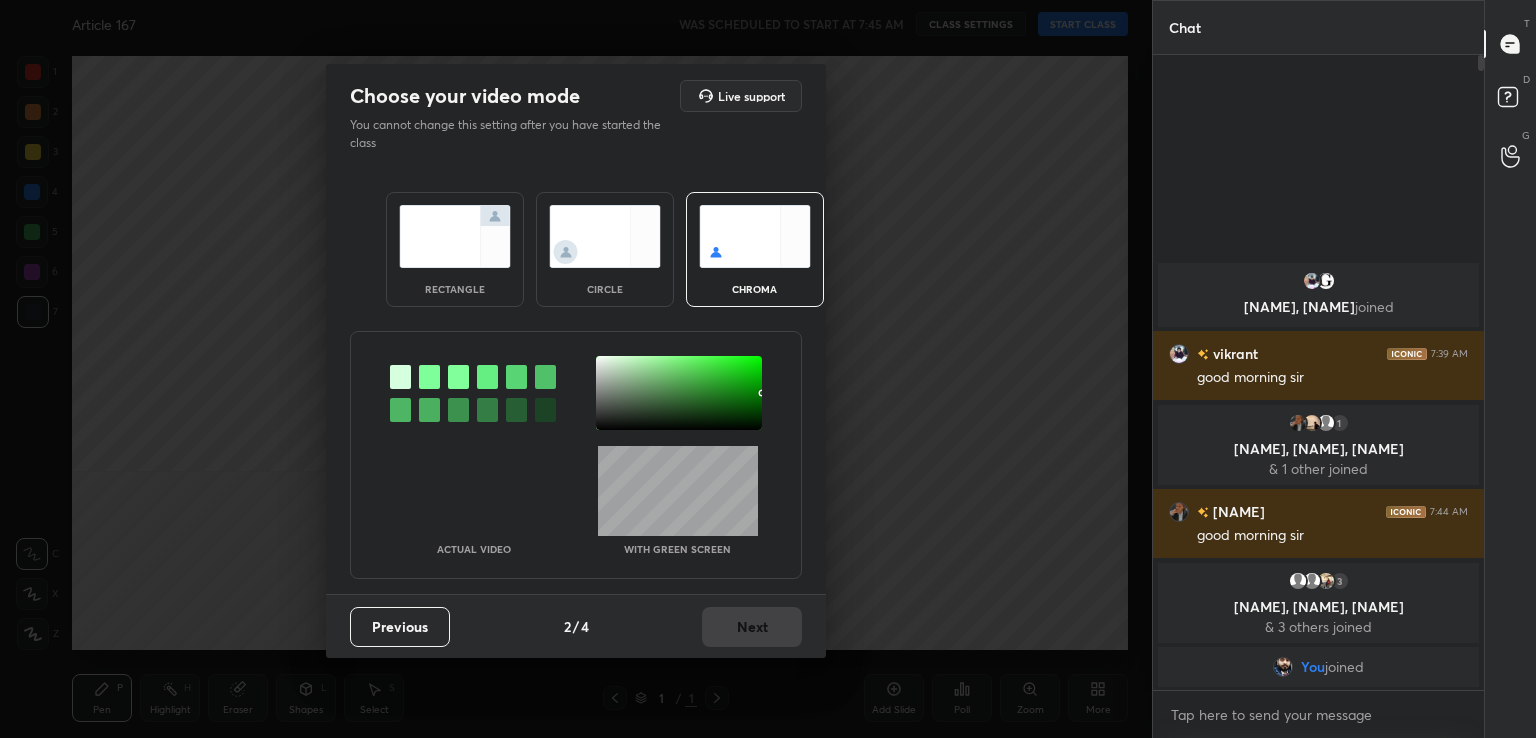 click at bounding box center [429, 377] 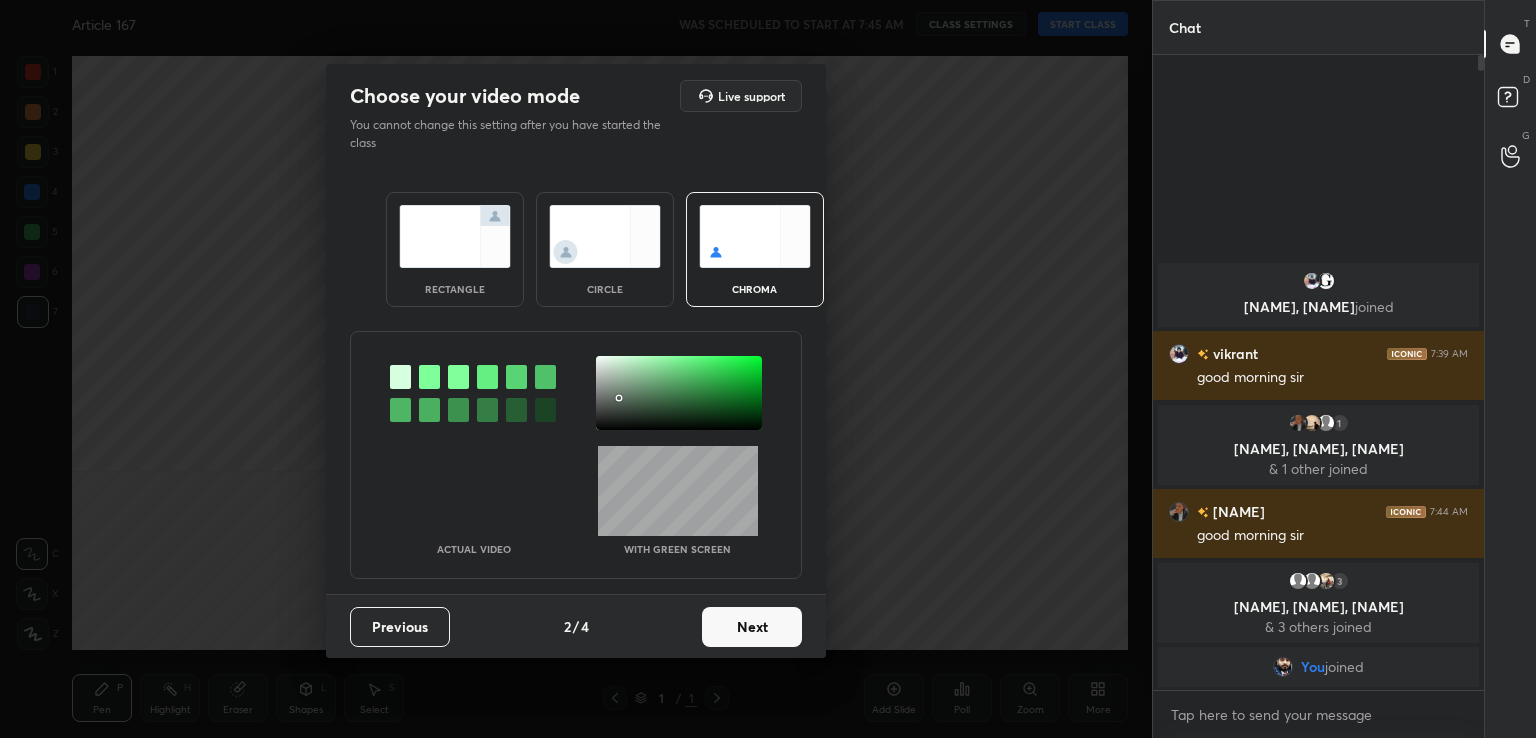 click at bounding box center (679, 393) 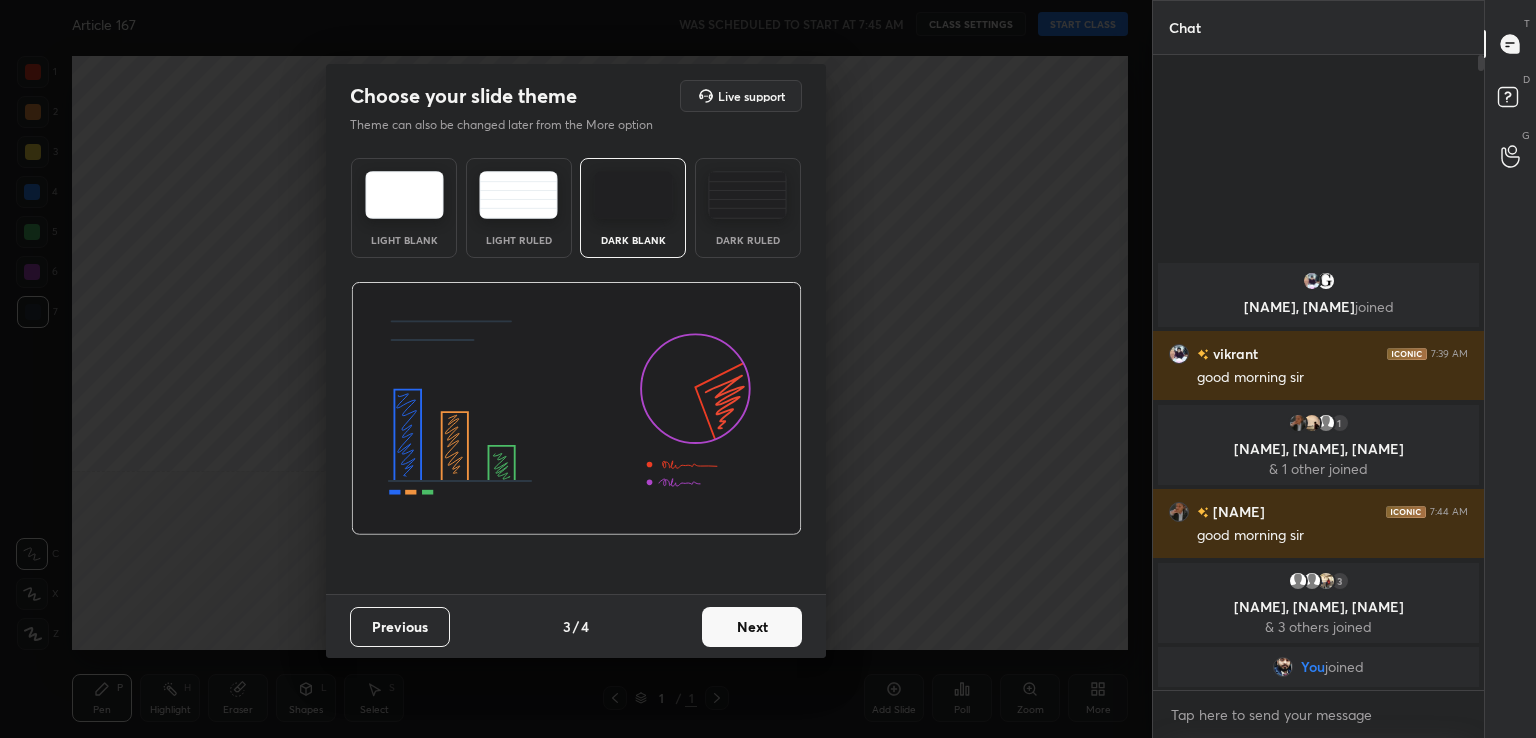 click on "Next" at bounding box center (752, 627) 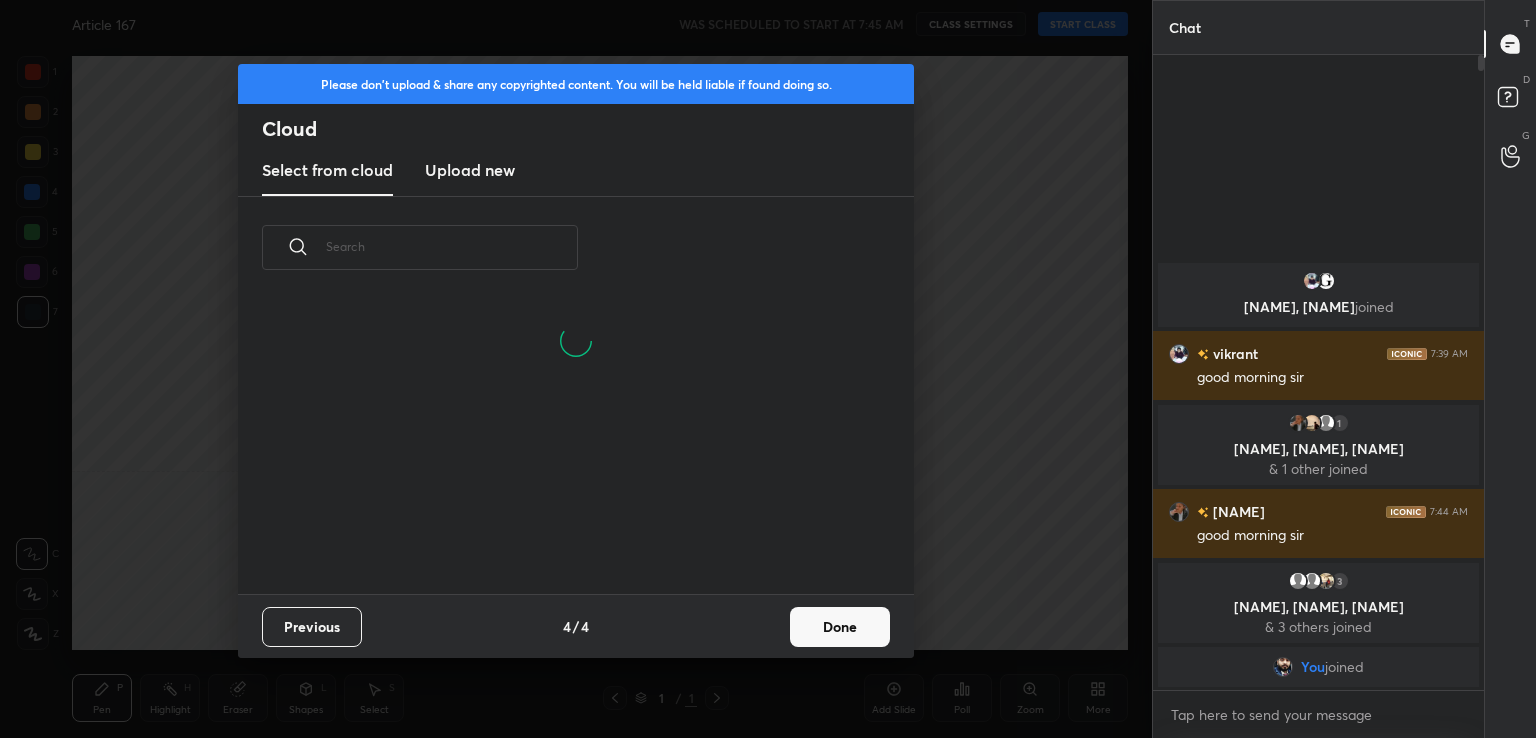 click on "Done" at bounding box center (840, 627) 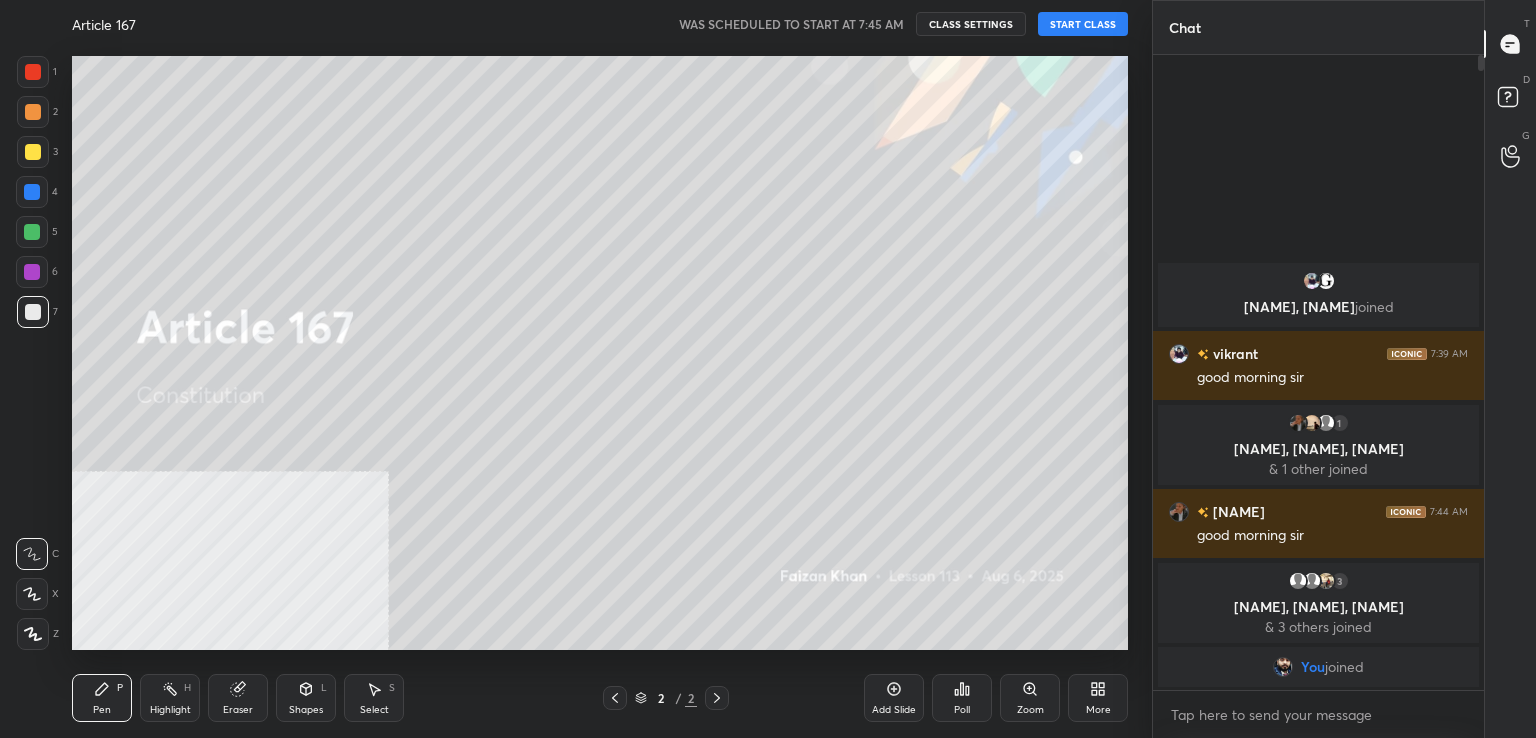 click on "START CLASS" at bounding box center (1083, 24) 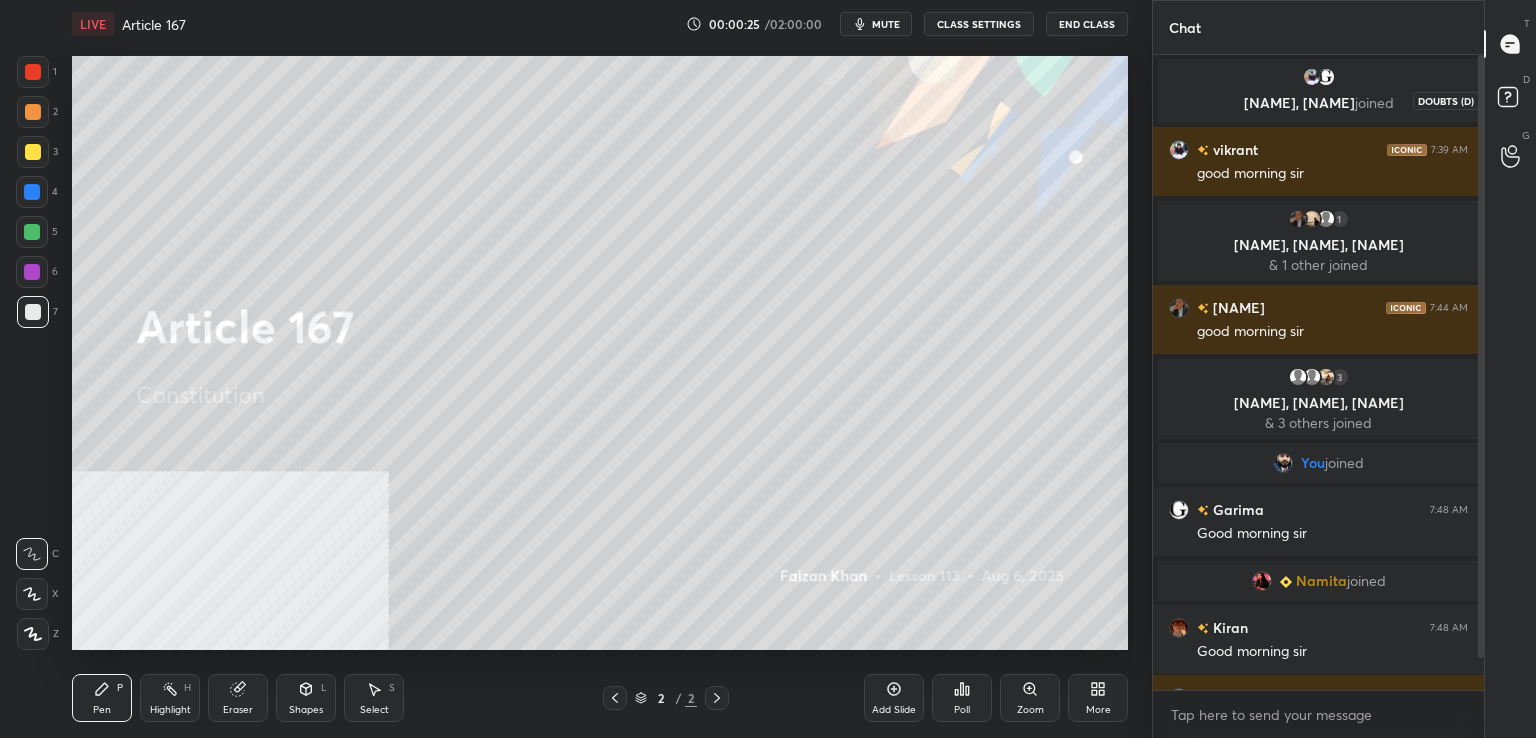 drag, startPoint x: 1521, startPoint y: 96, endPoint x: 1522, endPoint y: 85, distance: 11.045361 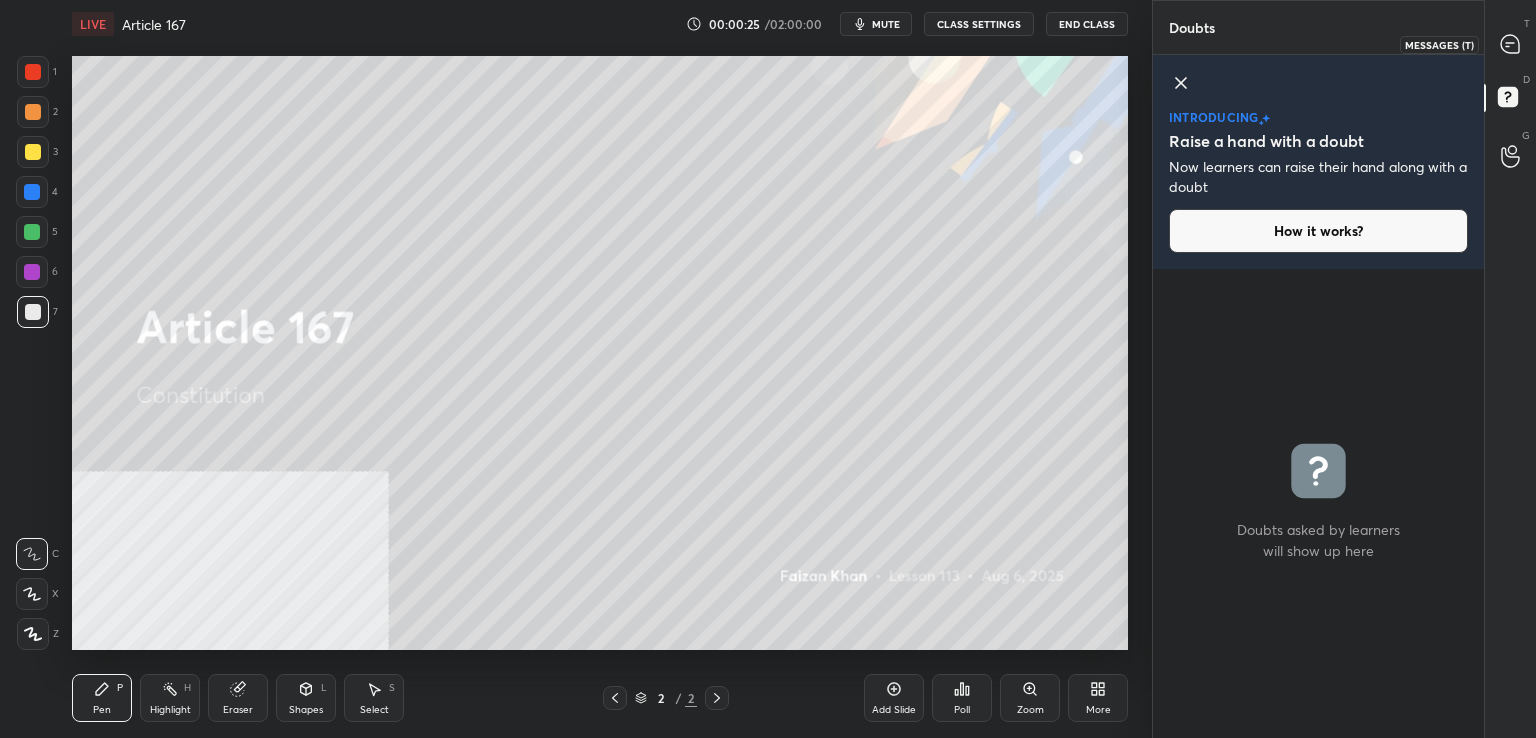 drag, startPoint x: 1519, startPoint y: 35, endPoint x: 1495, endPoint y: 56, distance: 31.890438 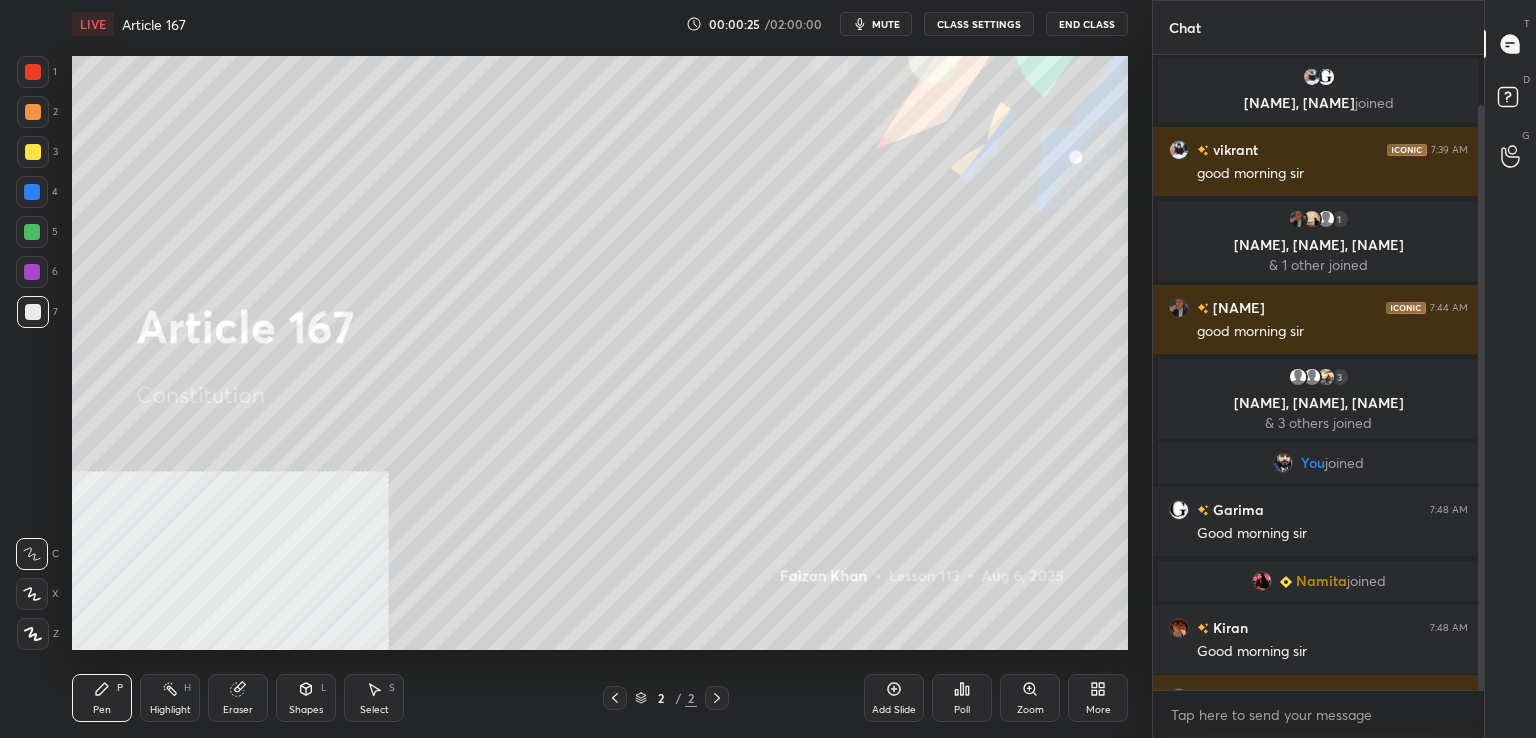 scroll, scrollTop: 54, scrollLeft: 0, axis: vertical 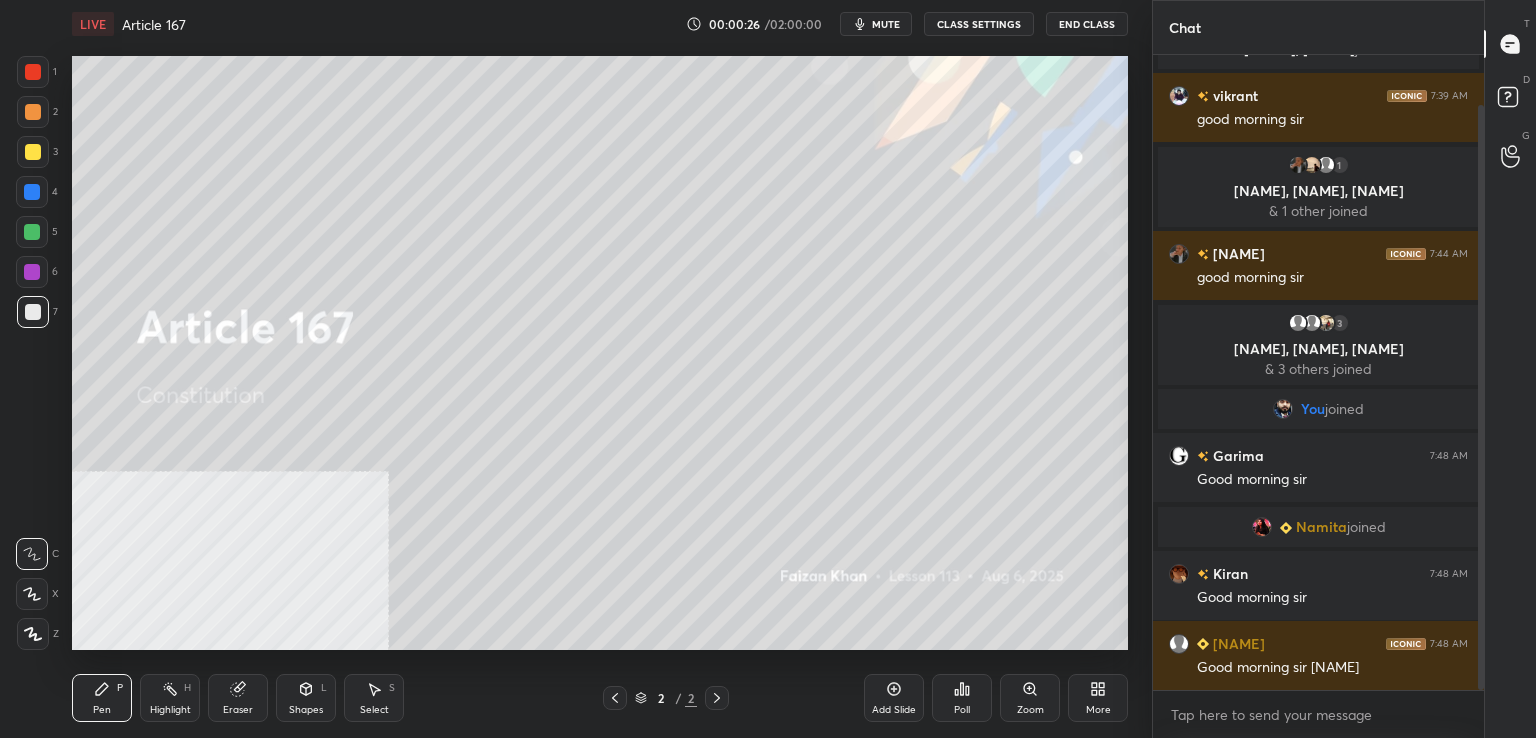 click on "Add Slide" at bounding box center (894, 698) 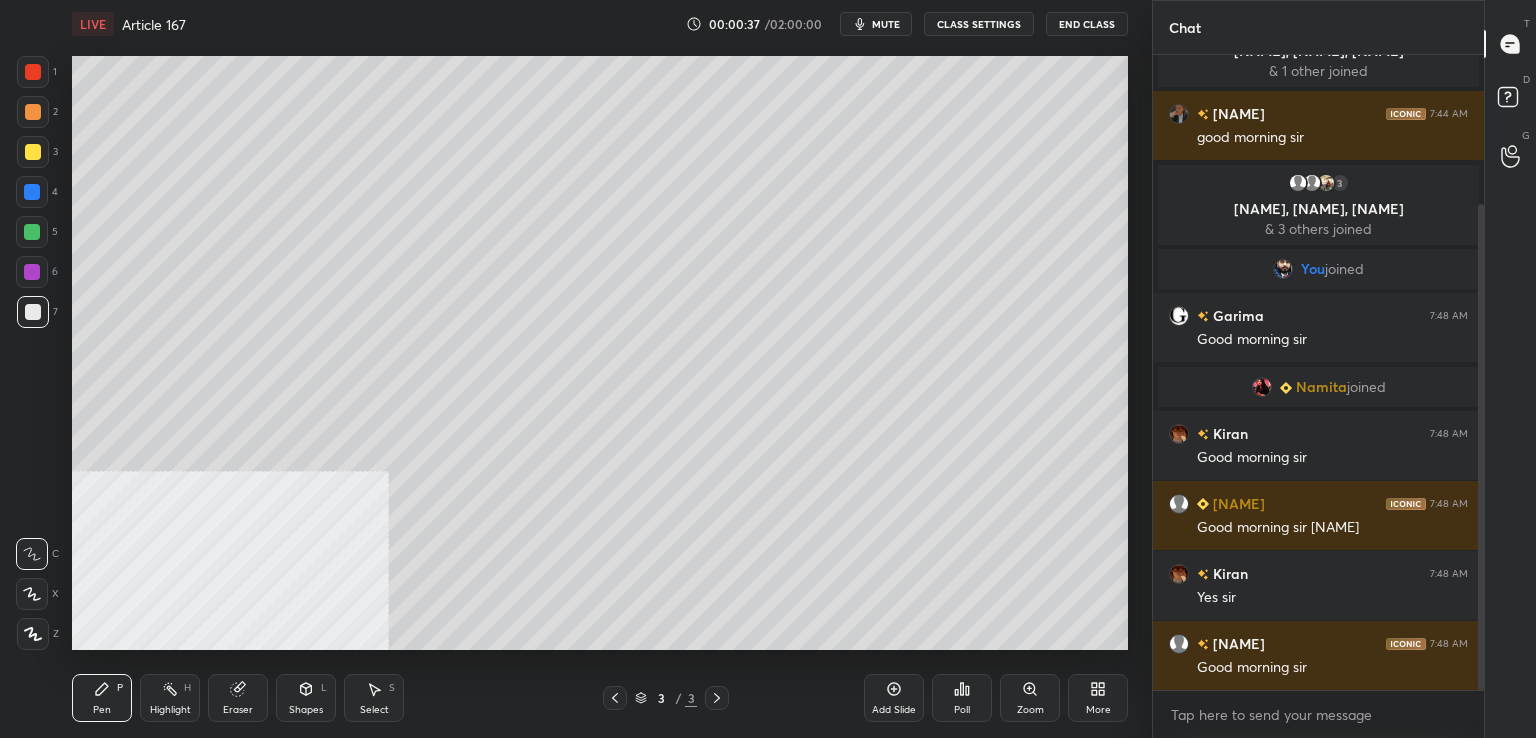 scroll, scrollTop: 242, scrollLeft: 0, axis: vertical 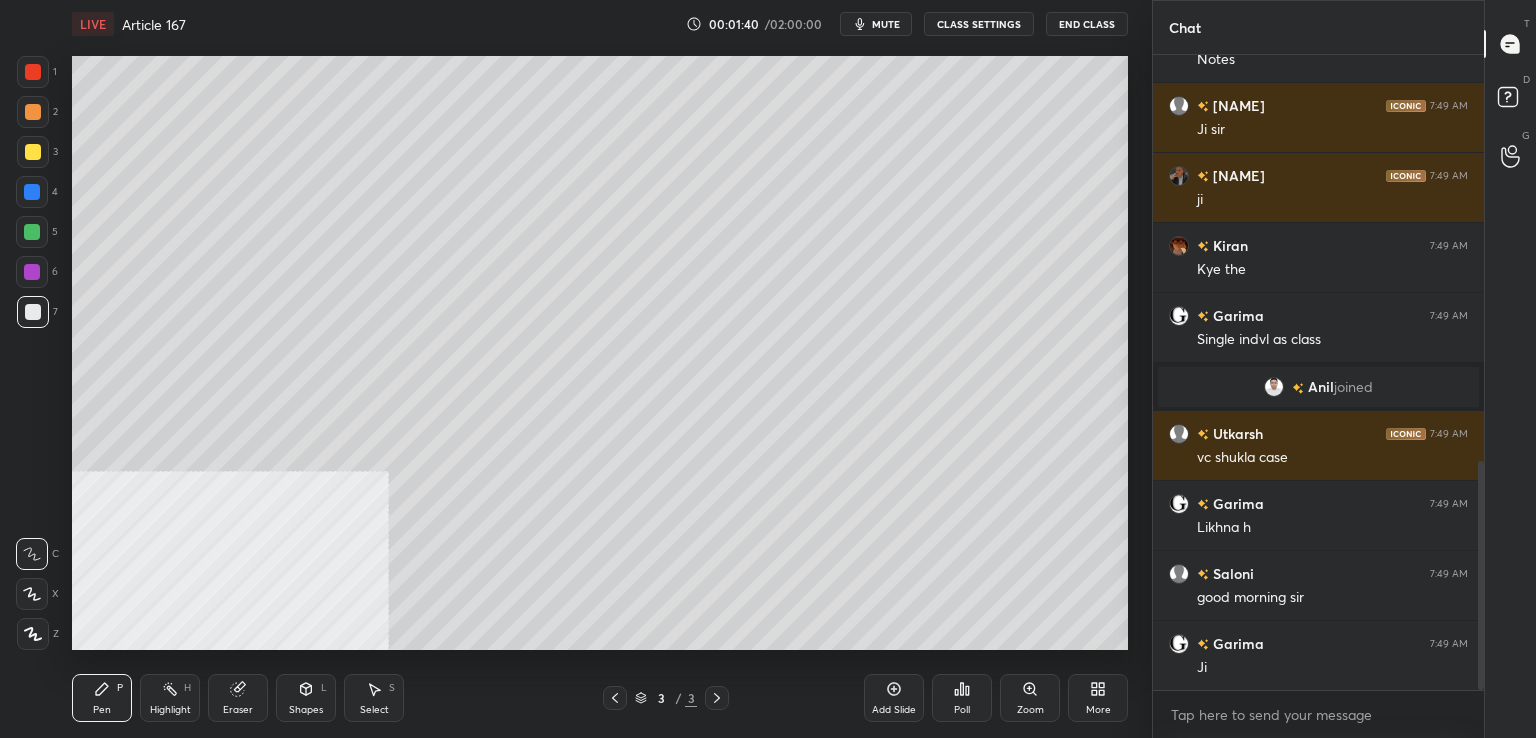 click on "mute" at bounding box center (886, 24) 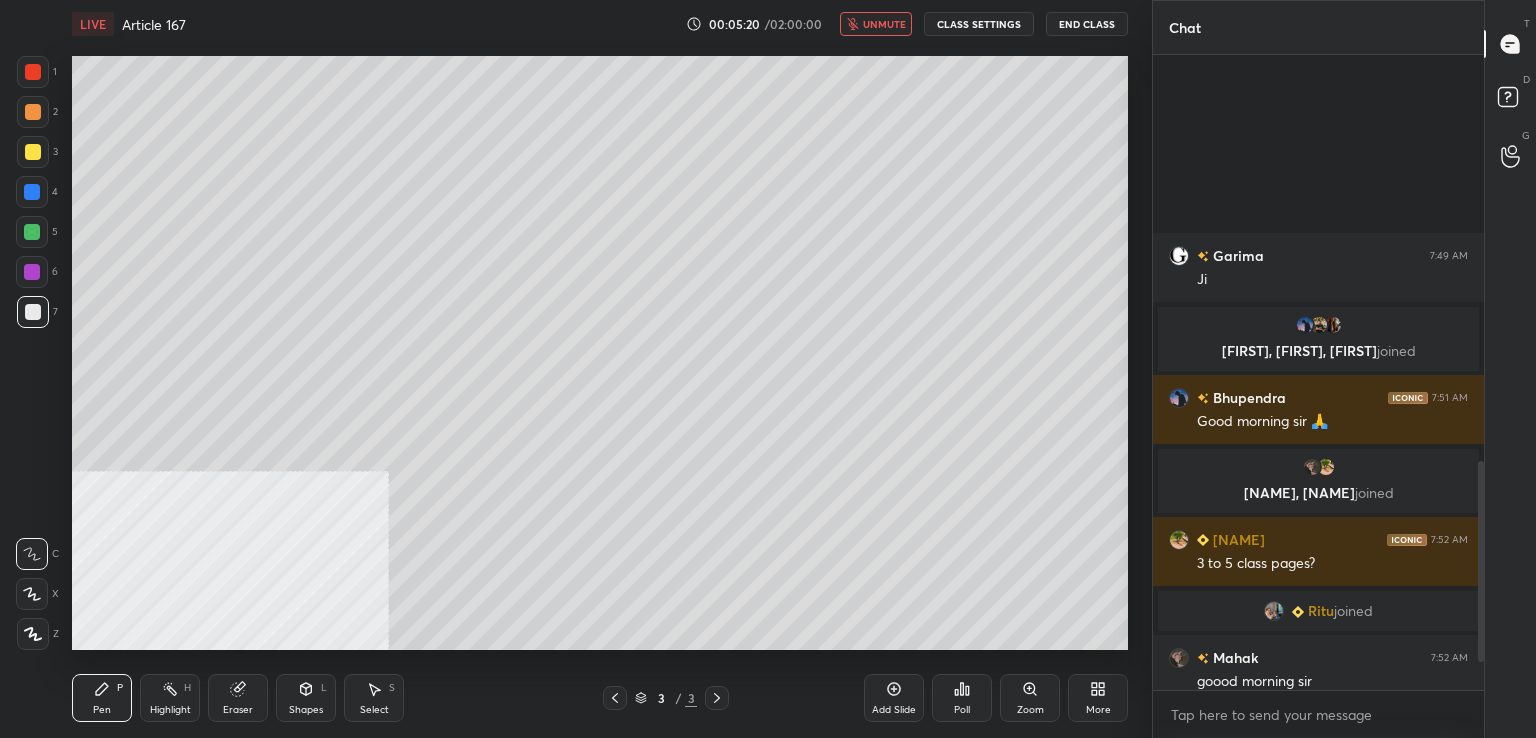 scroll, scrollTop: 1380, scrollLeft: 0, axis: vertical 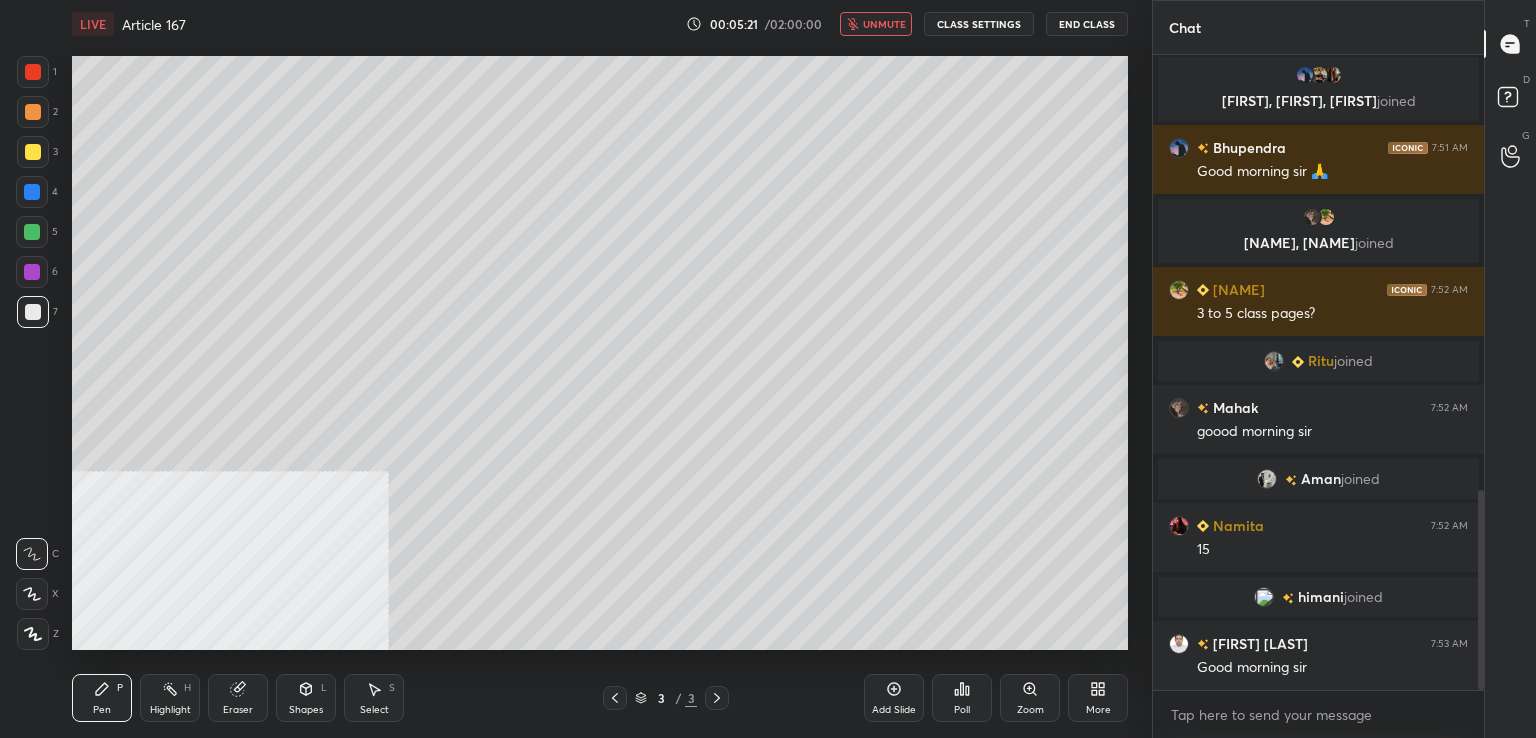 click on "unmute" at bounding box center [884, 24] 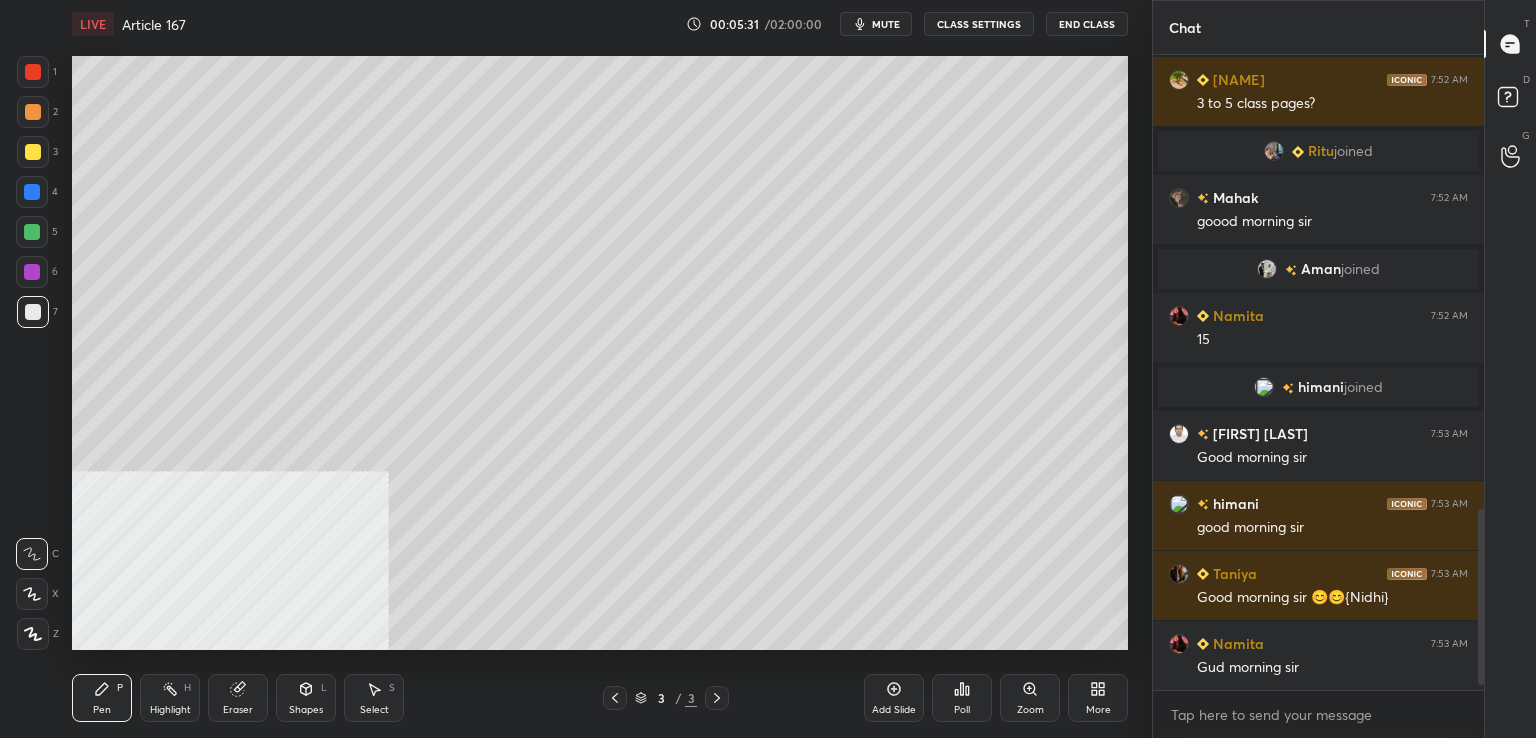 scroll, scrollTop: 1660, scrollLeft: 0, axis: vertical 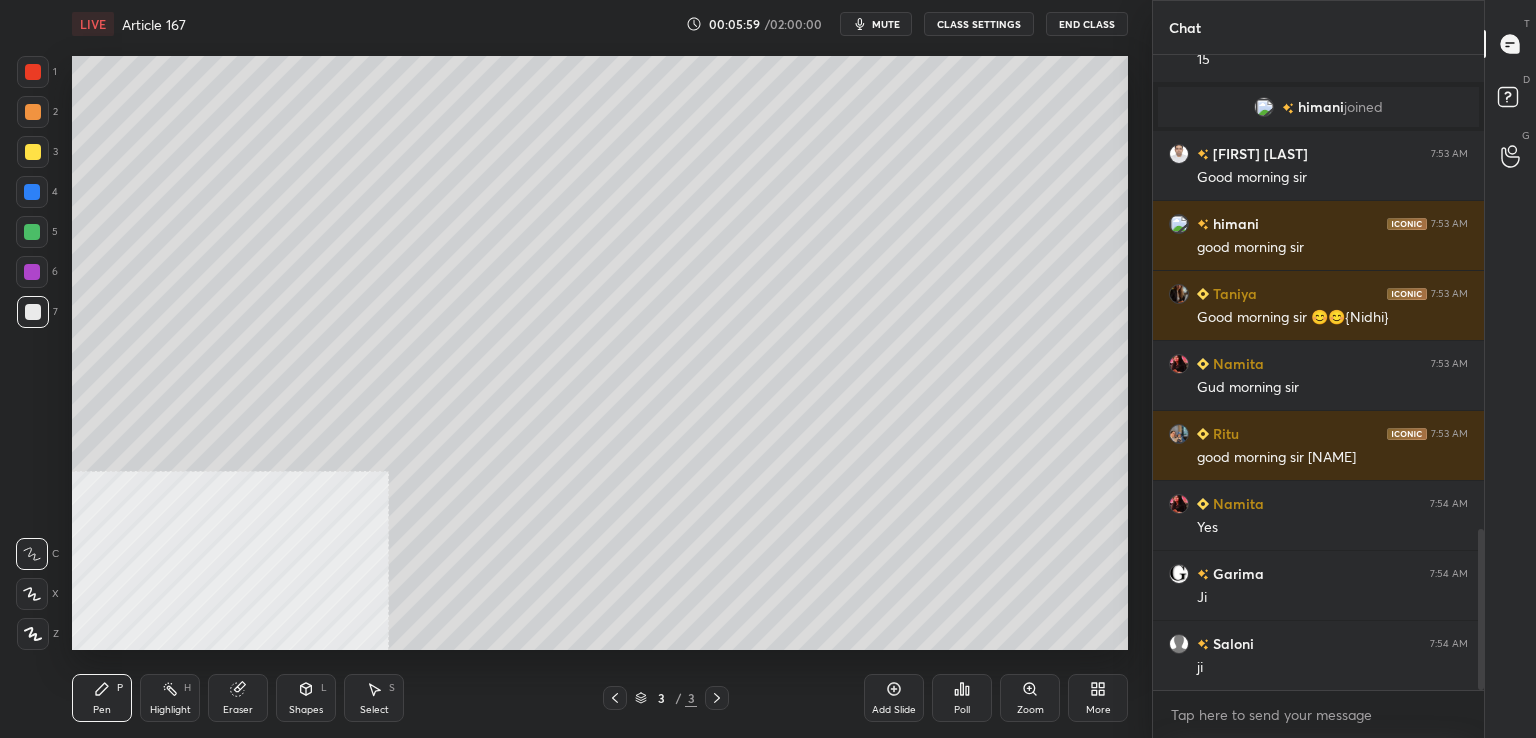 drag, startPoint x: 39, startPoint y: 316, endPoint x: 64, endPoint y: 311, distance: 25.495098 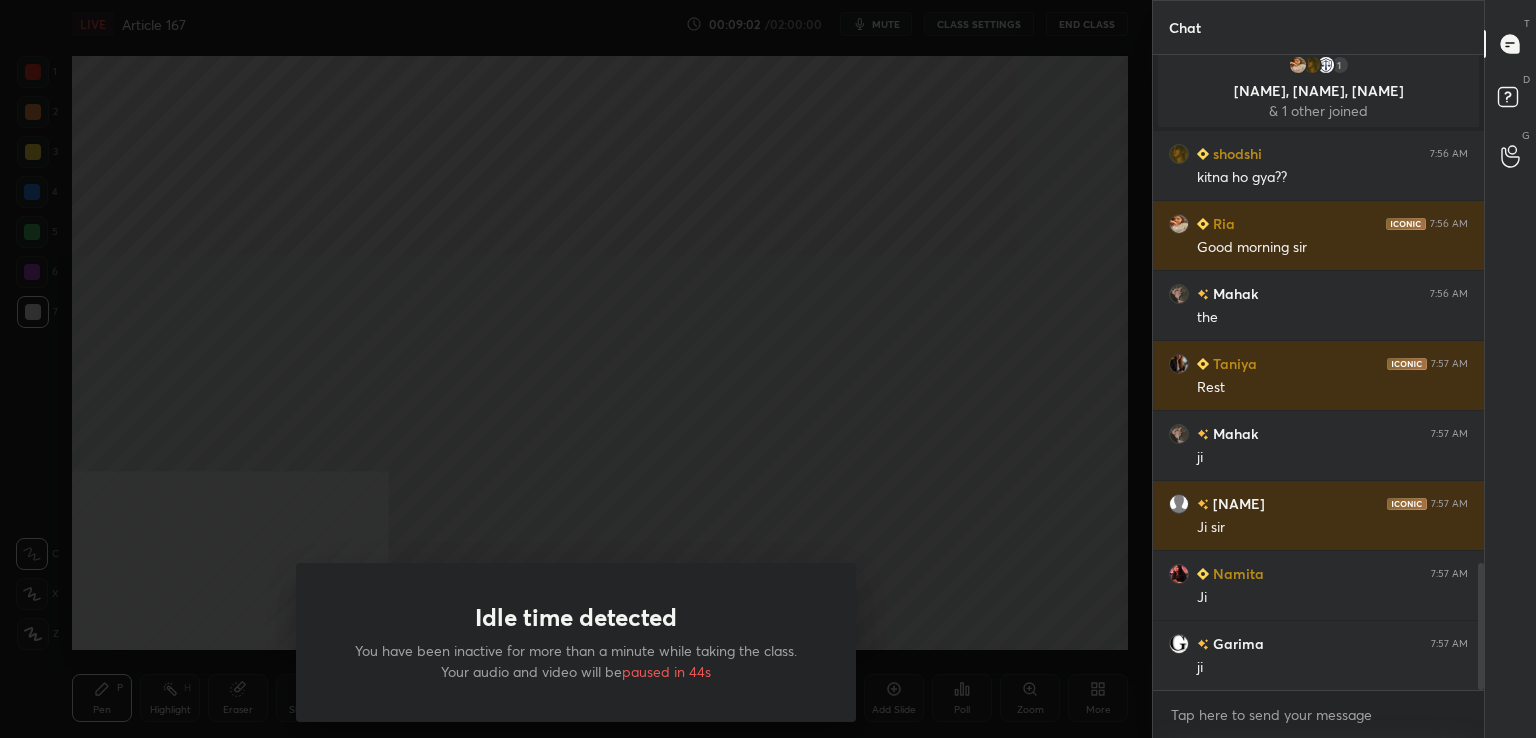 scroll, scrollTop: 2600, scrollLeft: 0, axis: vertical 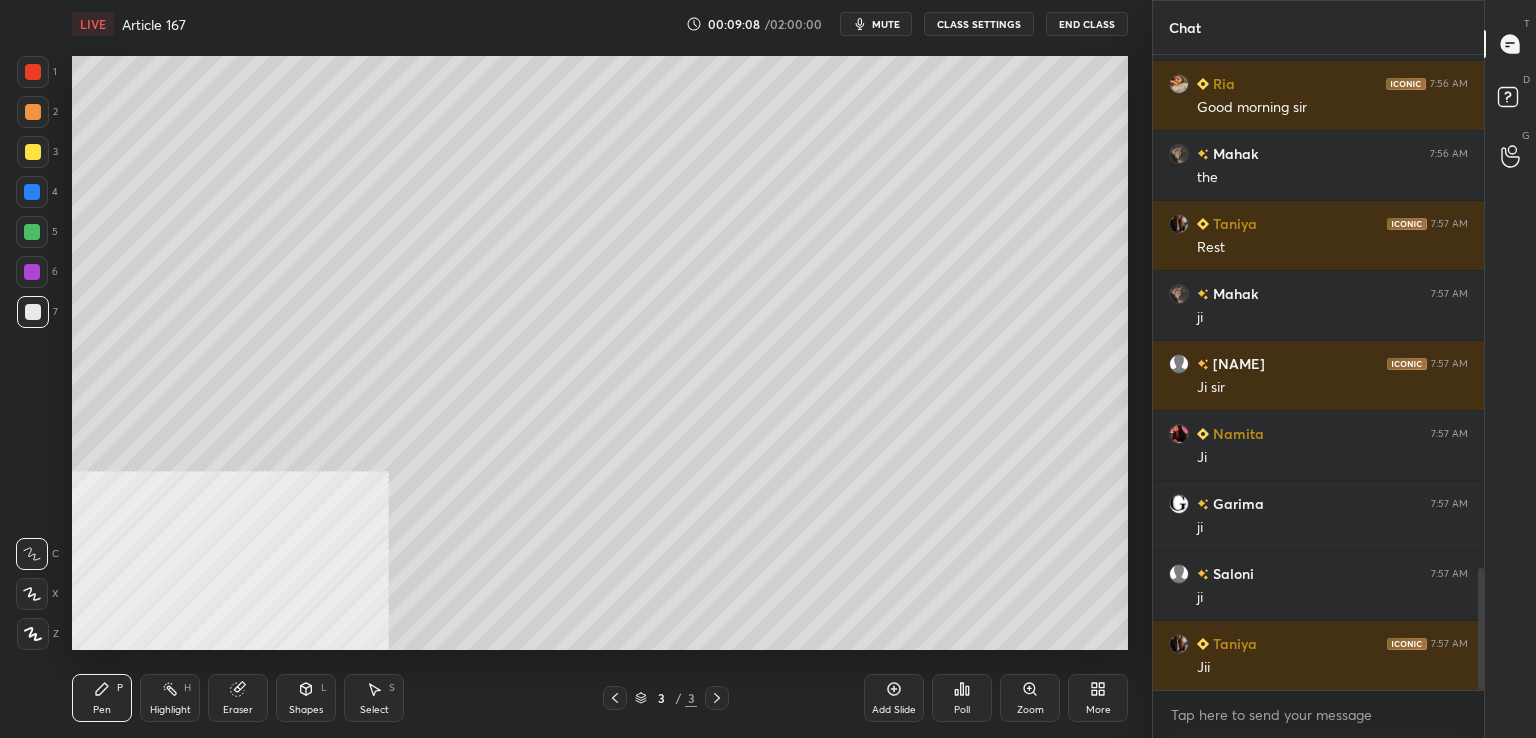 click on "Add Slide" at bounding box center (894, 698) 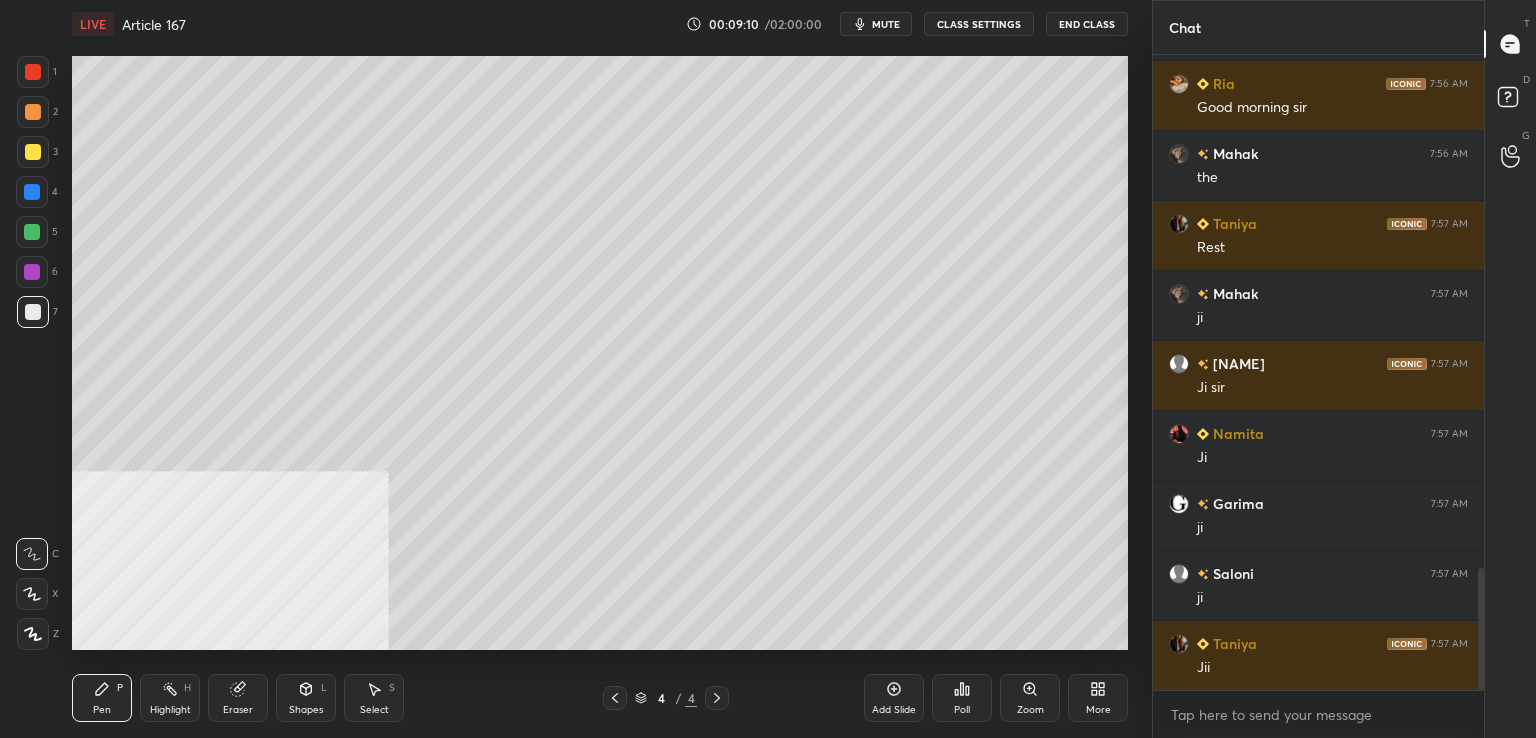 drag, startPoint x: 27, startPoint y: 309, endPoint x: 41, endPoint y: 301, distance: 16.124516 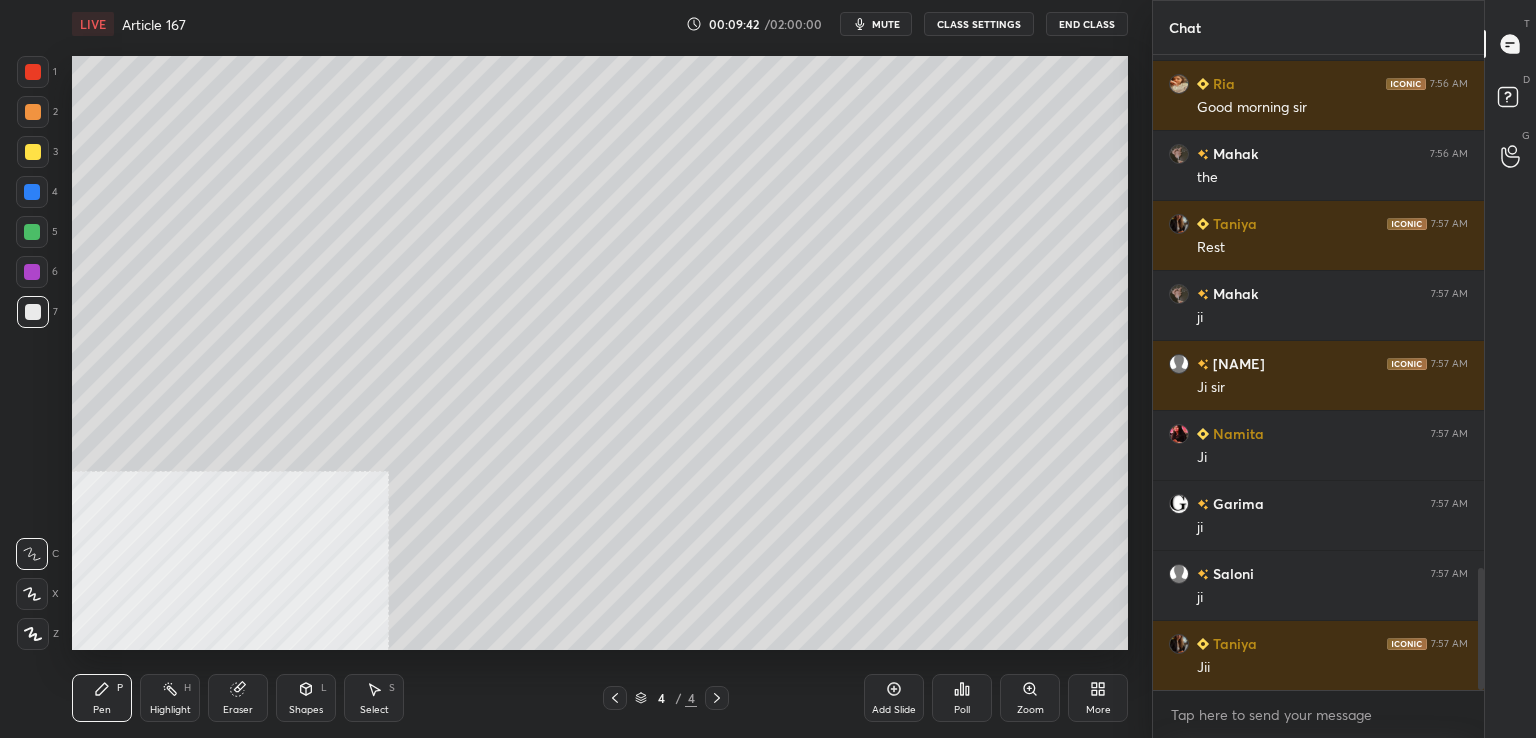 click on "mute" at bounding box center [886, 24] 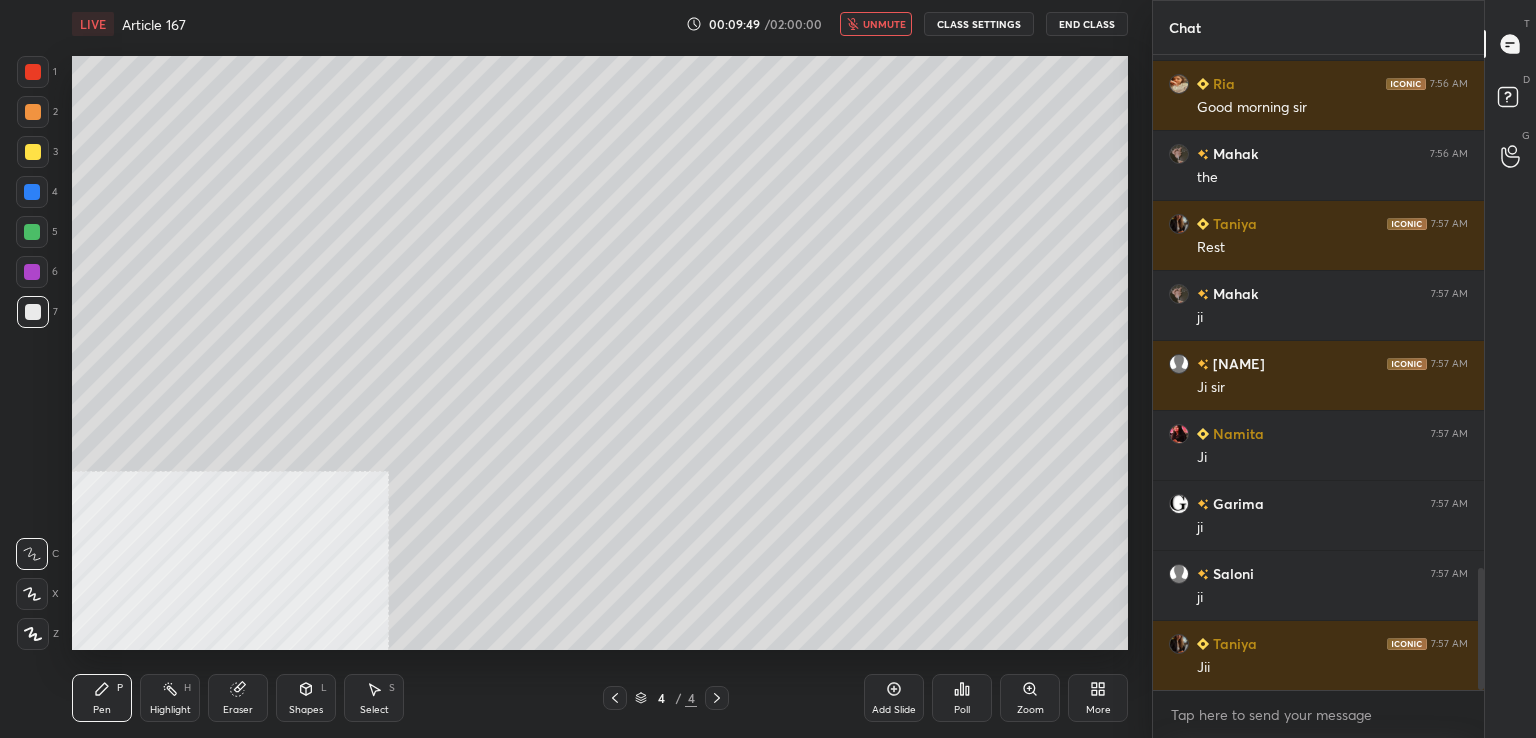 click on "unmute" at bounding box center [884, 24] 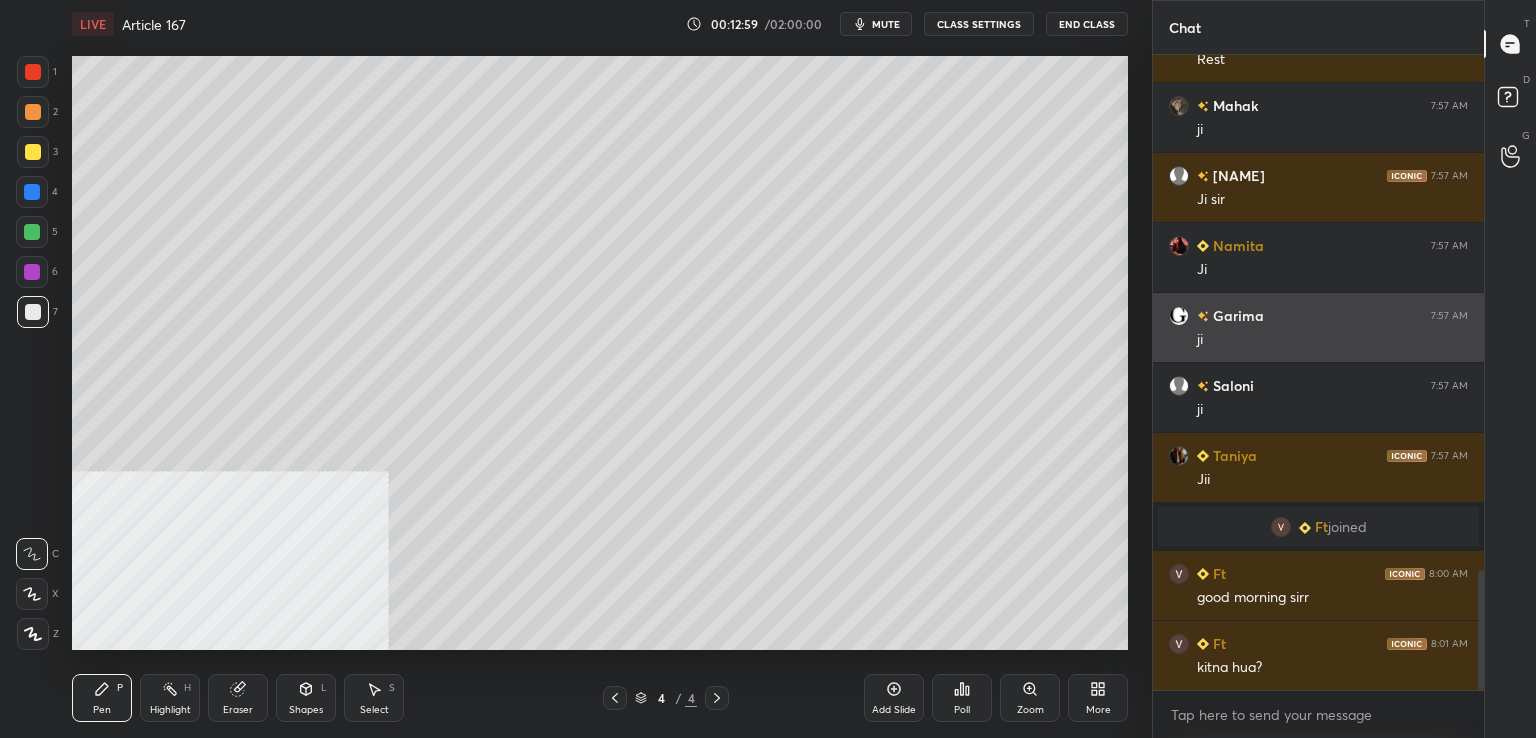 scroll, scrollTop: 2738, scrollLeft: 0, axis: vertical 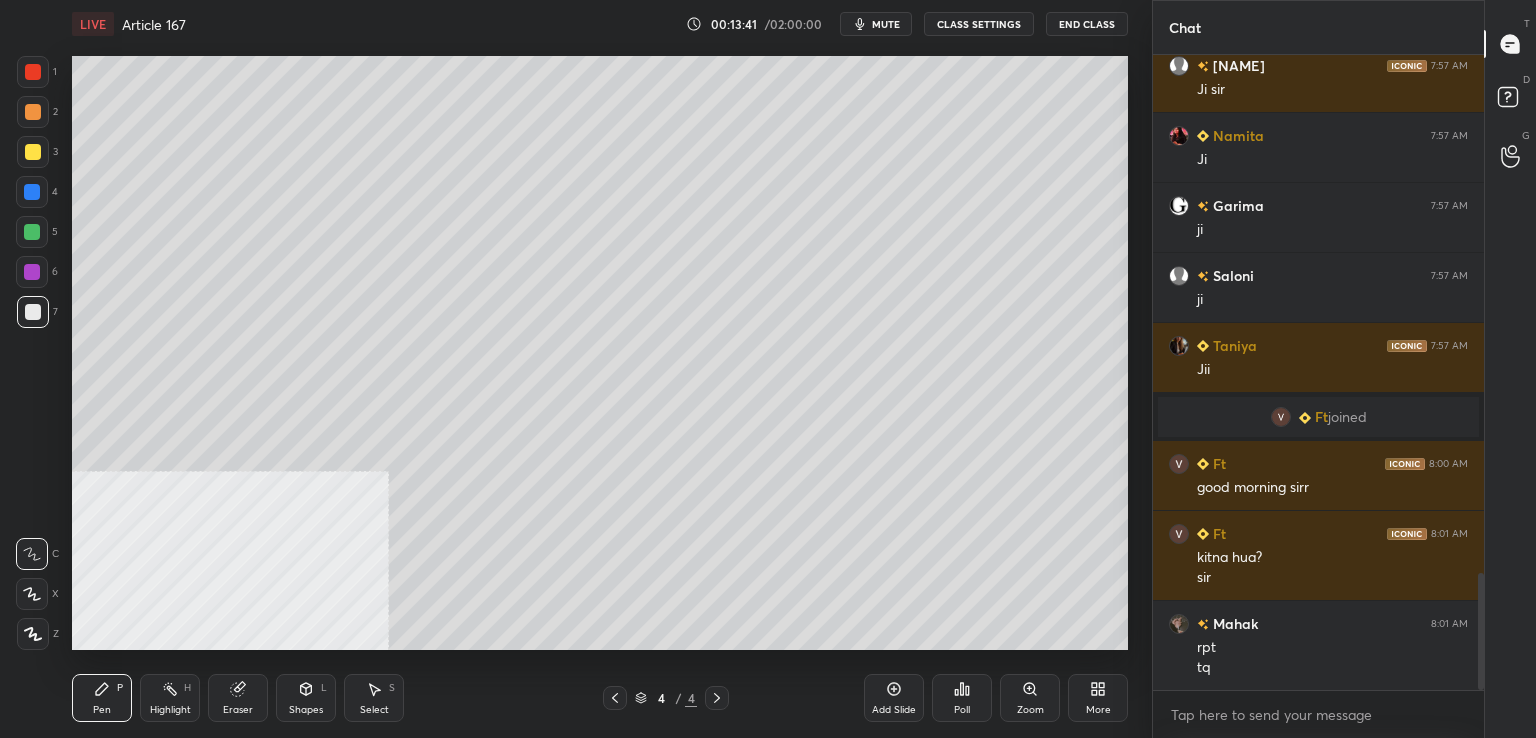 drag, startPoint x: 28, startPoint y: 309, endPoint x: 50, endPoint y: 310, distance: 22.022715 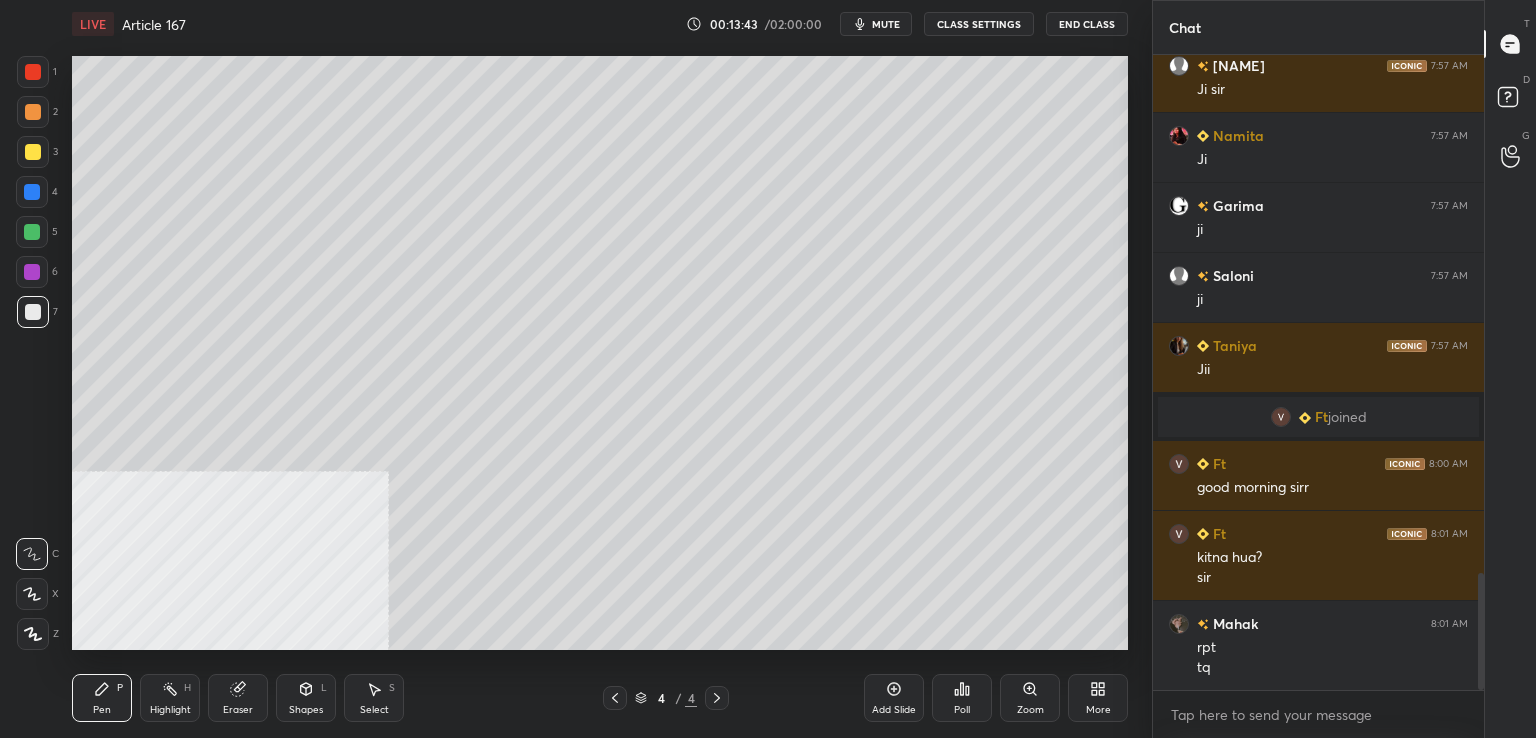 scroll, scrollTop: 2898, scrollLeft: 0, axis: vertical 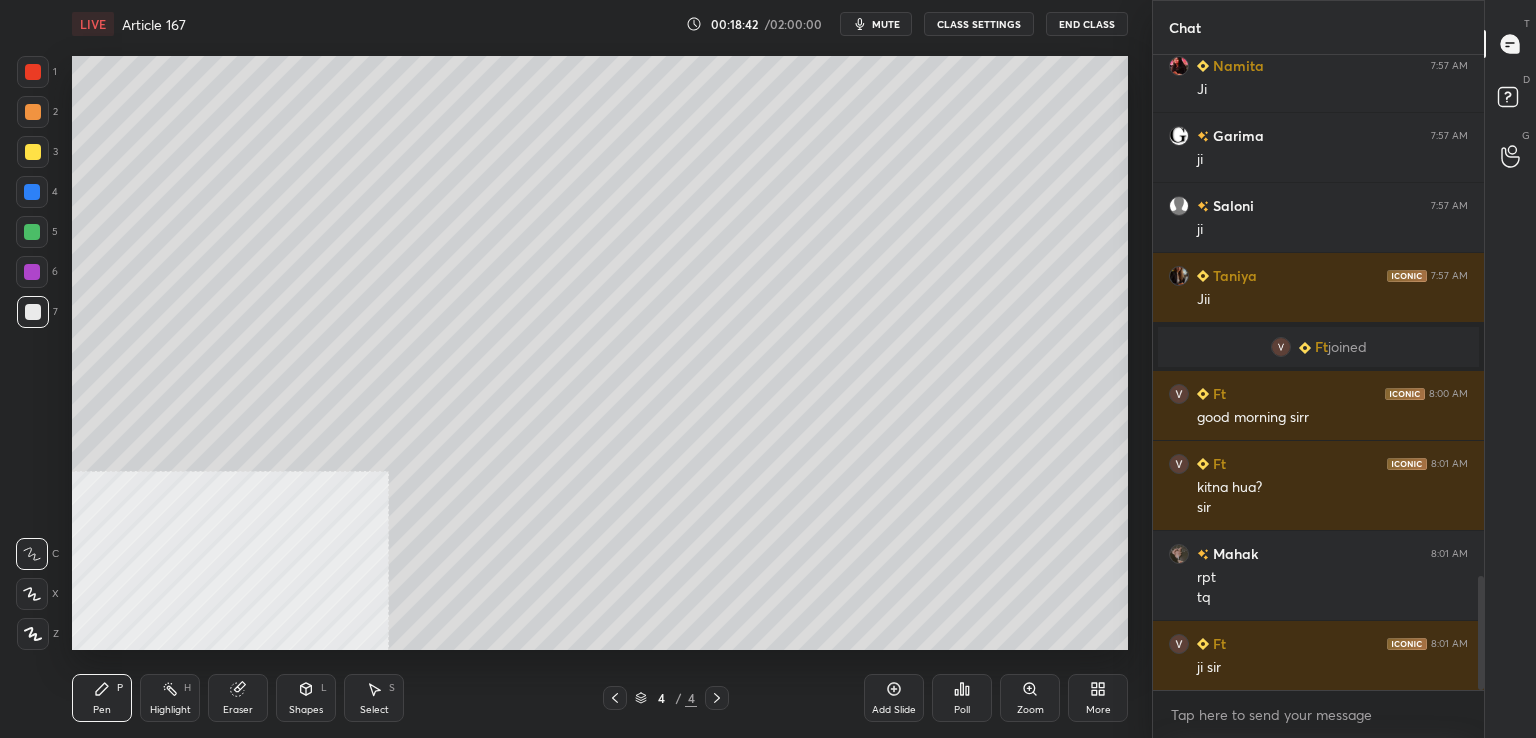 drag, startPoint x: 37, startPoint y: 317, endPoint x: 61, endPoint y: 329, distance: 26.832815 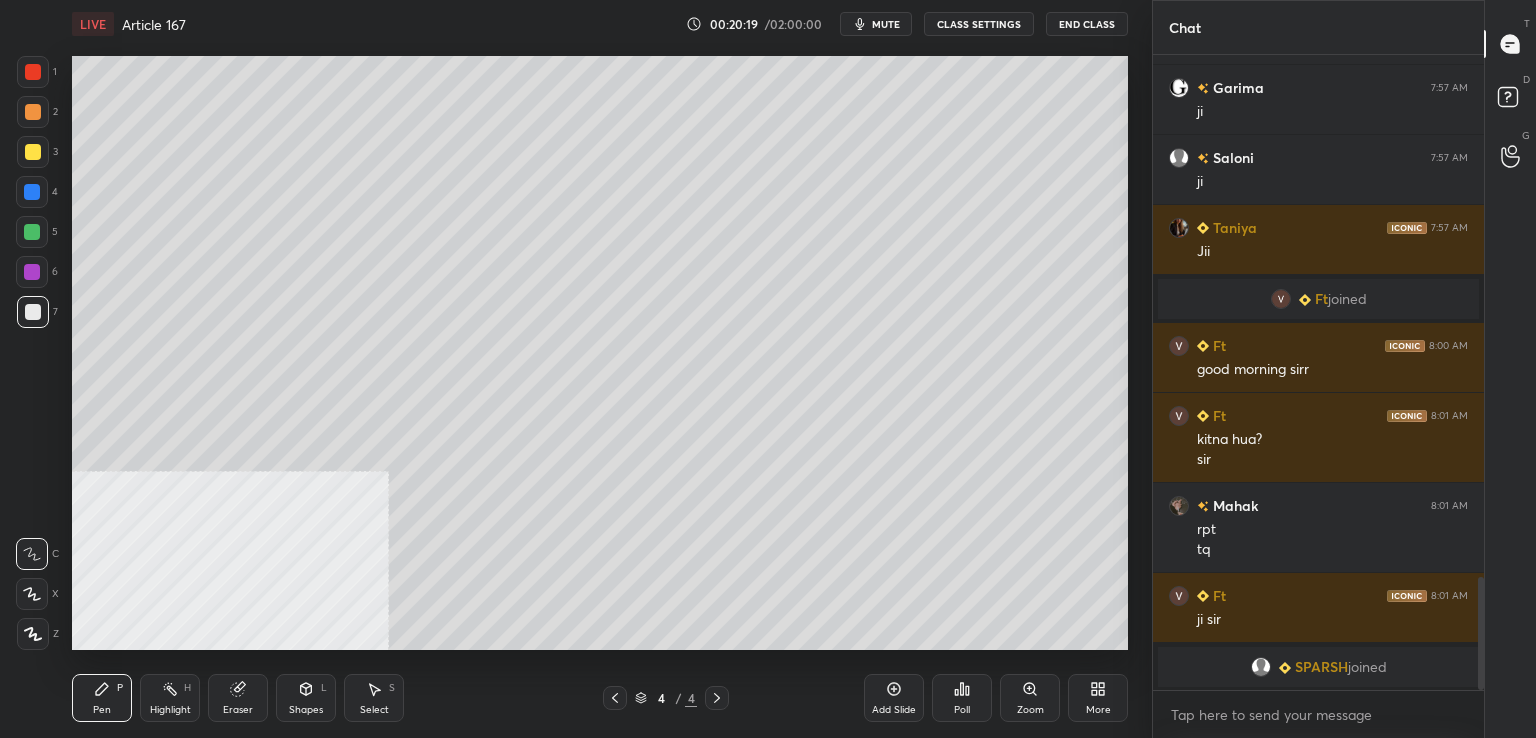 scroll, scrollTop: 2938, scrollLeft: 0, axis: vertical 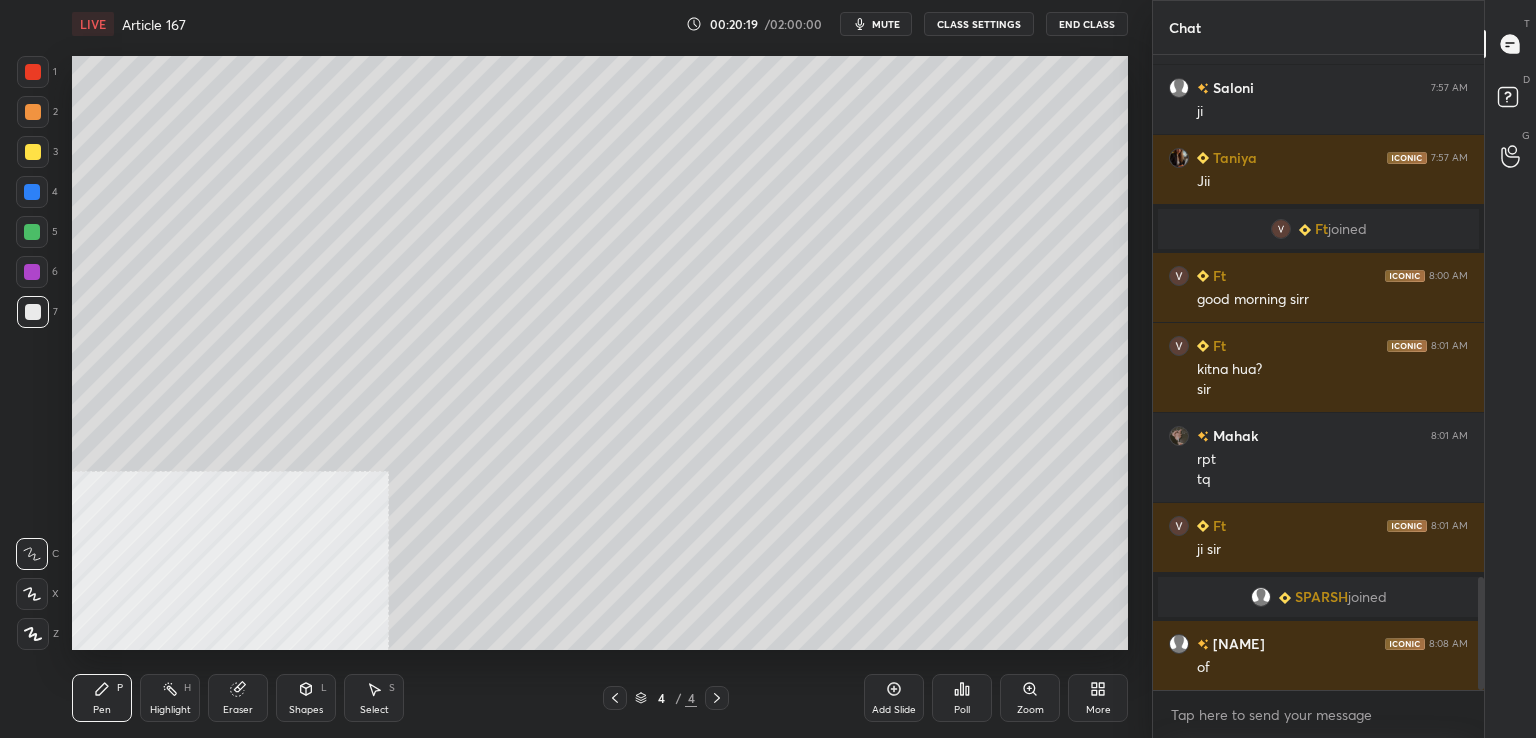 drag, startPoint x: 896, startPoint y: 695, endPoint x: 889, endPoint y: 679, distance: 17.464249 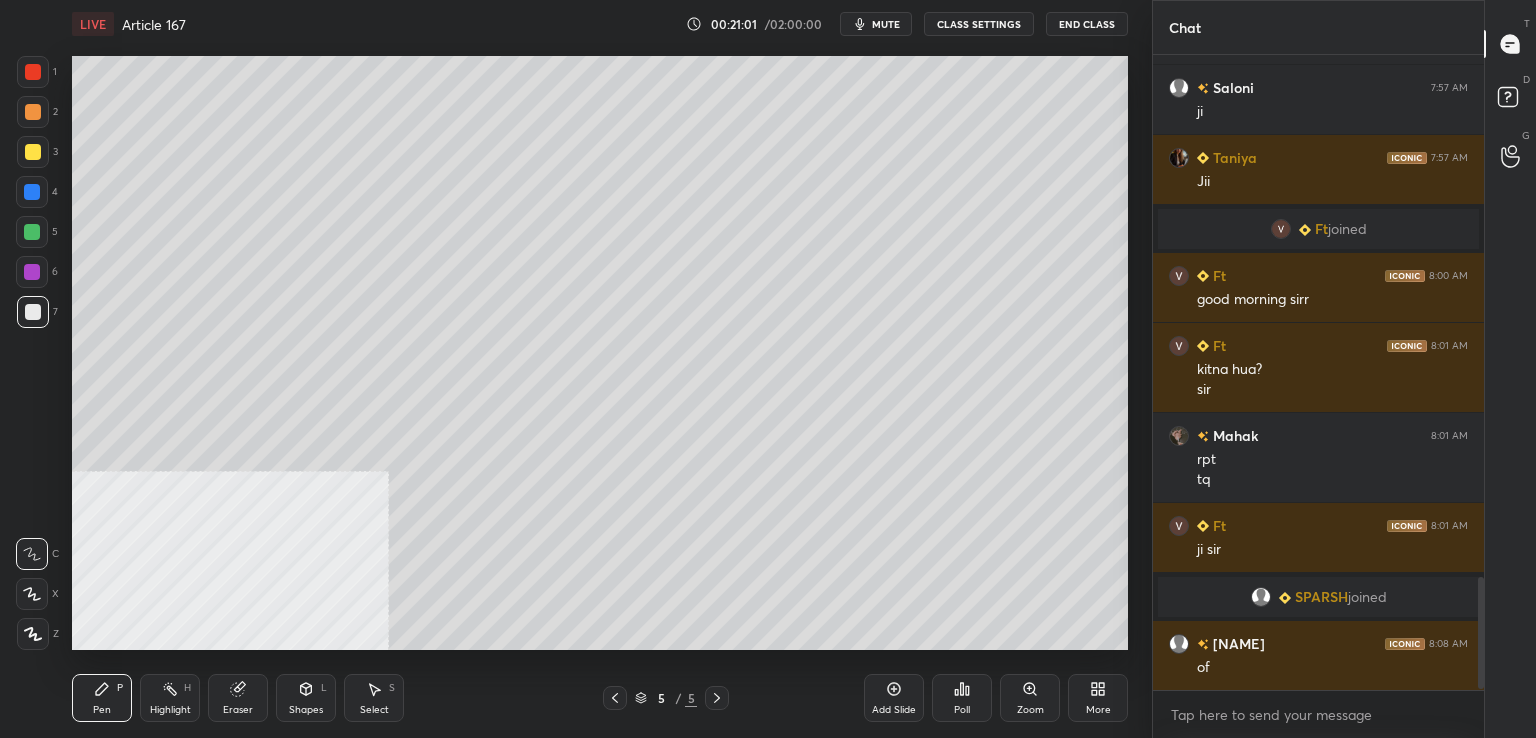 scroll, scrollTop: 2986, scrollLeft: 0, axis: vertical 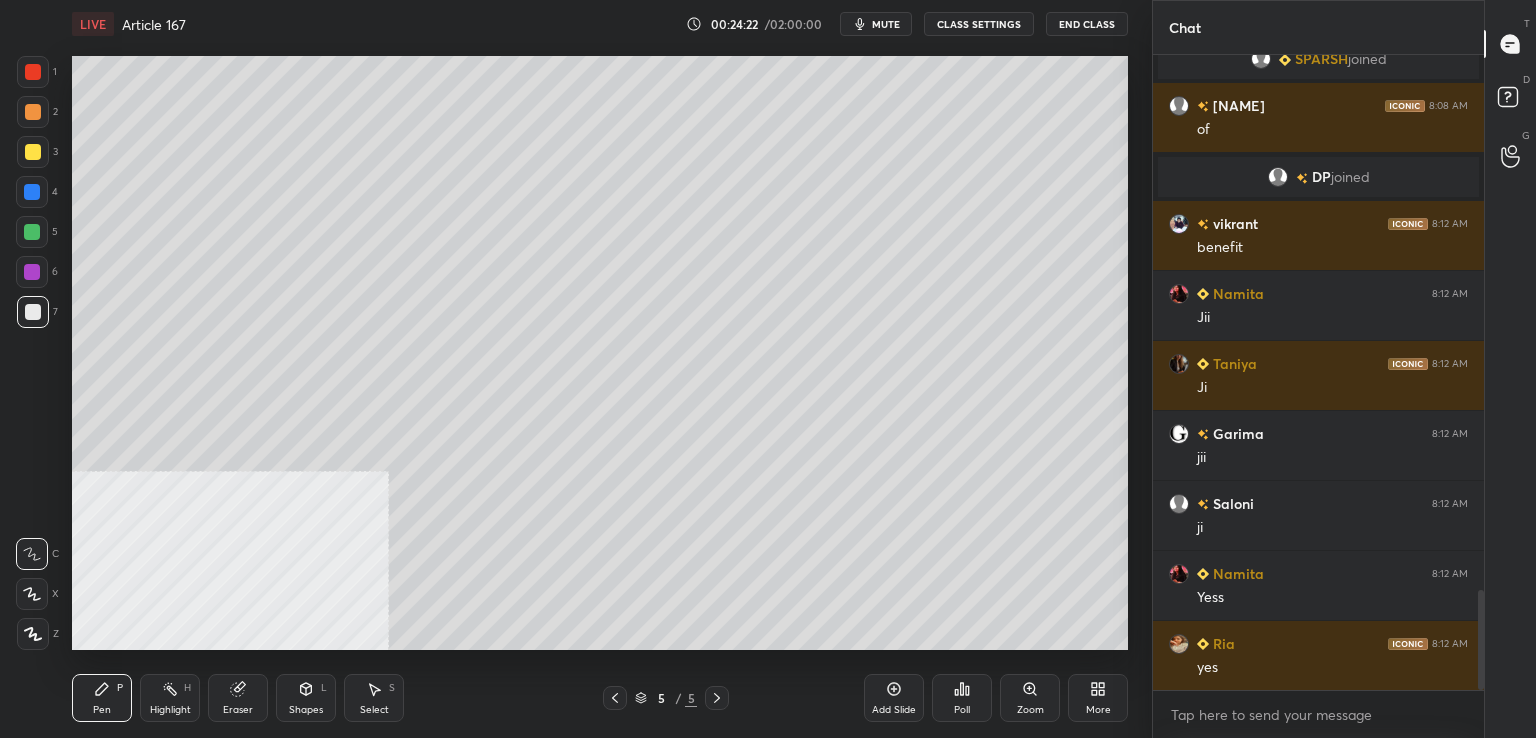 click at bounding box center (33, 72) 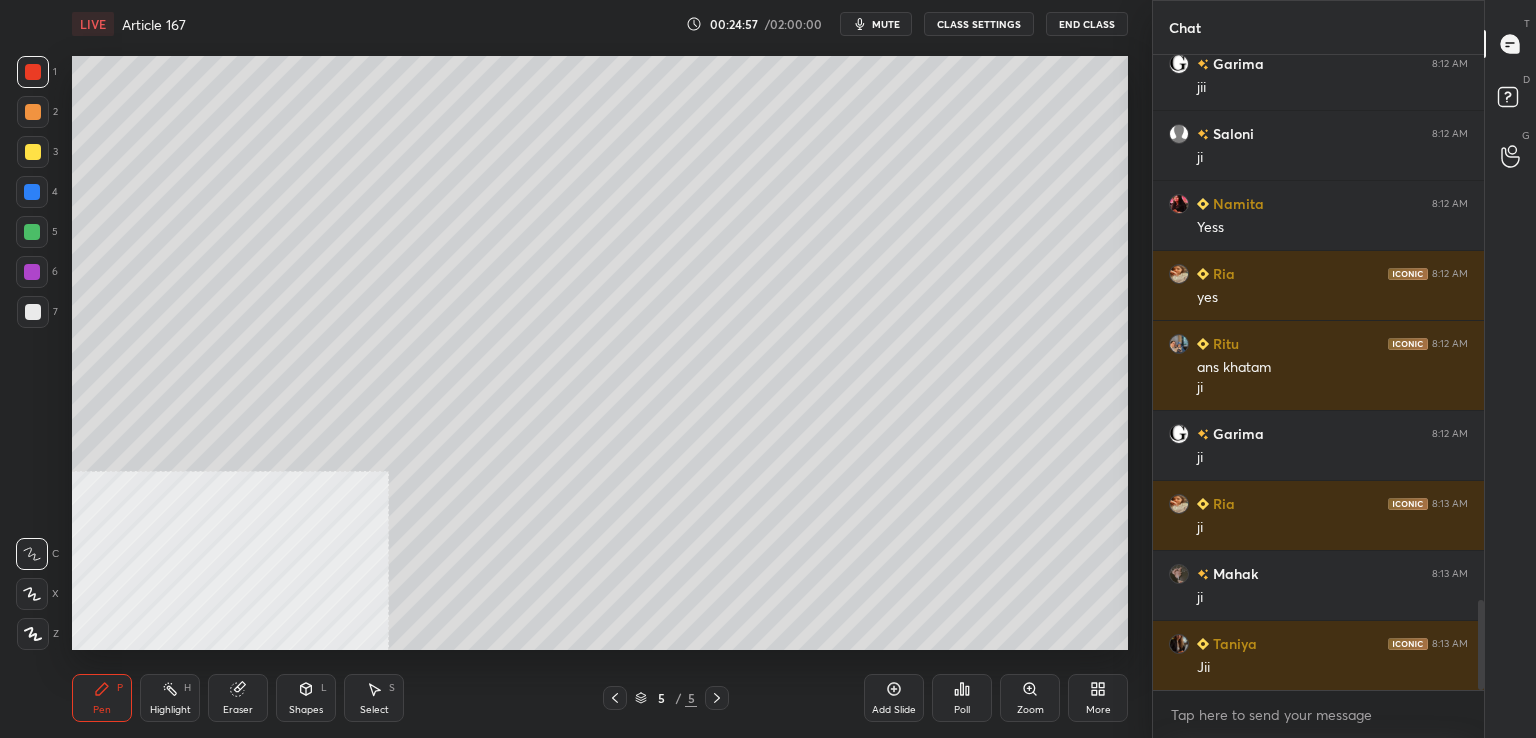 scroll, scrollTop: 3836, scrollLeft: 0, axis: vertical 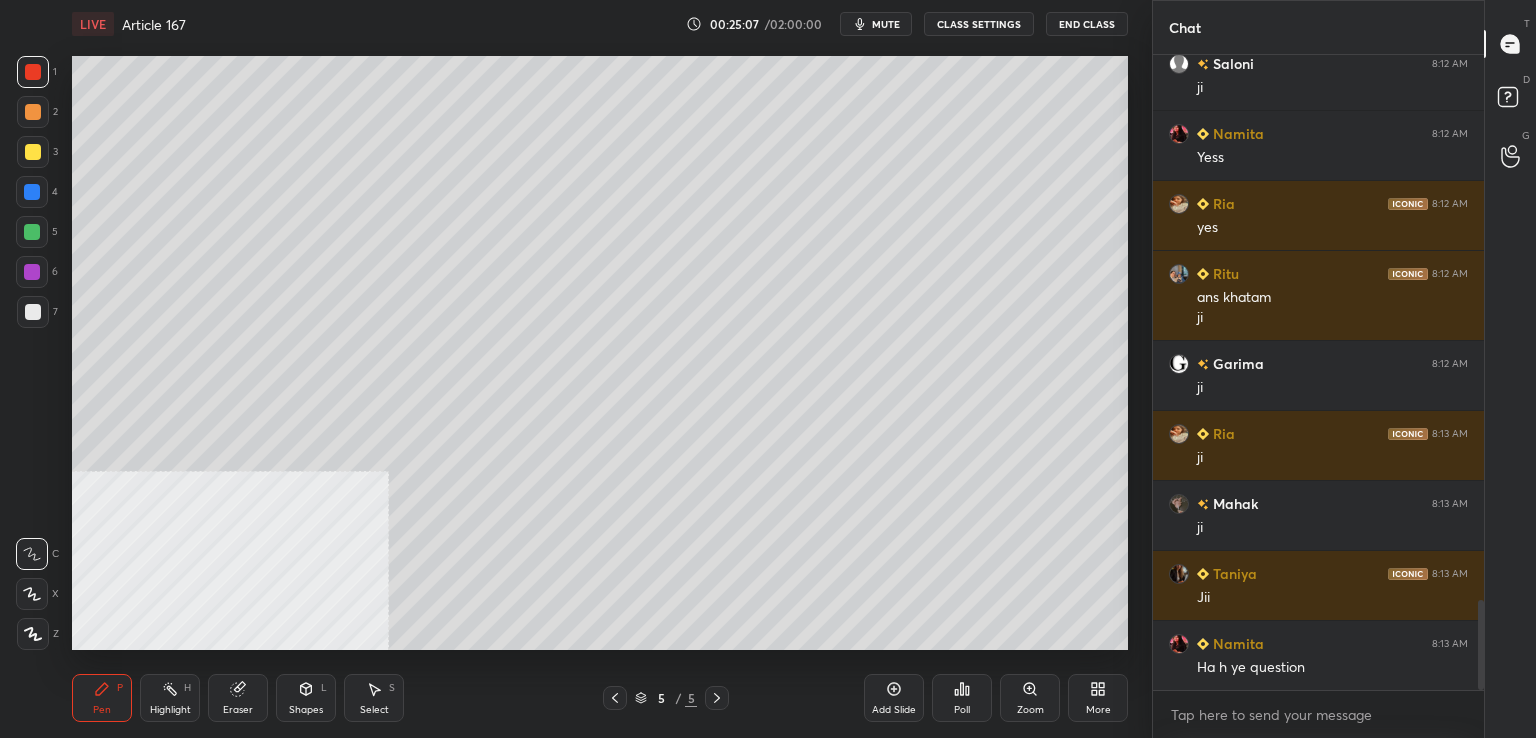 click at bounding box center [33, 312] 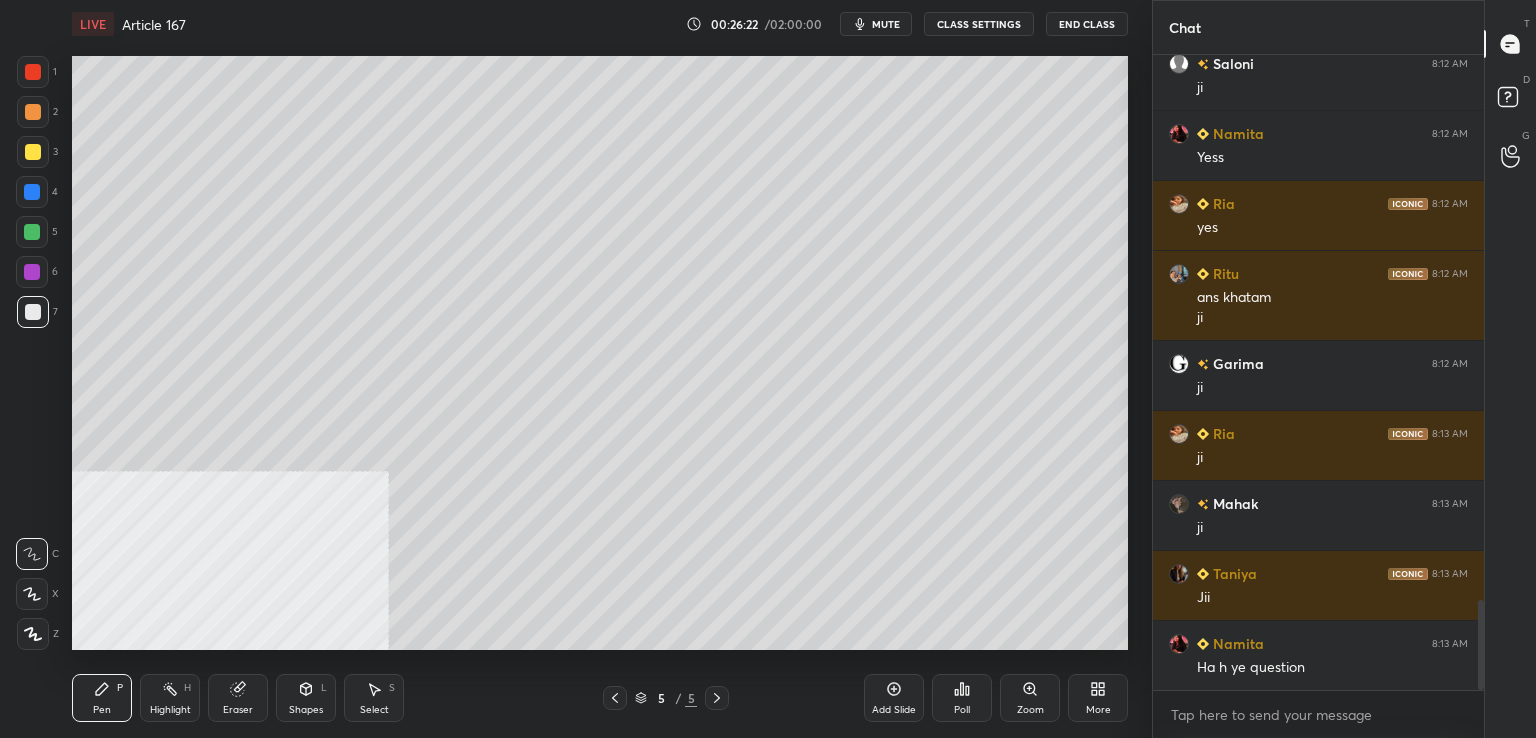 scroll, scrollTop: 3884, scrollLeft: 0, axis: vertical 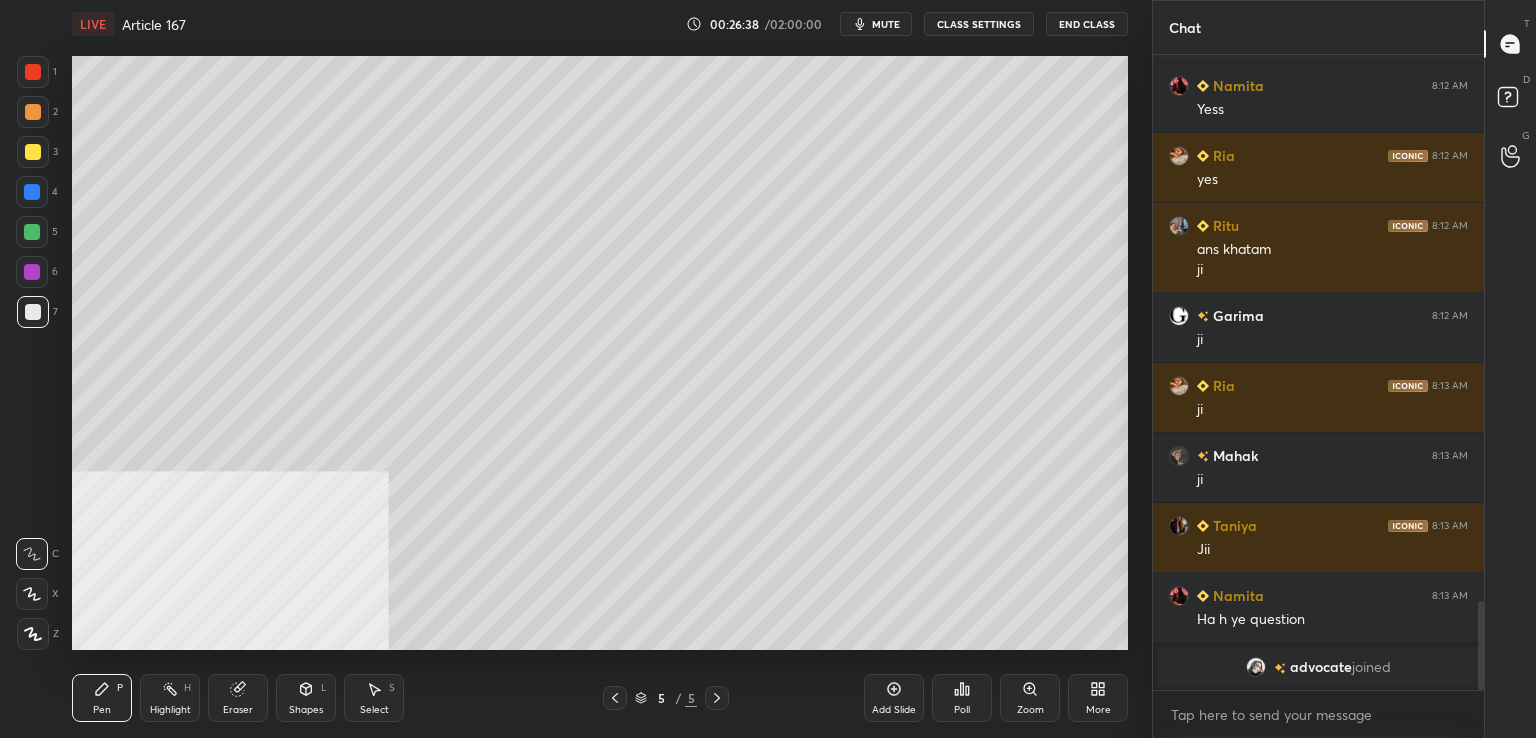 drag, startPoint x: 886, startPoint y: 25, endPoint x: 896, endPoint y: 23, distance: 10.198039 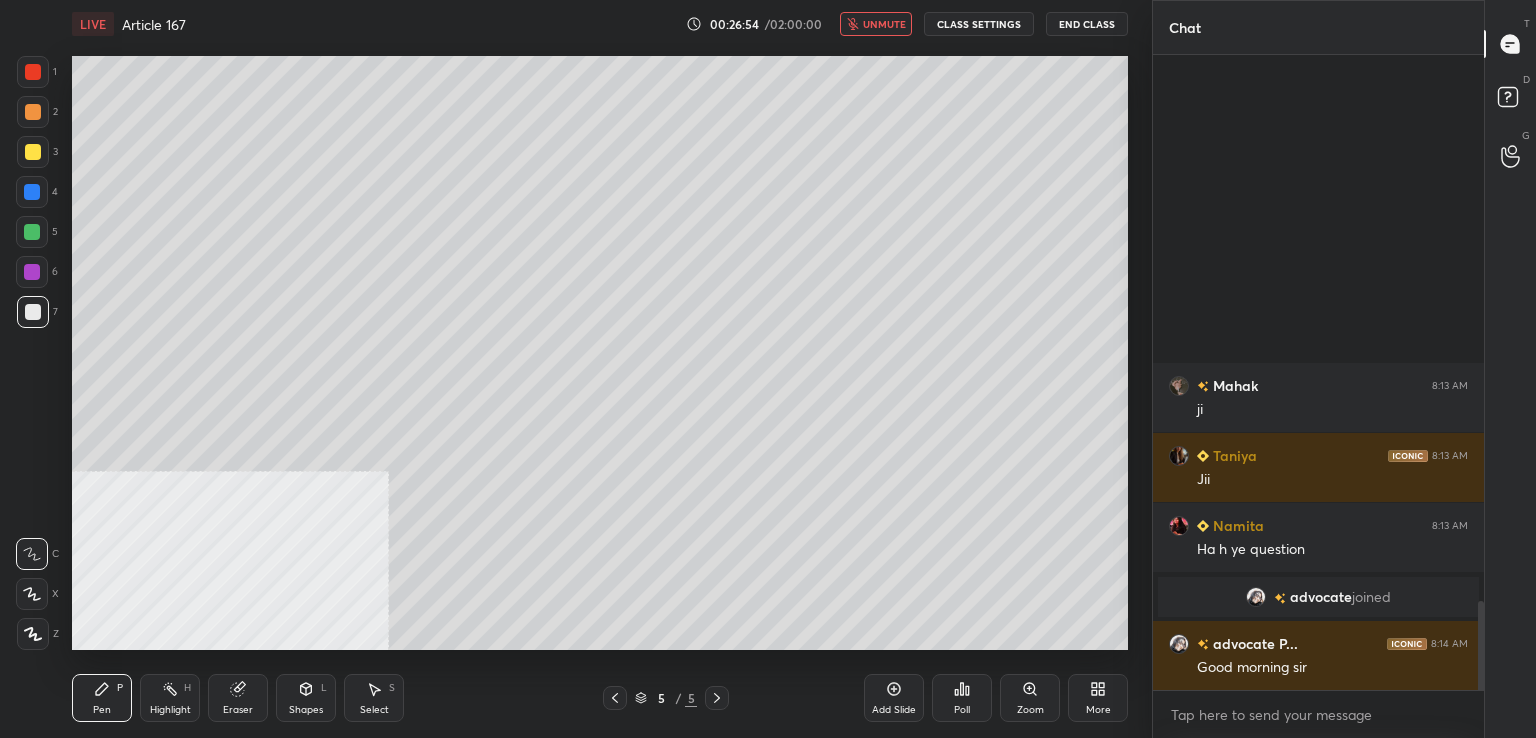 scroll, scrollTop: 3698, scrollLeft: 0, axis: vertical 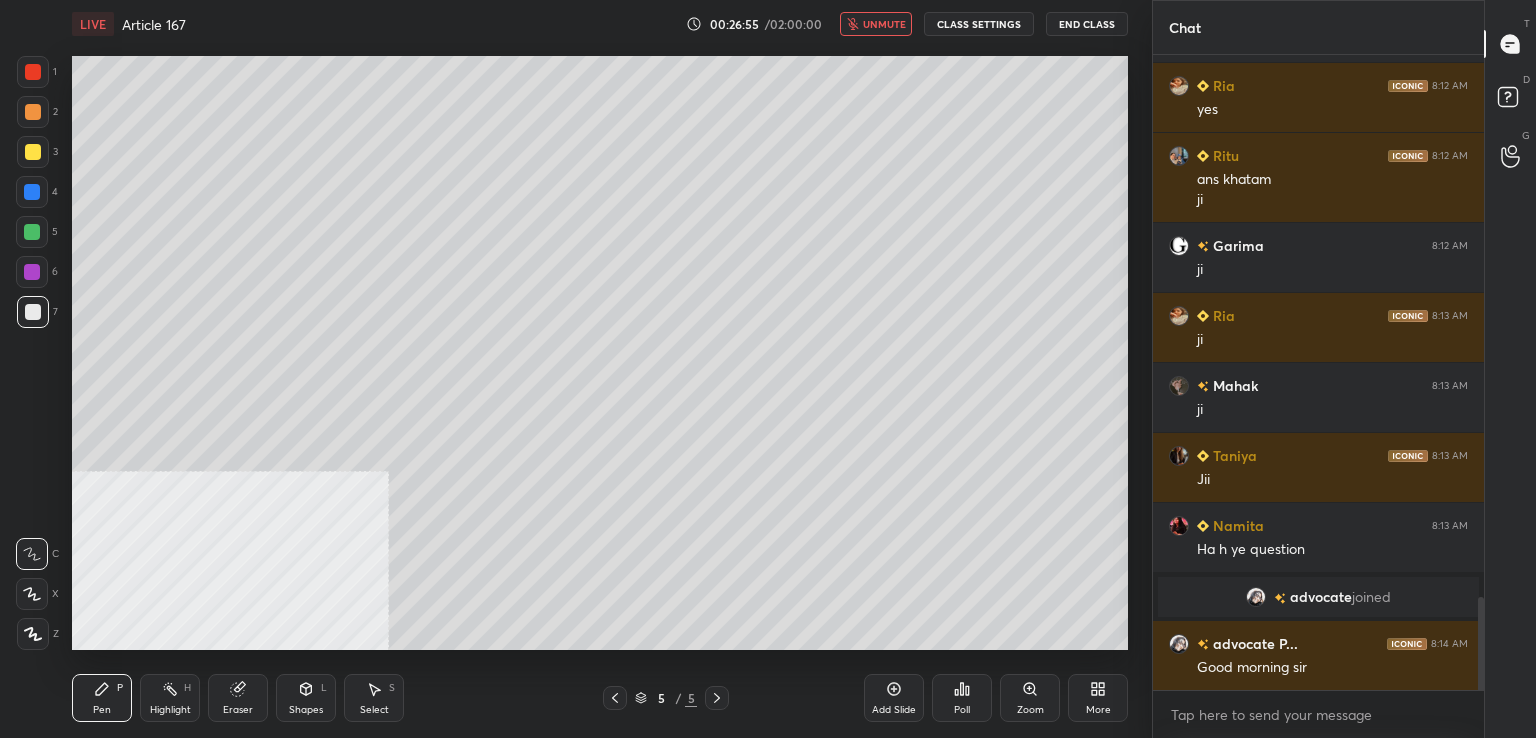 drag, startPoint x: 888, startPoint y: 25, endPoint x: 869, endPoint y: 34, distance: 21.023796 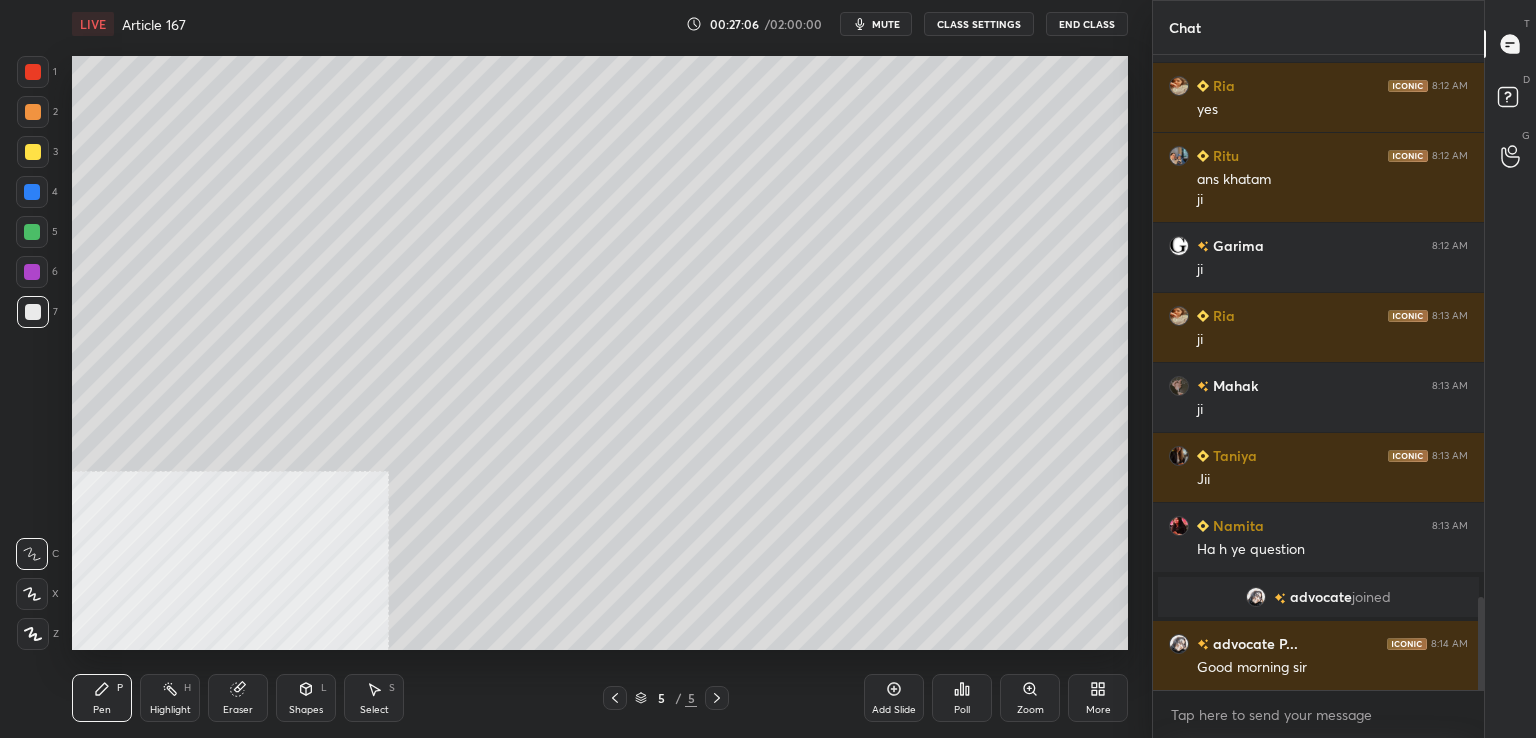 scroll, scrollTop: 3768, scrollLeft: 0, axis: vertical 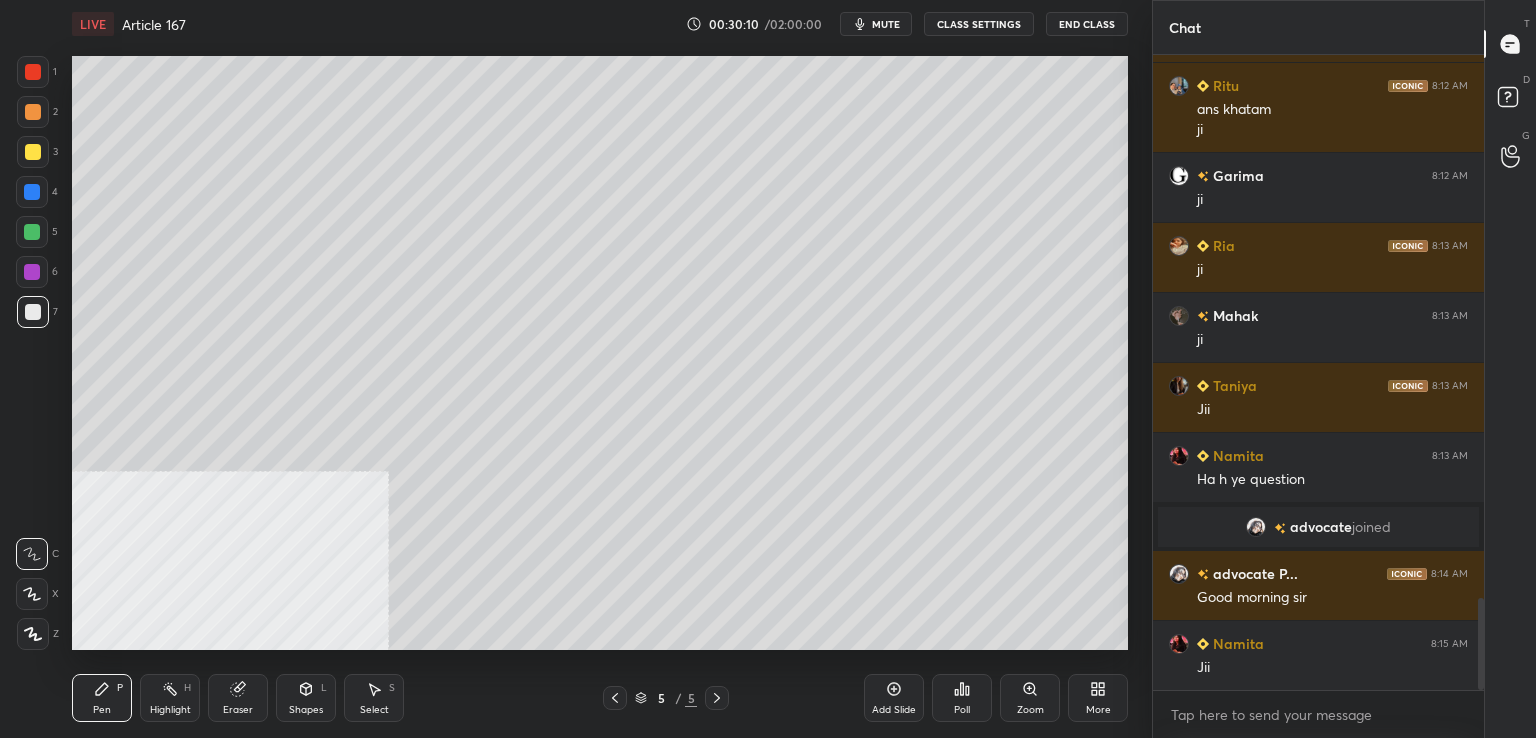click 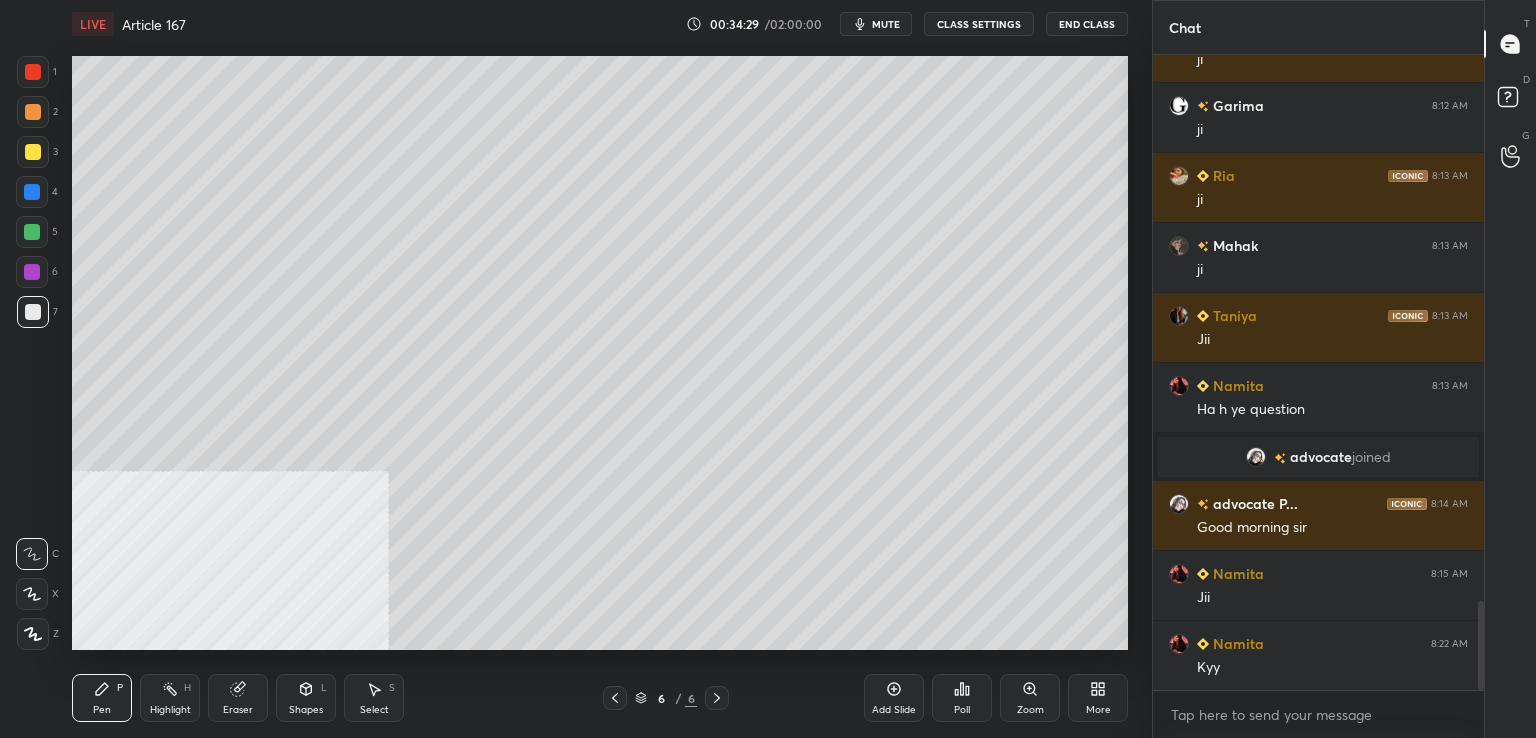 scroll, scrollTop: 3908, scrollLeft: 0, axis: vertical 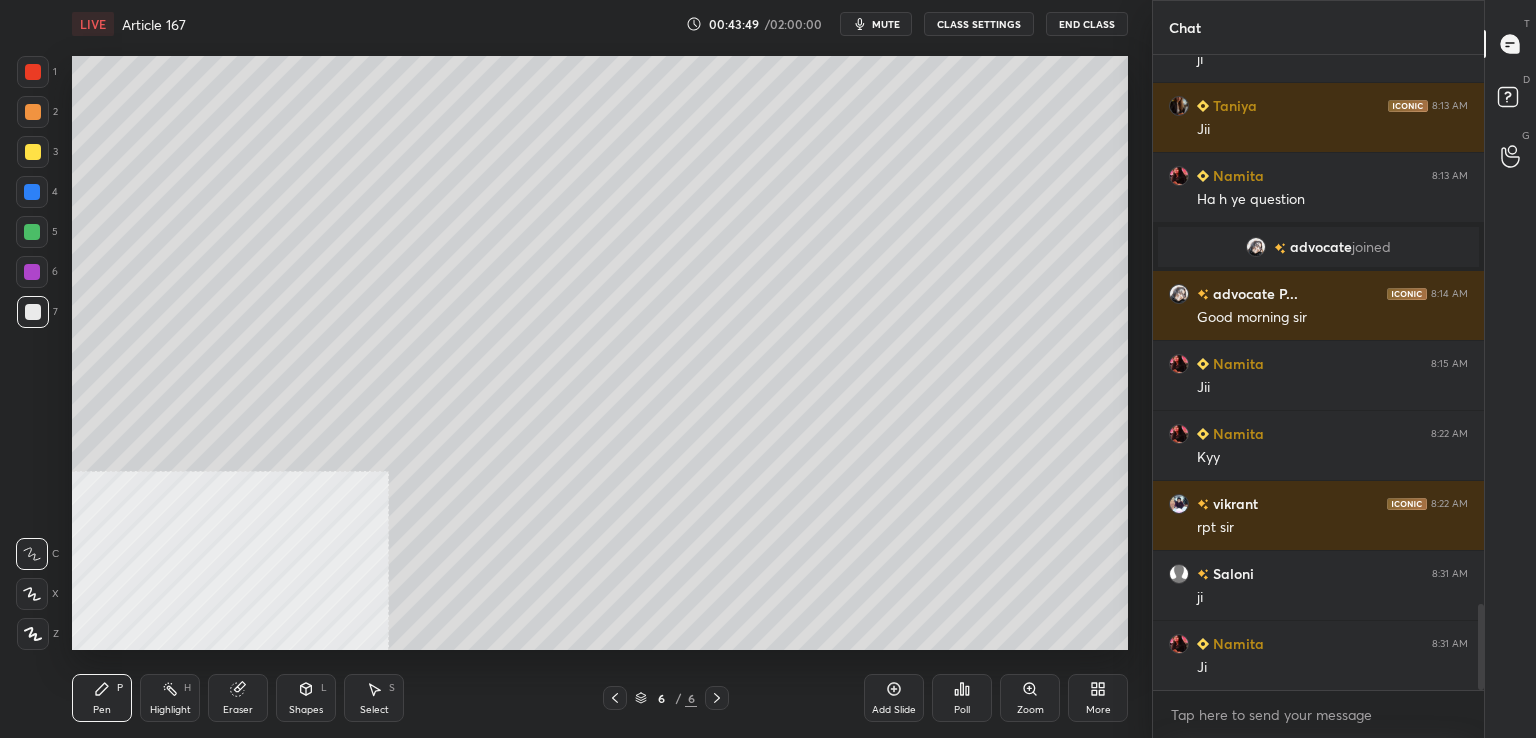click on "mute" at bounding box center (886, 24) 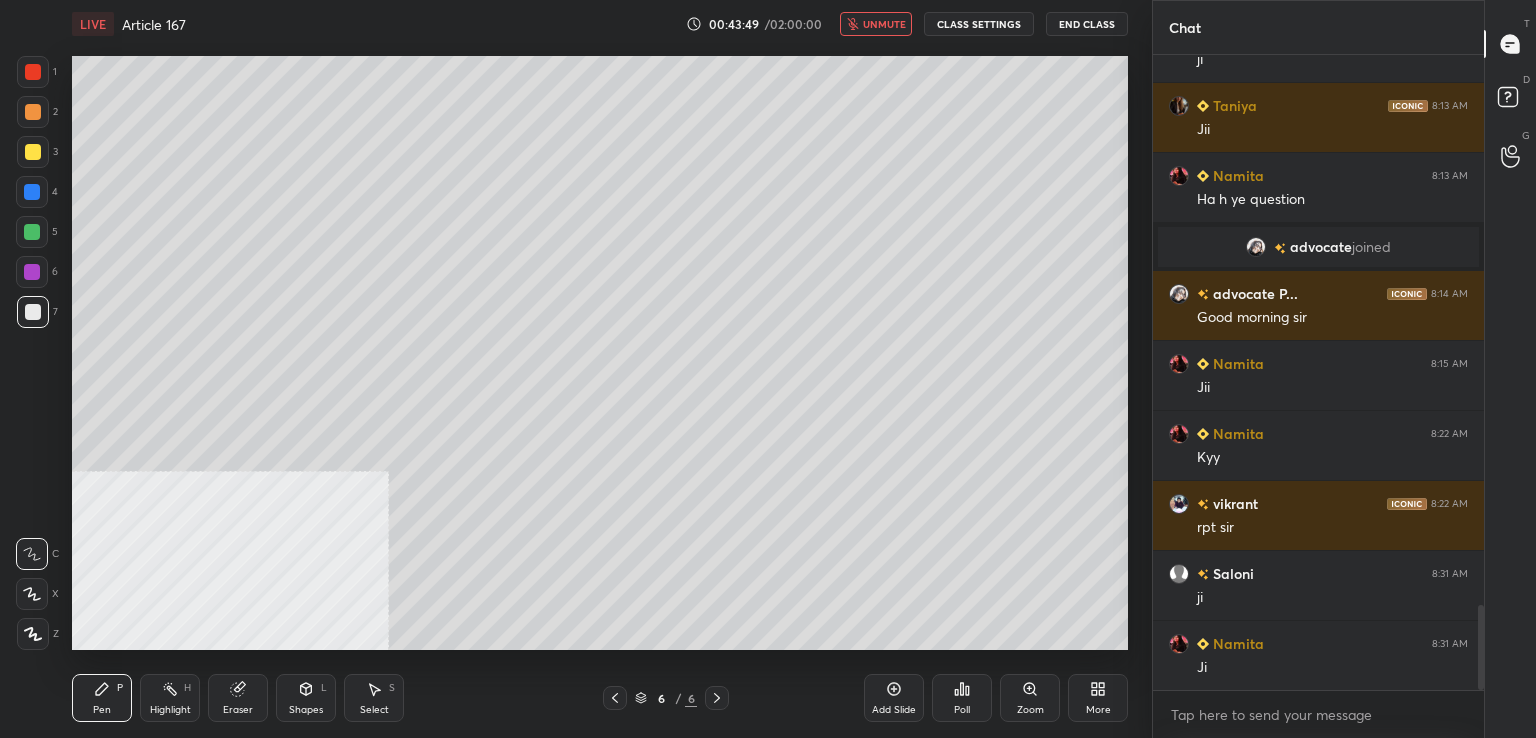 scroll, scrollTop: 4118, scrollLeft: 0, axis: vertical 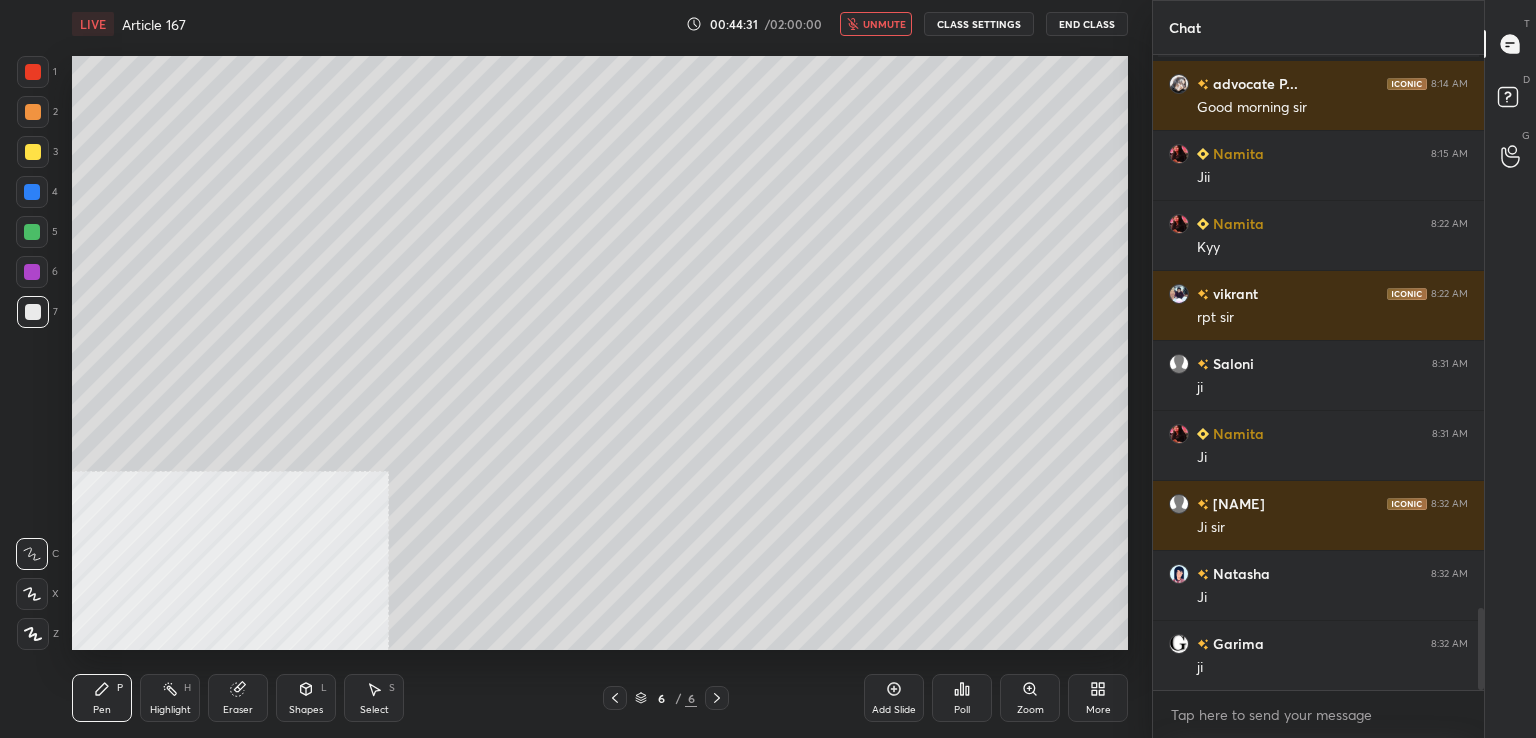 click on "unmute" at bounding box center (884, 24) 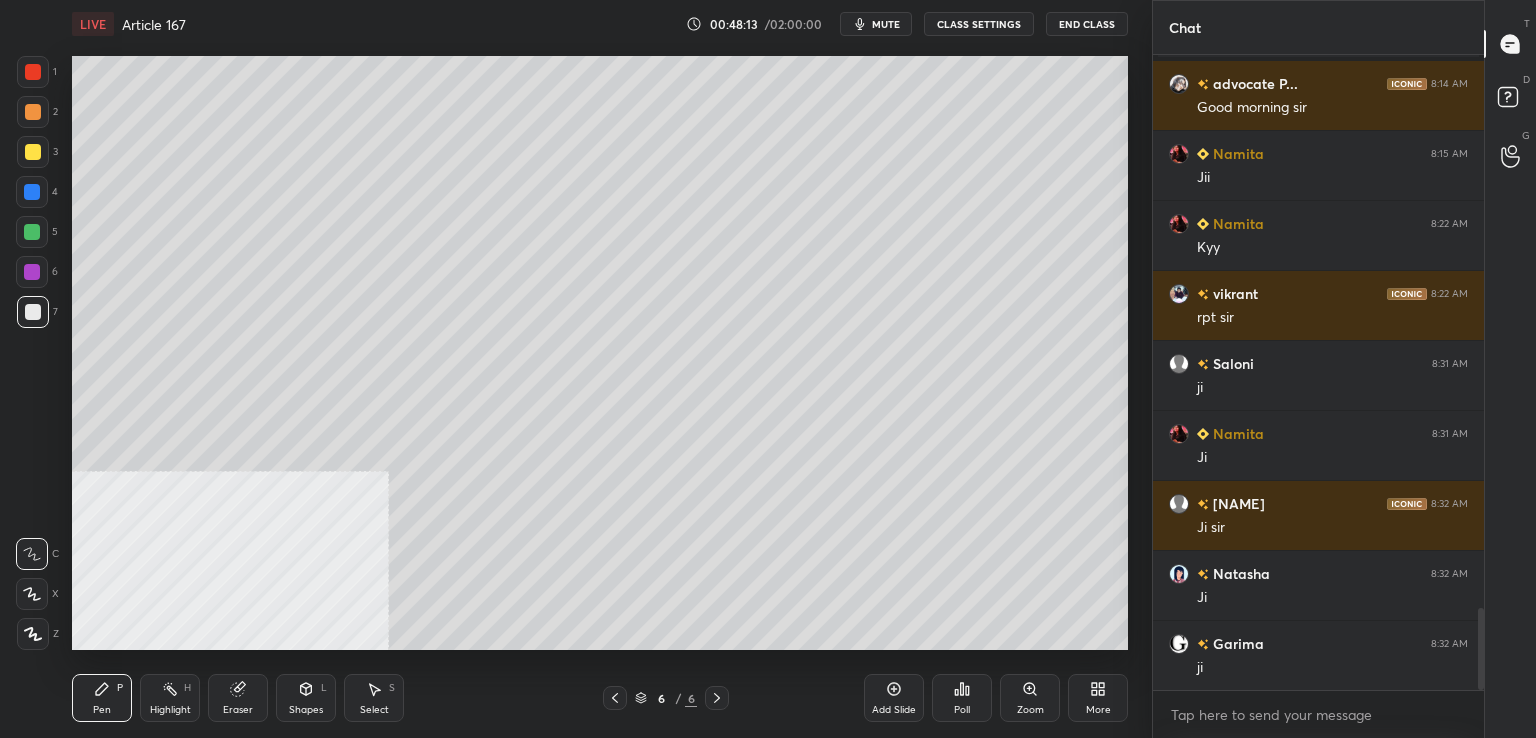 drag, startPoint x: 890, startPoint y: 22, endPoint x: 937, endPoint y: 2, distance: 51.078373 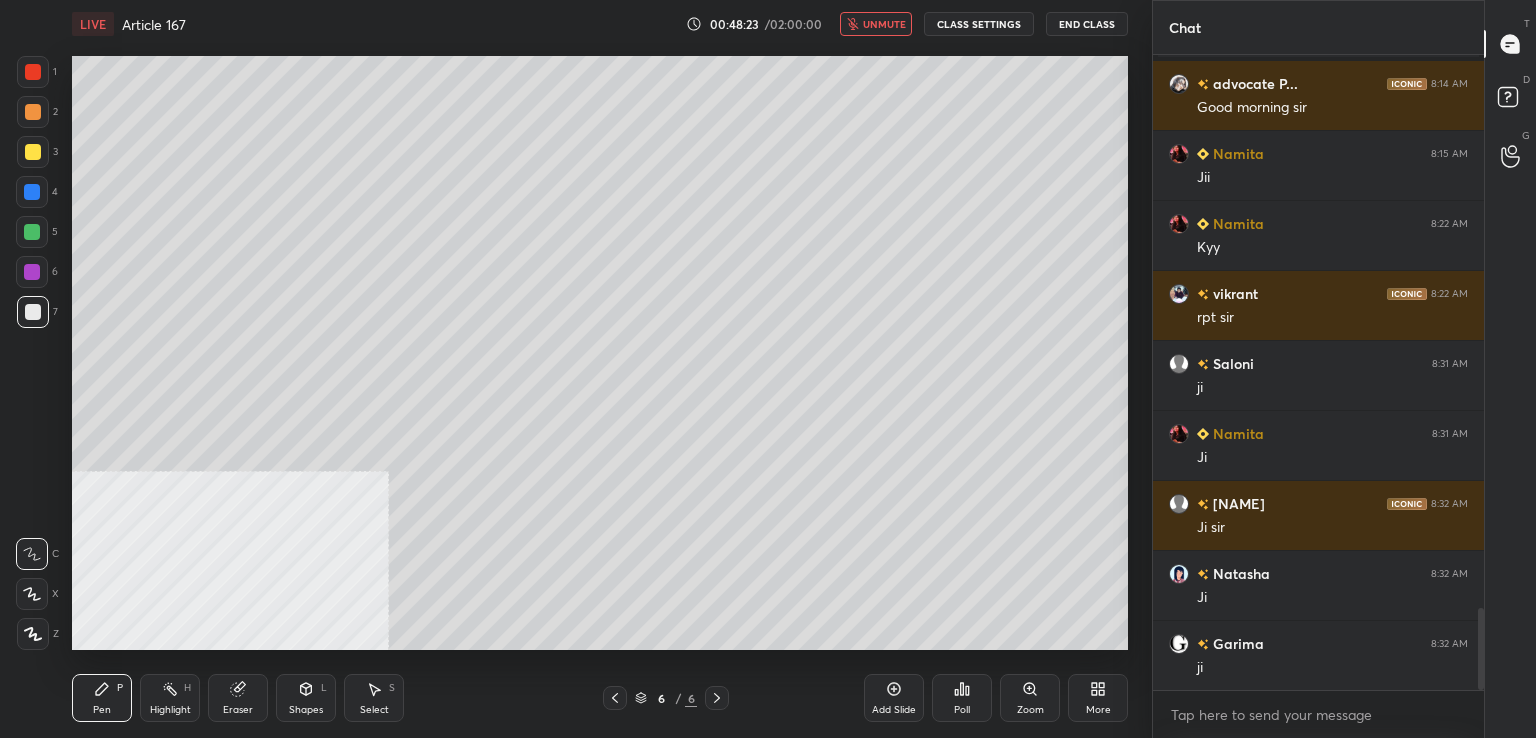 click on "unmute" at bounding box center [884, 24] 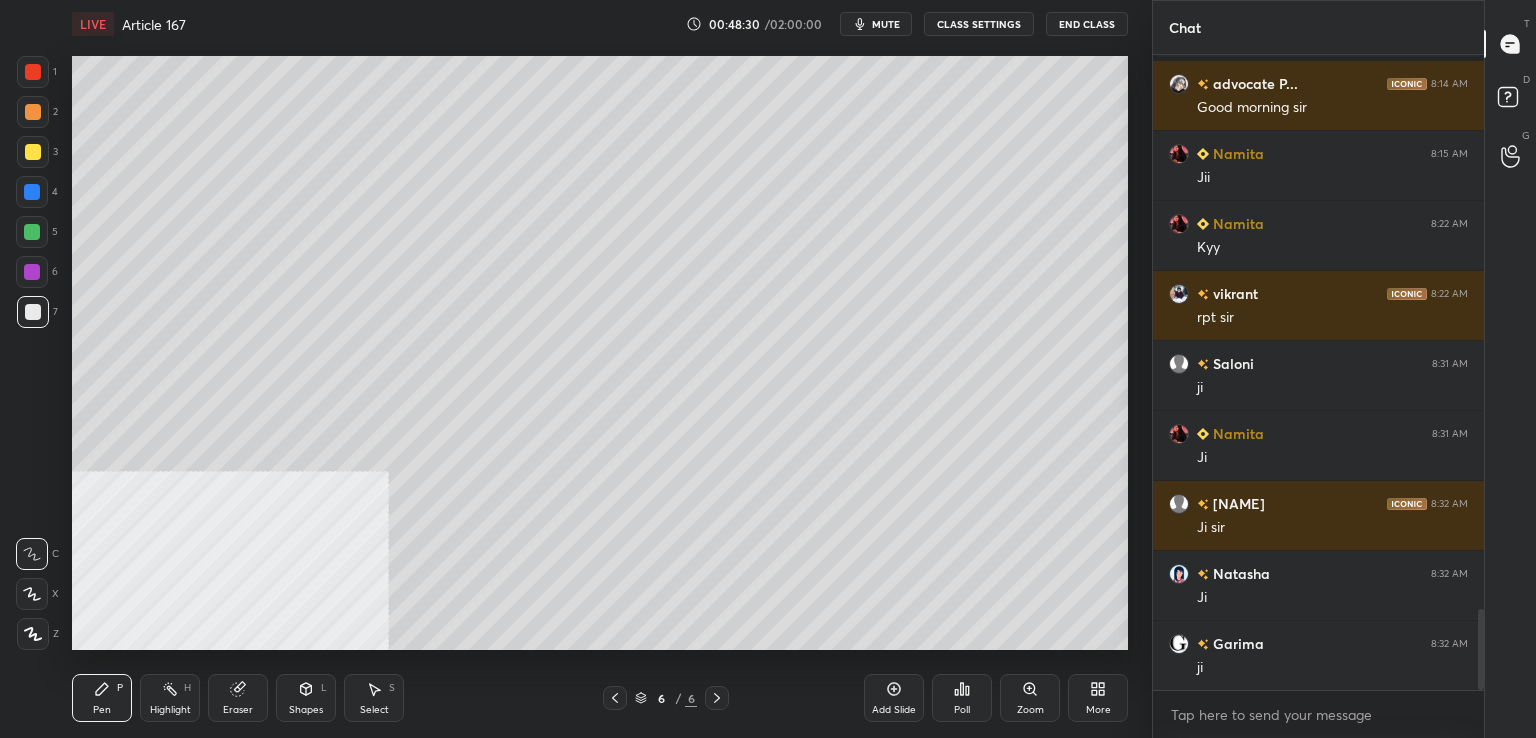 scroll, scrollTop: 4328, scrollLeft: 0, axis: vertical 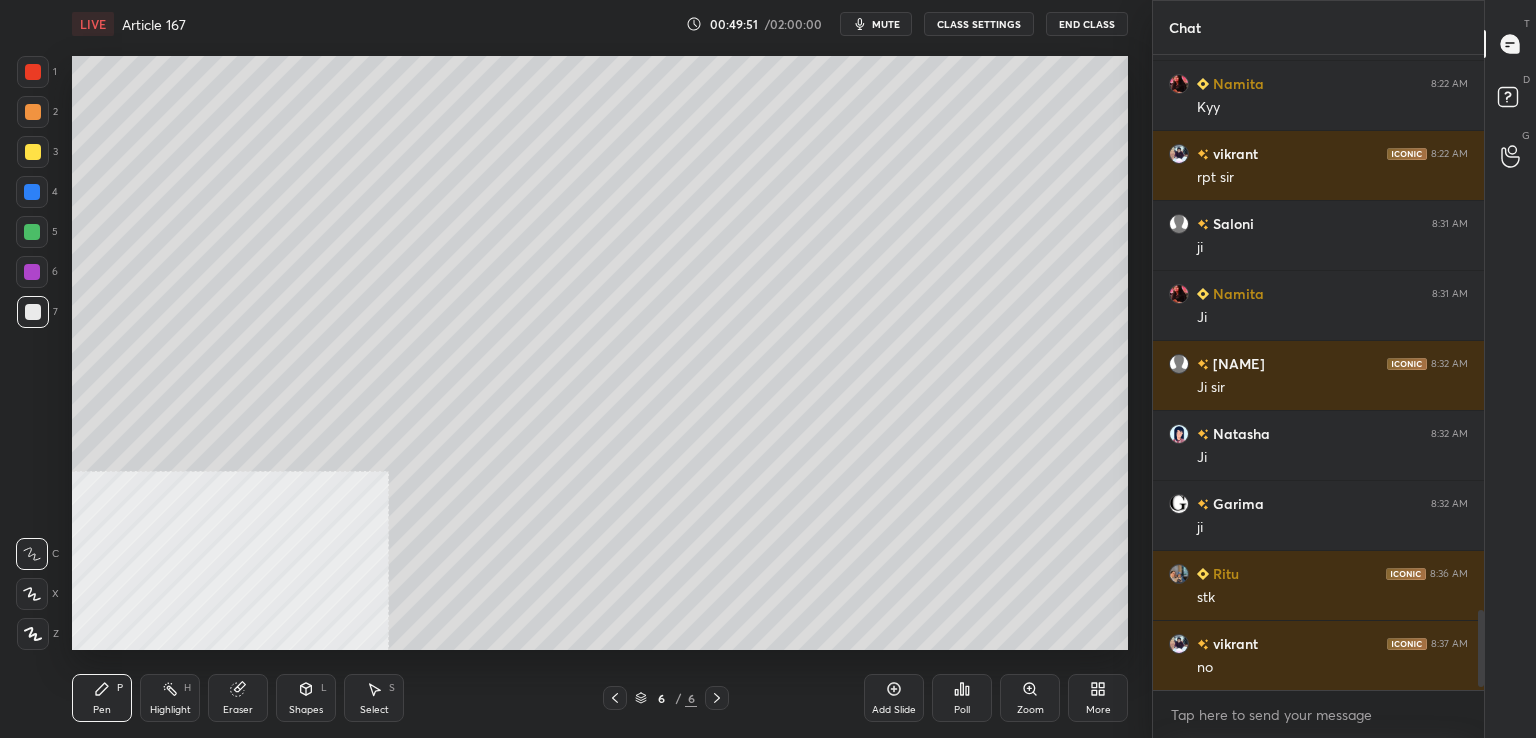 drag, startPoint x: 890, startPoint y: 22, endPoint x: 901, endPoint y: 17, distance: 12.083046 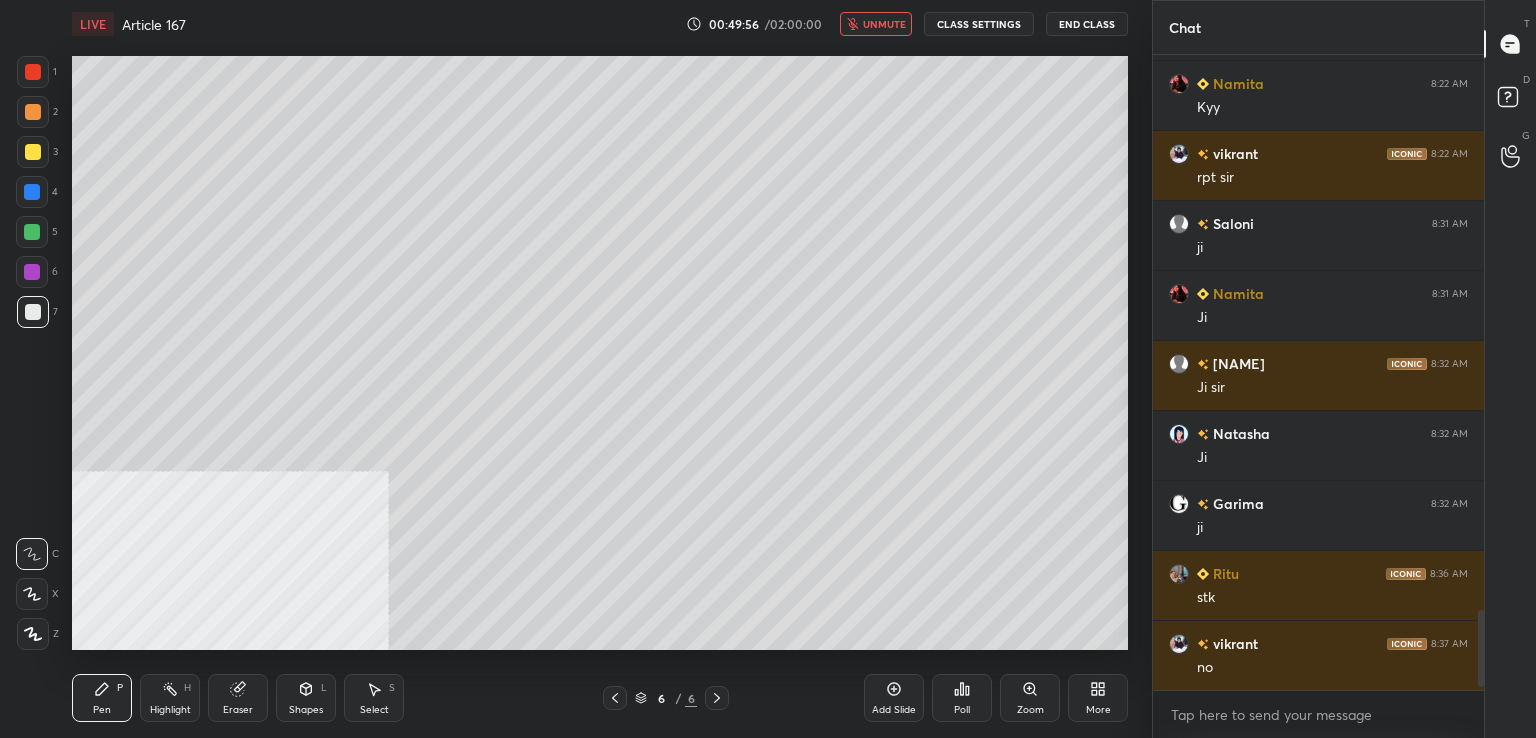 click on "unmute" at bounding box center (884, 24) 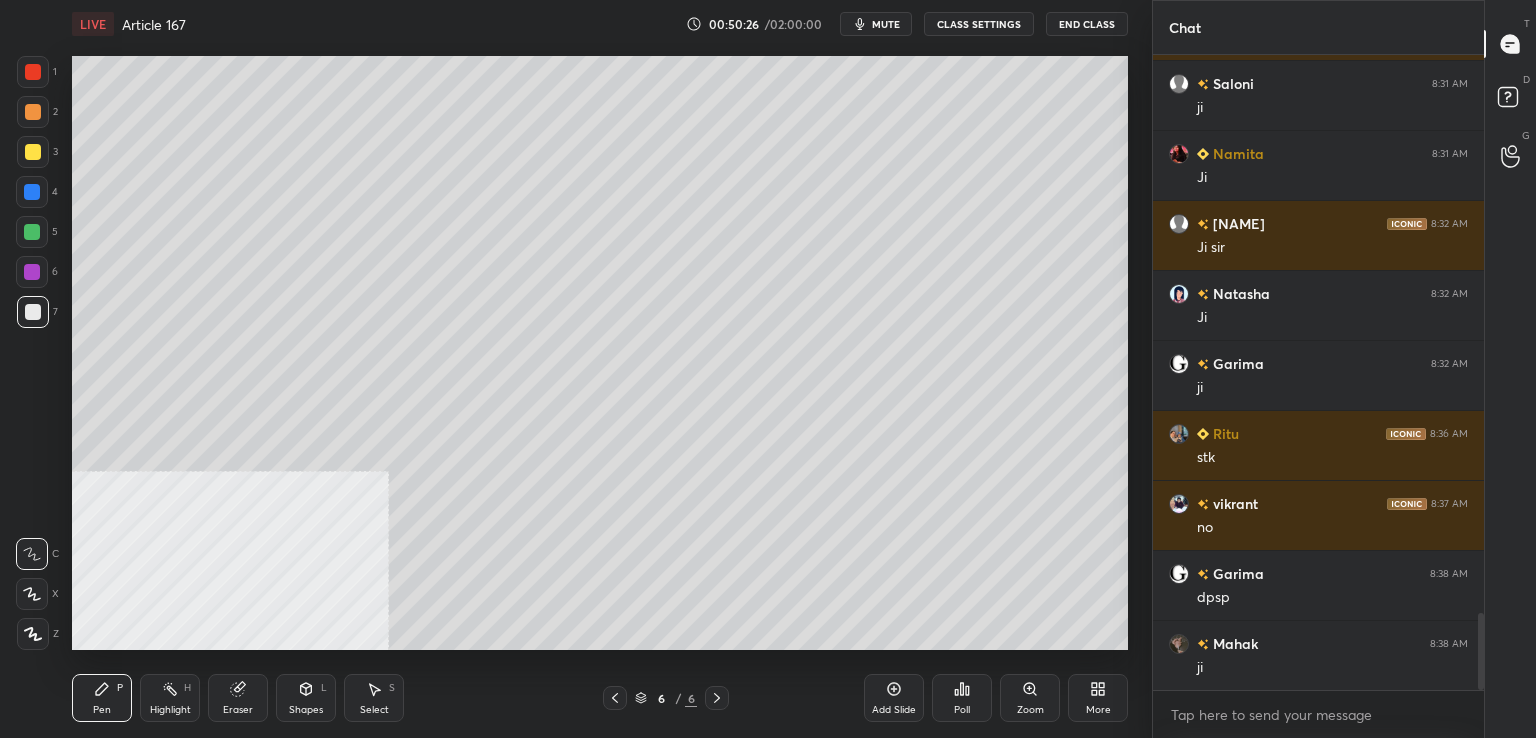 scroll, scrollTop: 4608, scrollLeft: 0, axis: vertical 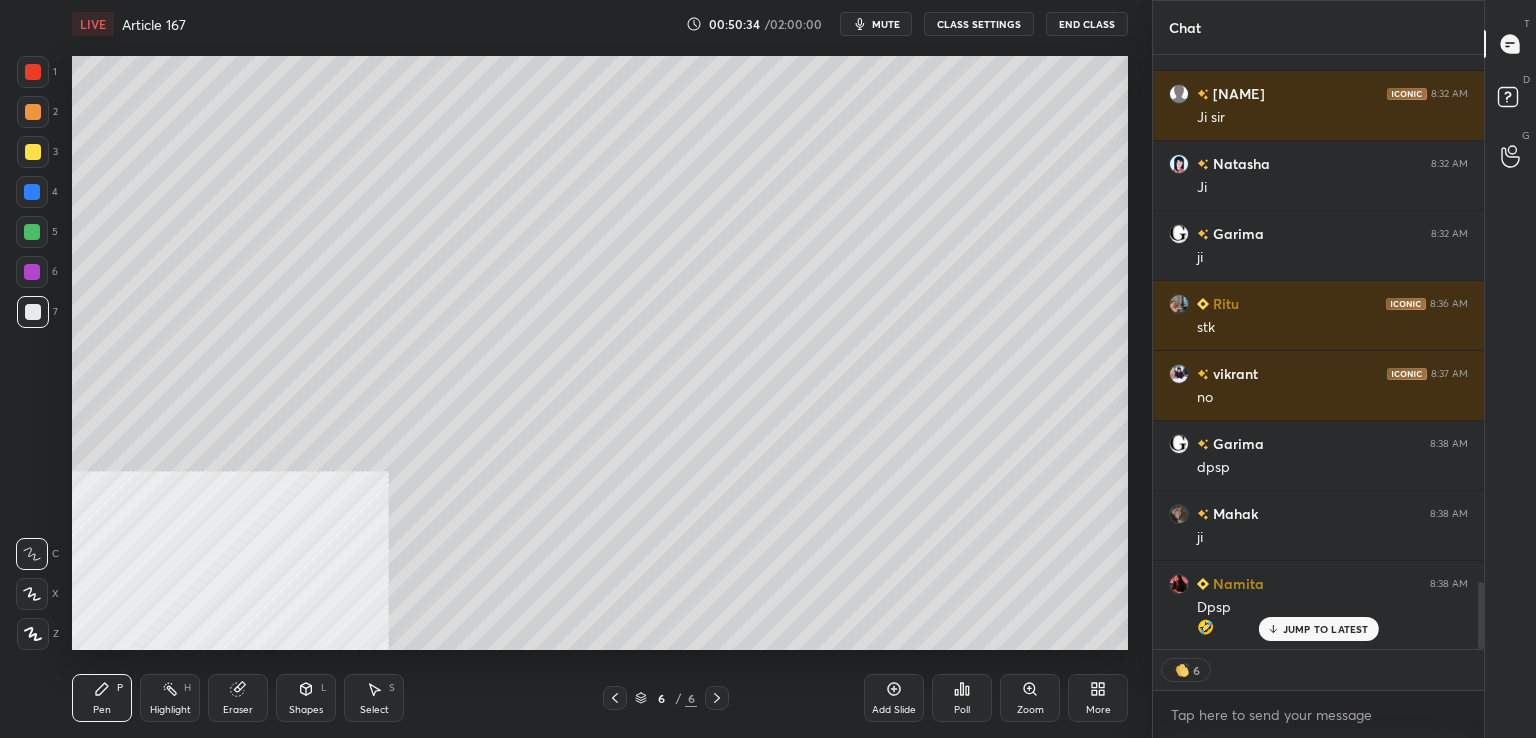 drag, startPoint x: 44, startPoint y: 303, endPoint x: 64, endPoint y: 313, distance: 22.36068 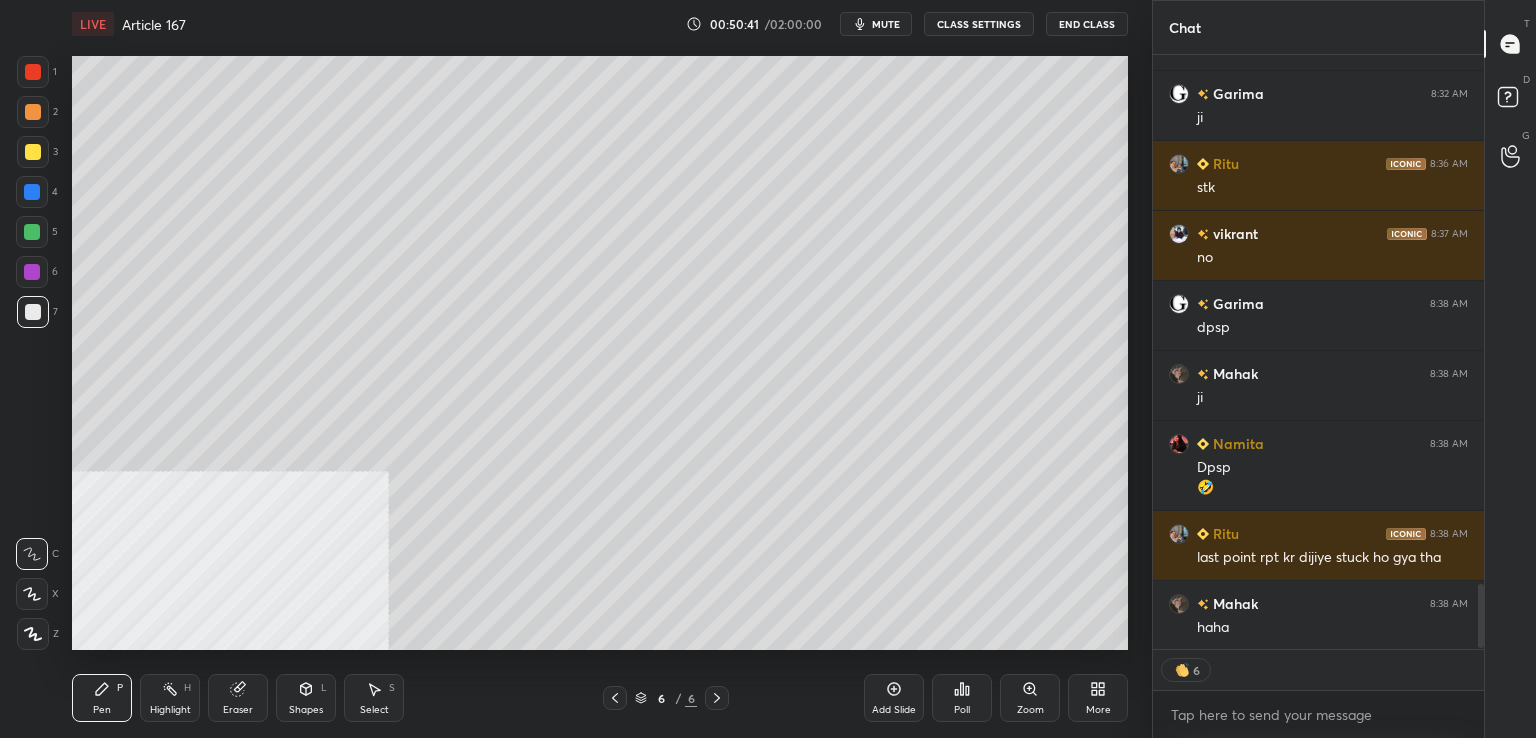 scroll, scrollTop: 4879, scrollLeft: 0, axis: vertical 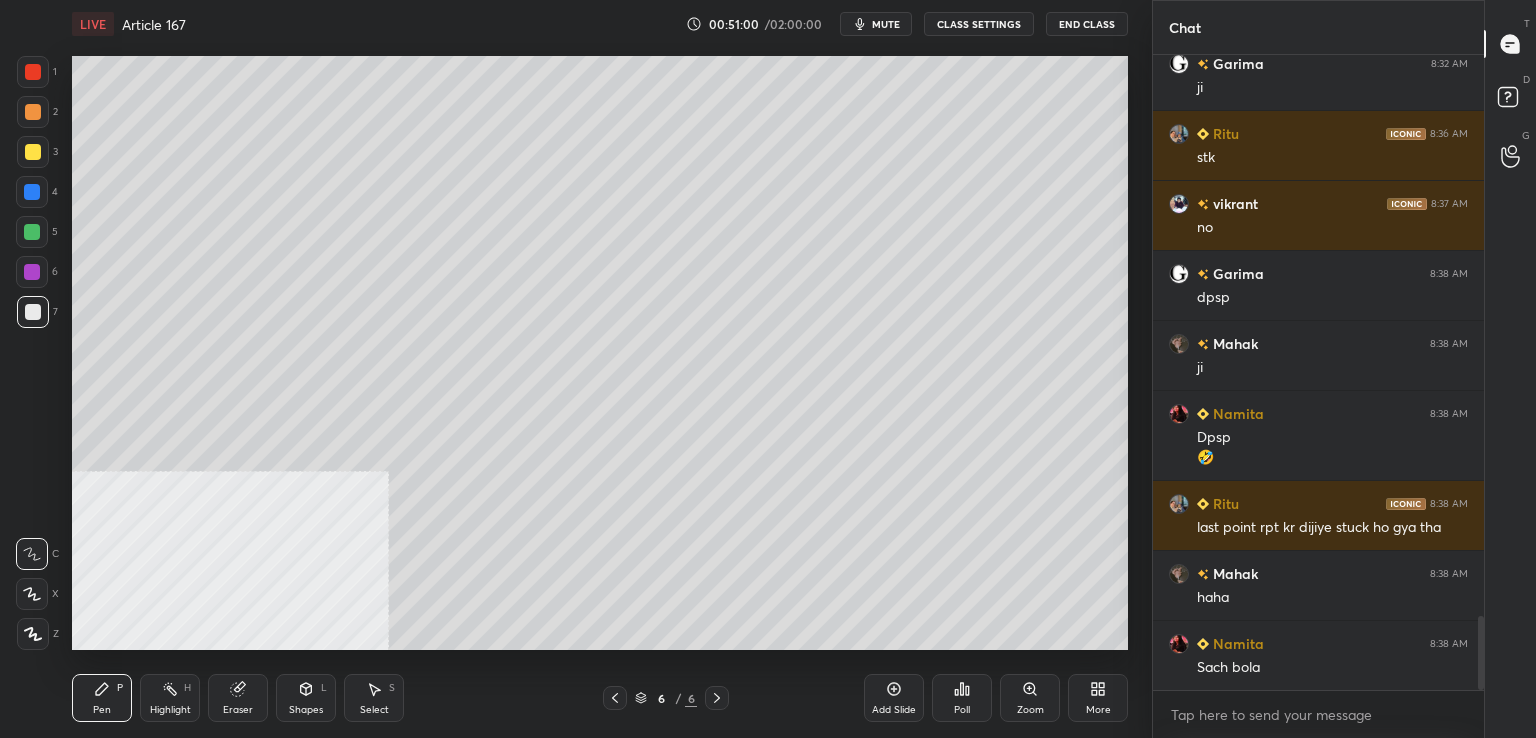 click 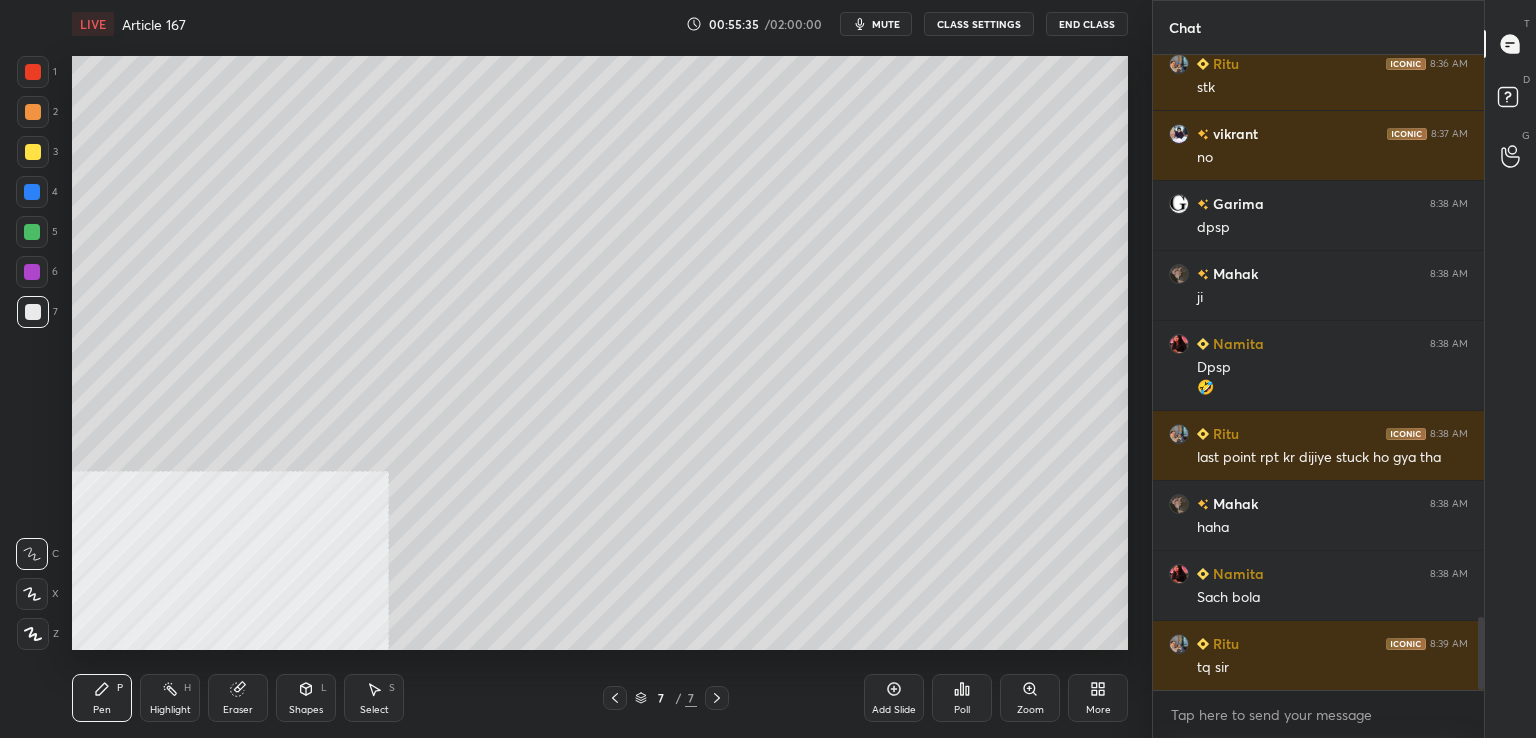 scroll, scrollTop: 4956, scrollLeft: 0, axis: vertical 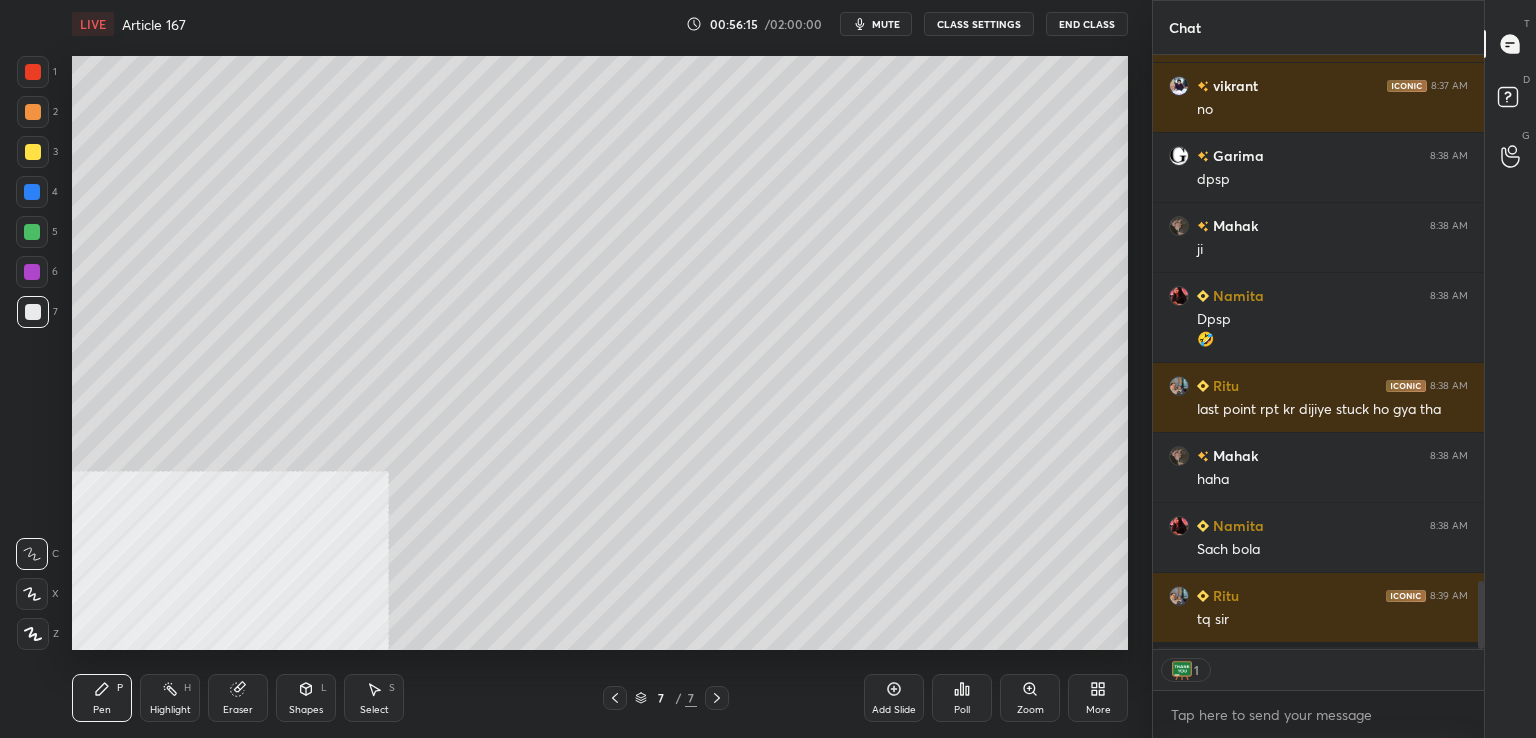 click on "Add Slide" at bounding box center [894, 698] 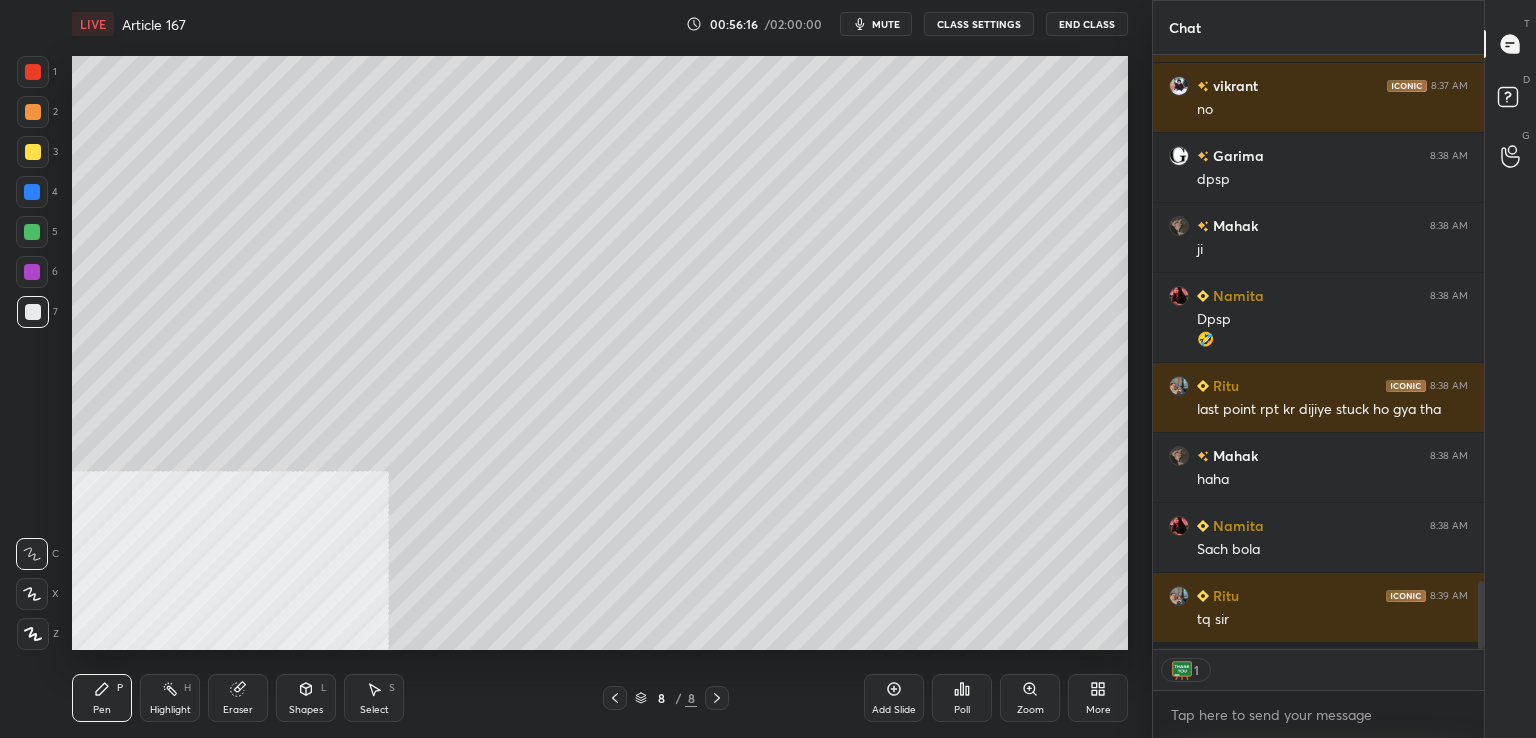 scroll, scrollTop: 4651, scrollLeft: 0, axis: vertical 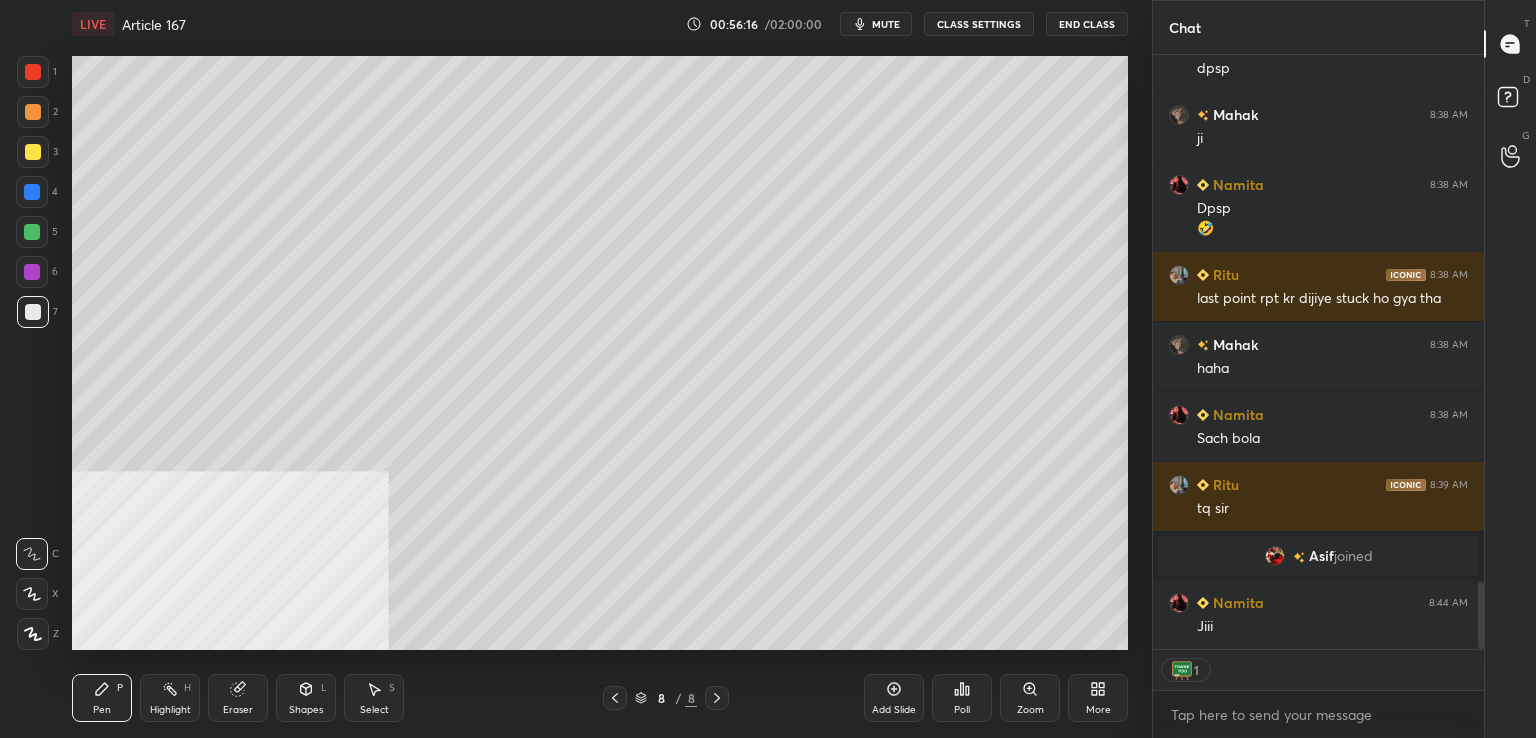 drag, startPoint x: 33, startPoint y: 69, endPoint x: 67, endPoint y: 74, distance: 34.36568 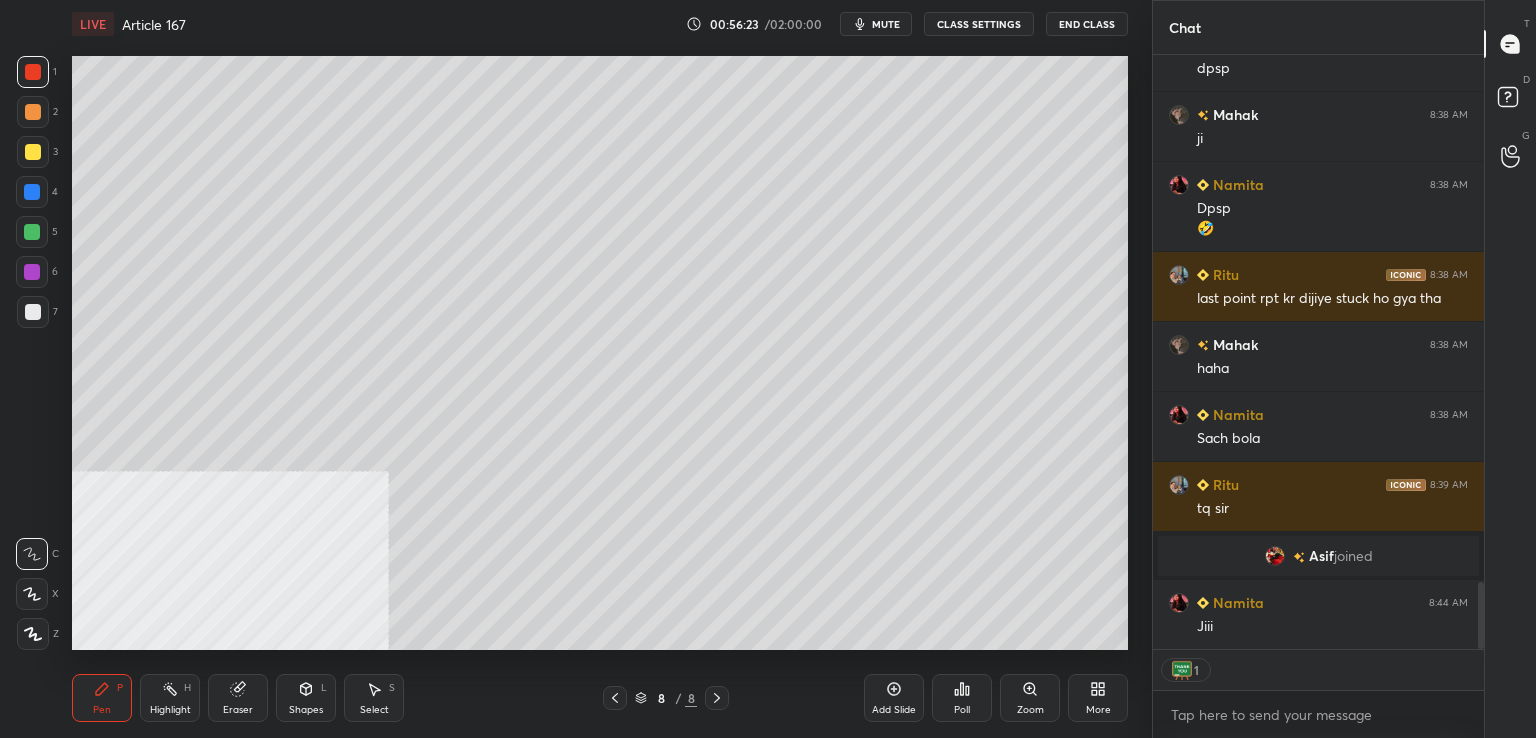 drag, startPoint x: 40, startPoint y: 323, endPoint x: 57, endPoint y: 297, distance: 31.06445 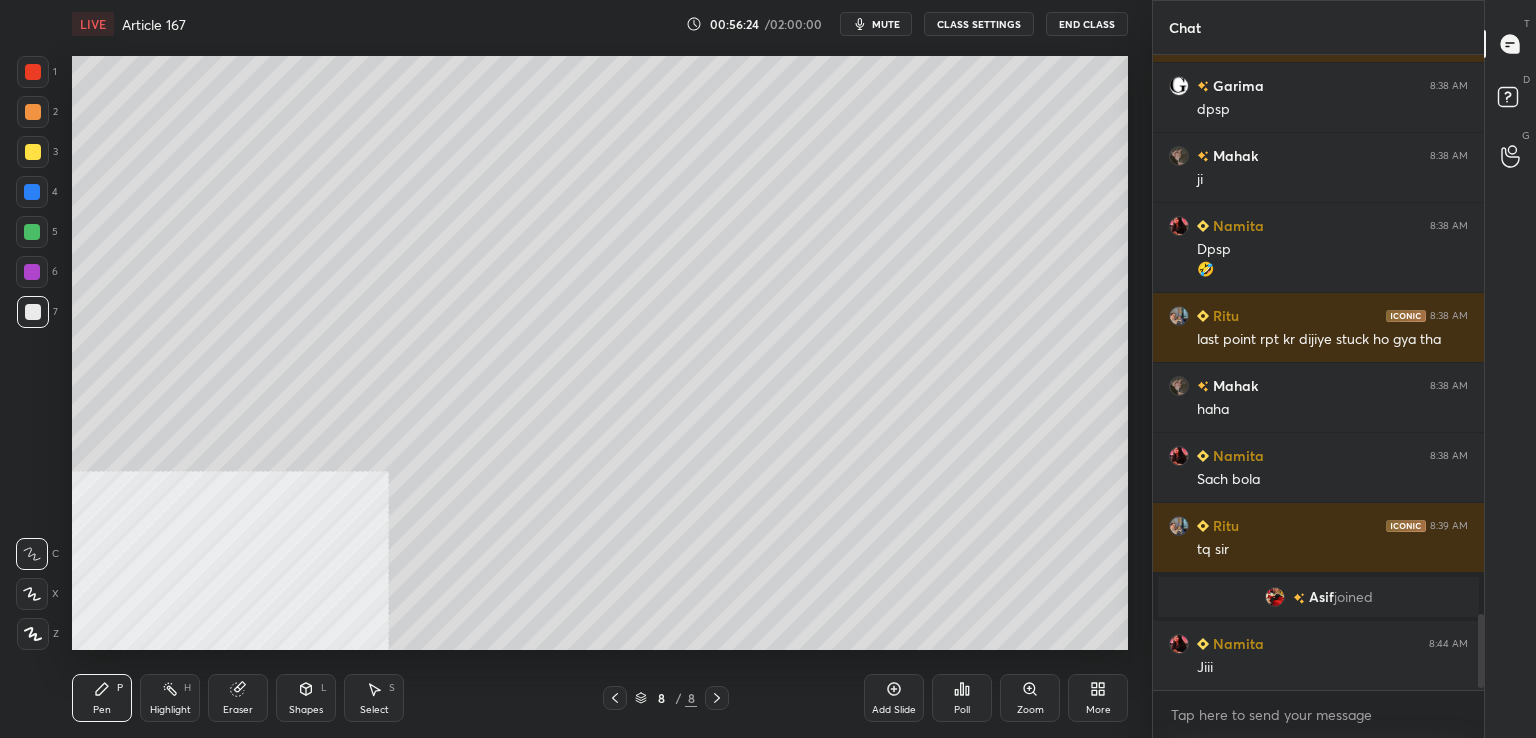 scroll, scrollTop: 6, scrollLeft: 6, axis: both 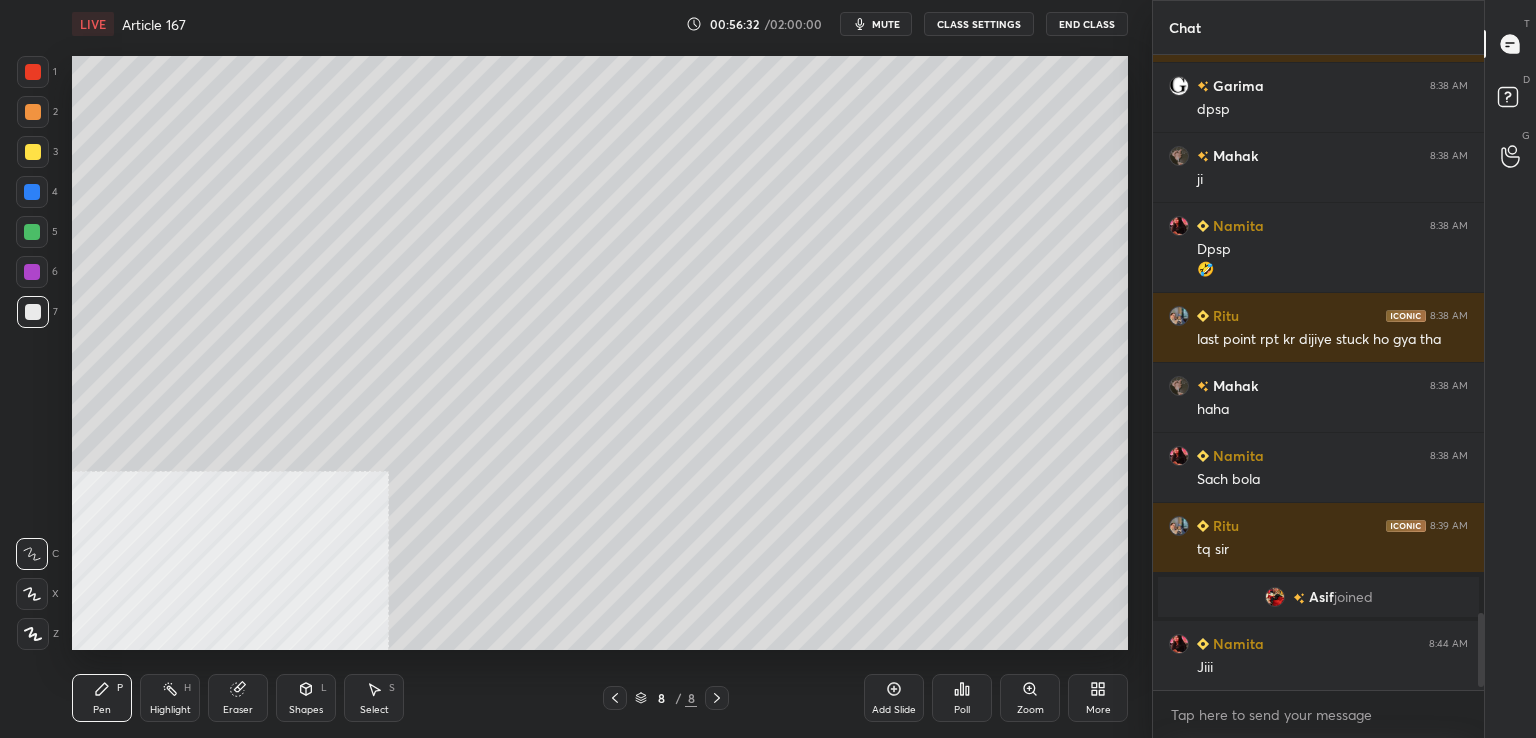 drag, startPoint x: 241, startPoint y: 717, endPoint x: 254, endPoint y: 674, distance: 44.922153 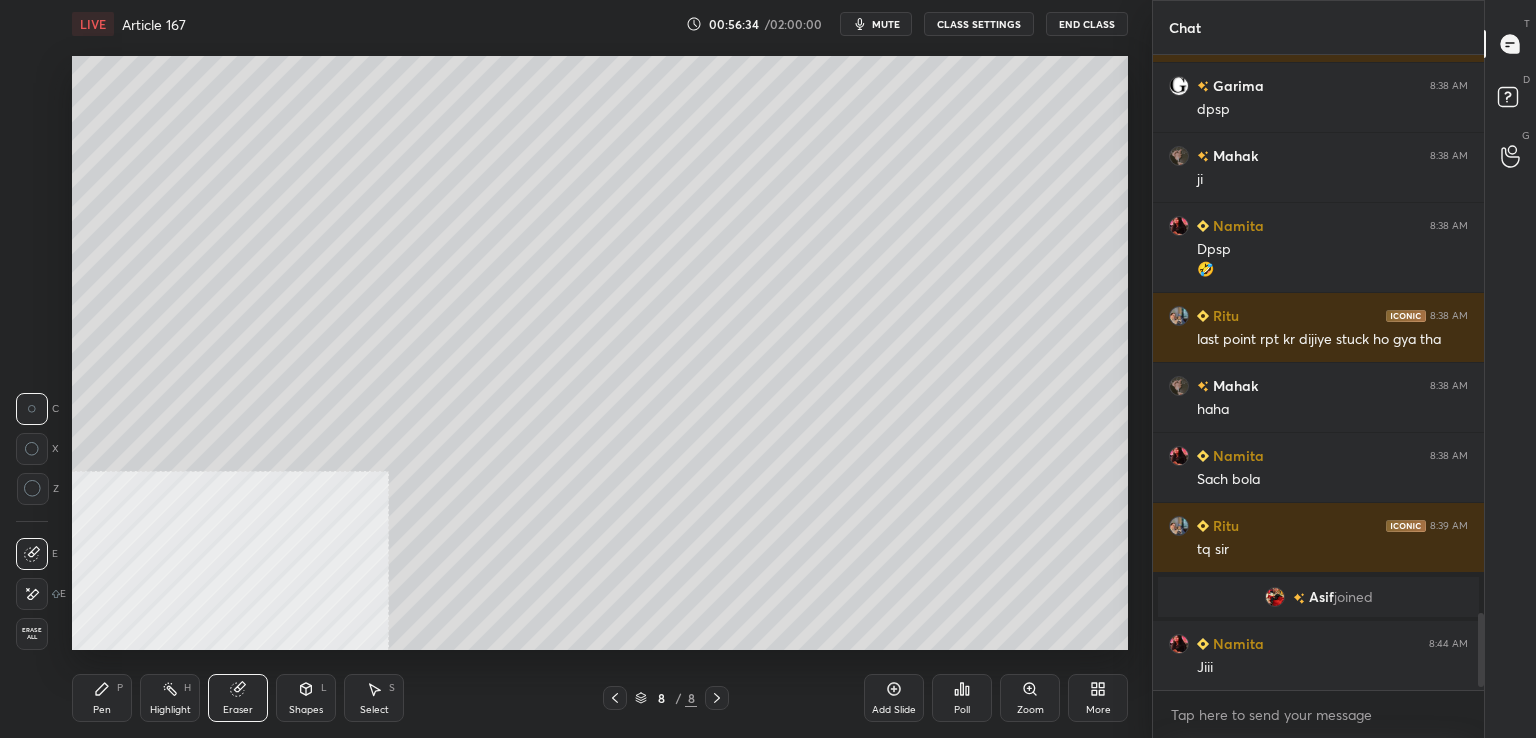 drag, startPoint x: 97, startPoint y: 697, endPoint x: 124, endPoint y: 663, distance: 43.416588 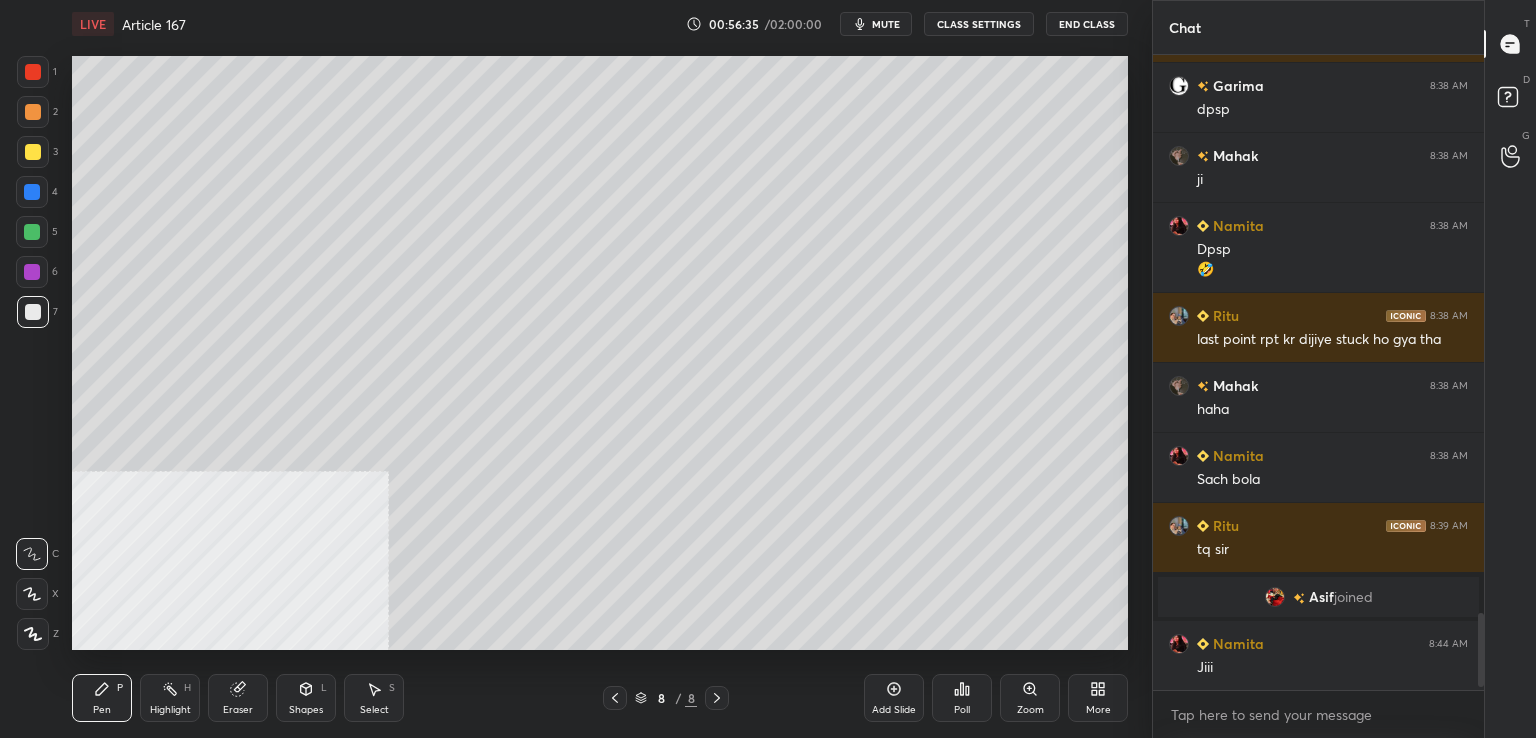 click on "mute" at bounding box center [886, 24] 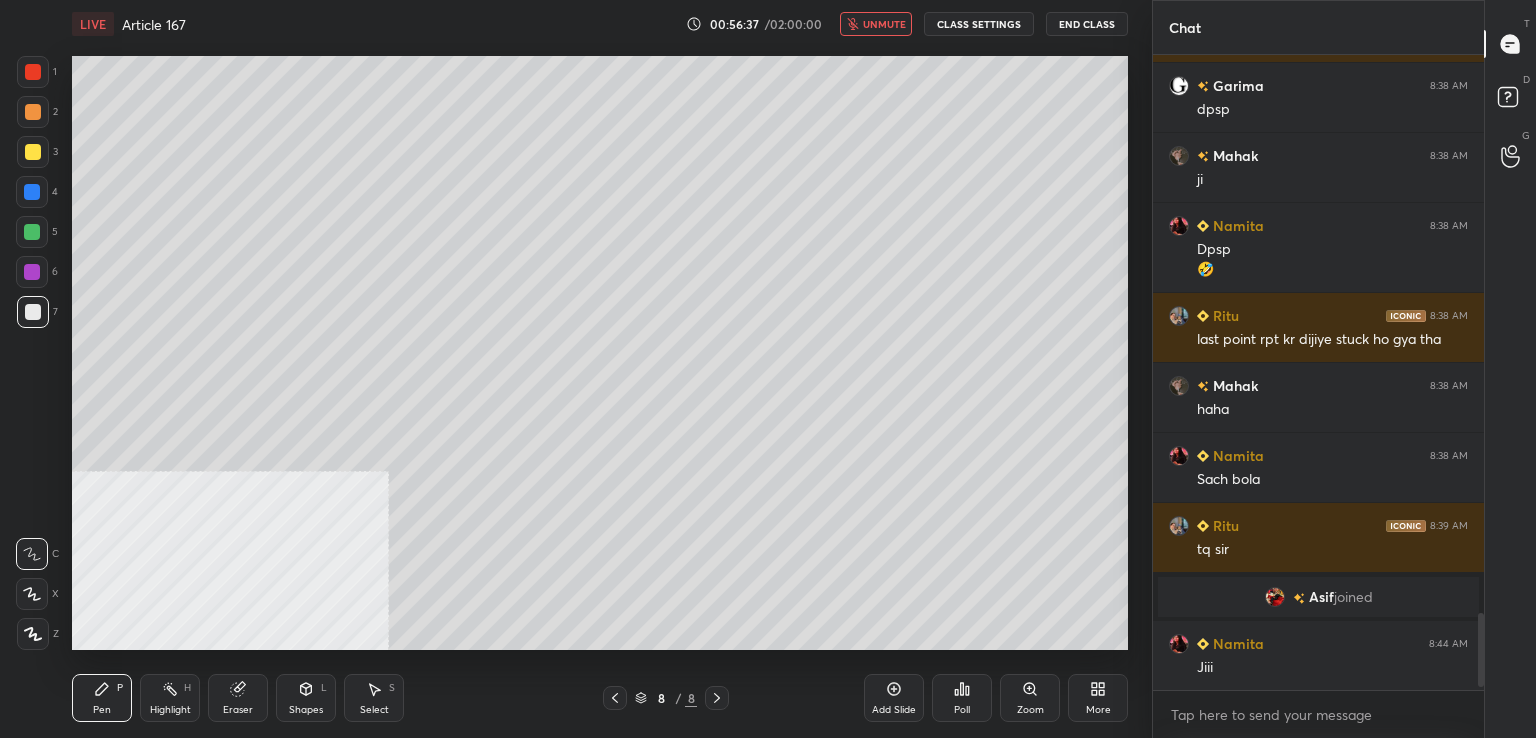click on "unmute" at bounding box center [884, 24] 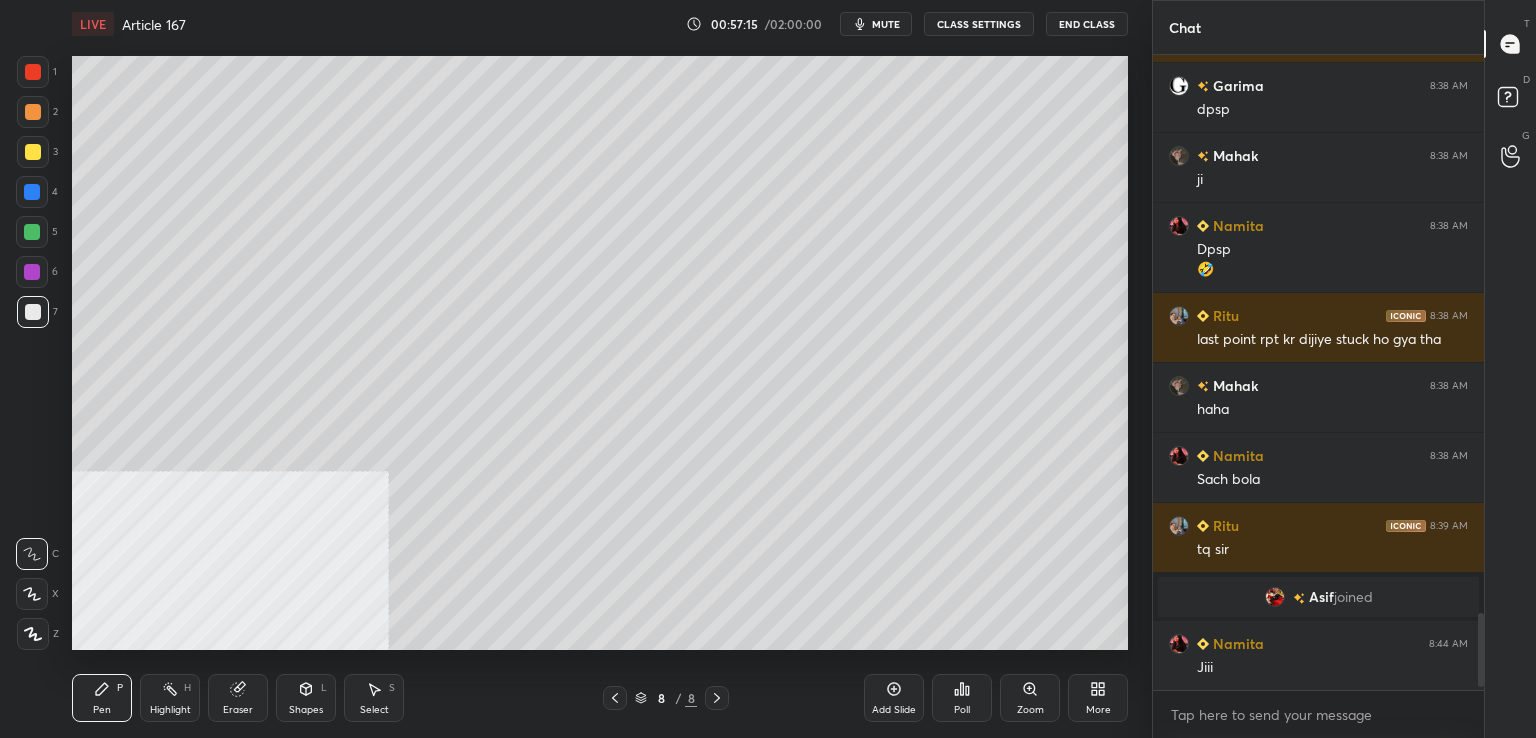 click at bounding box center (32, 192) 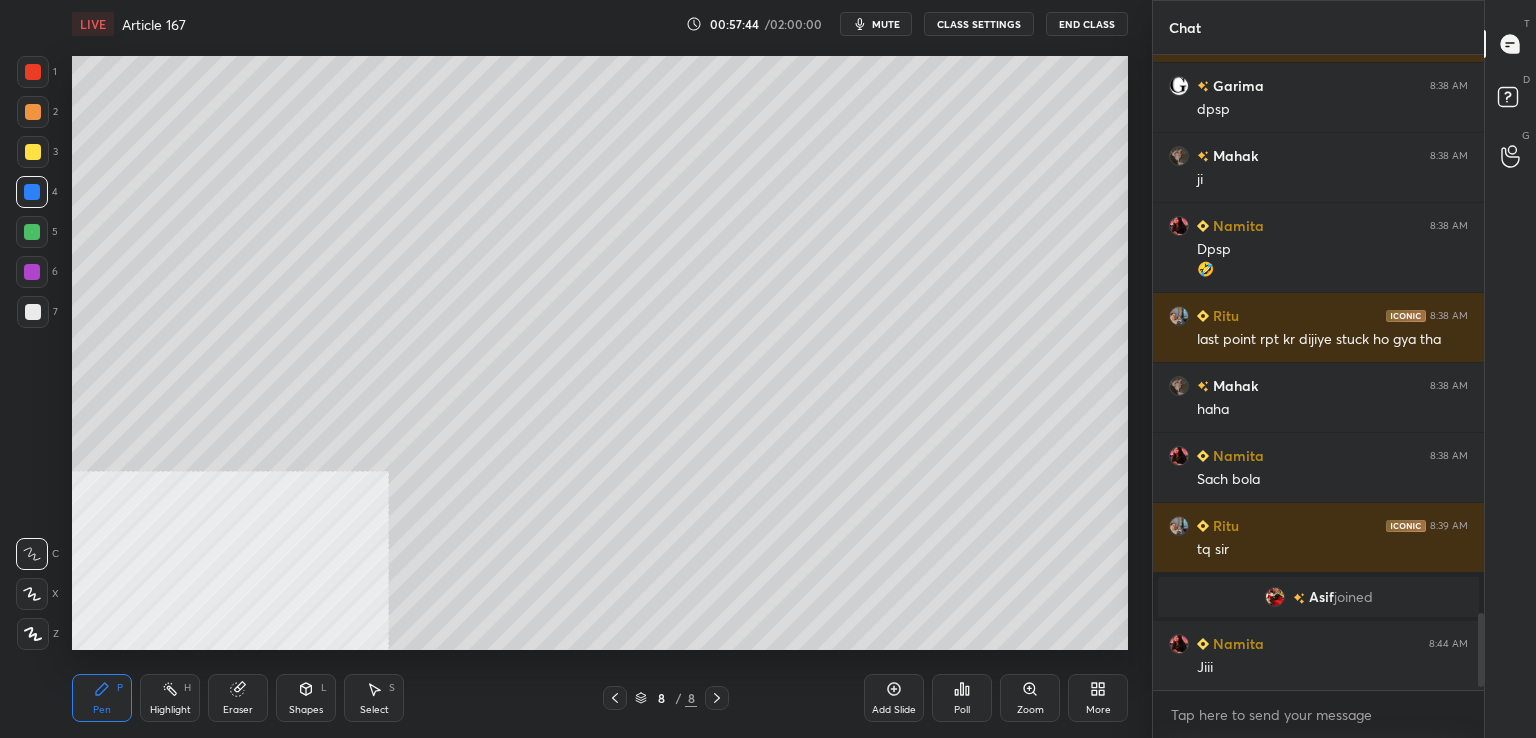 scroll, scrollTop: 4696, scrollLeft: 0, axis: vertical 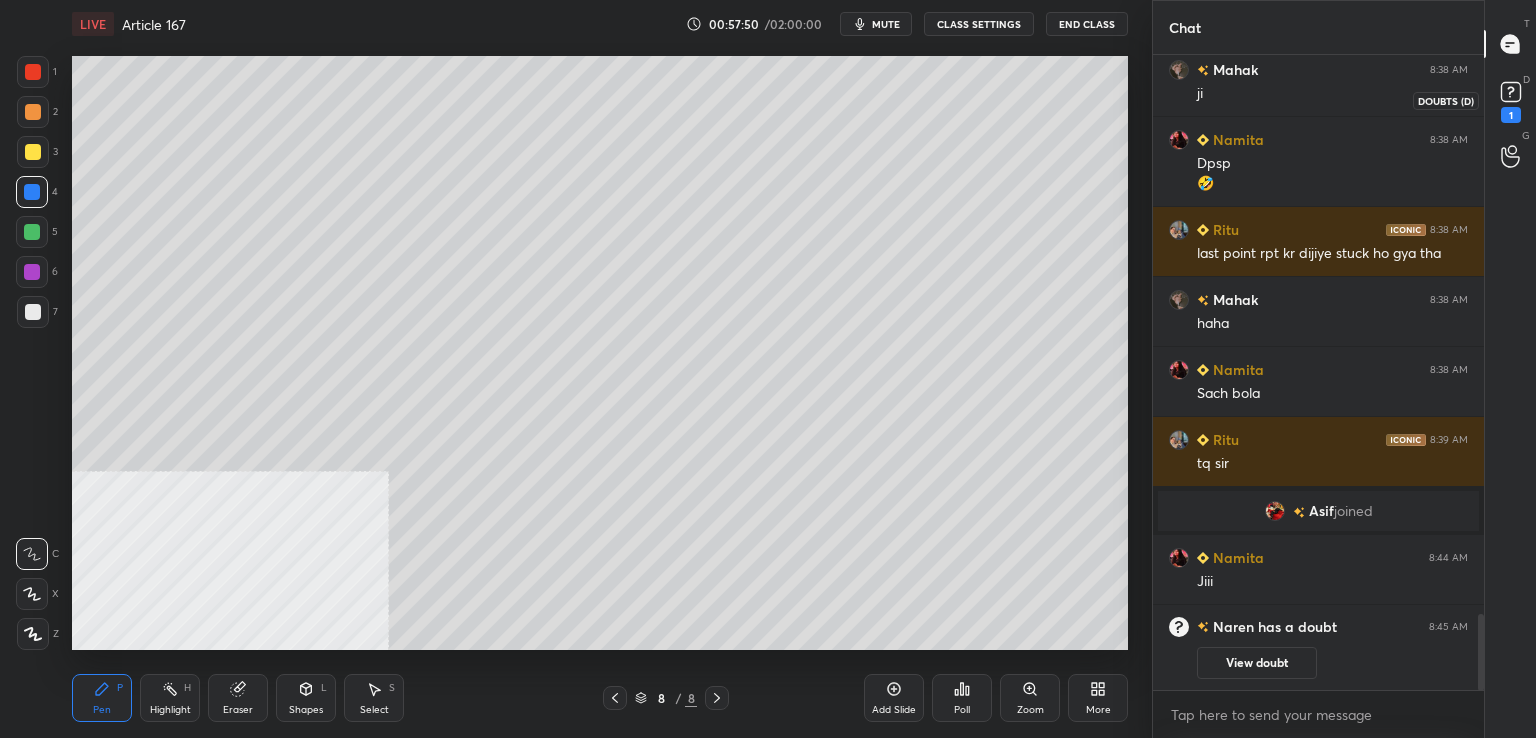 click 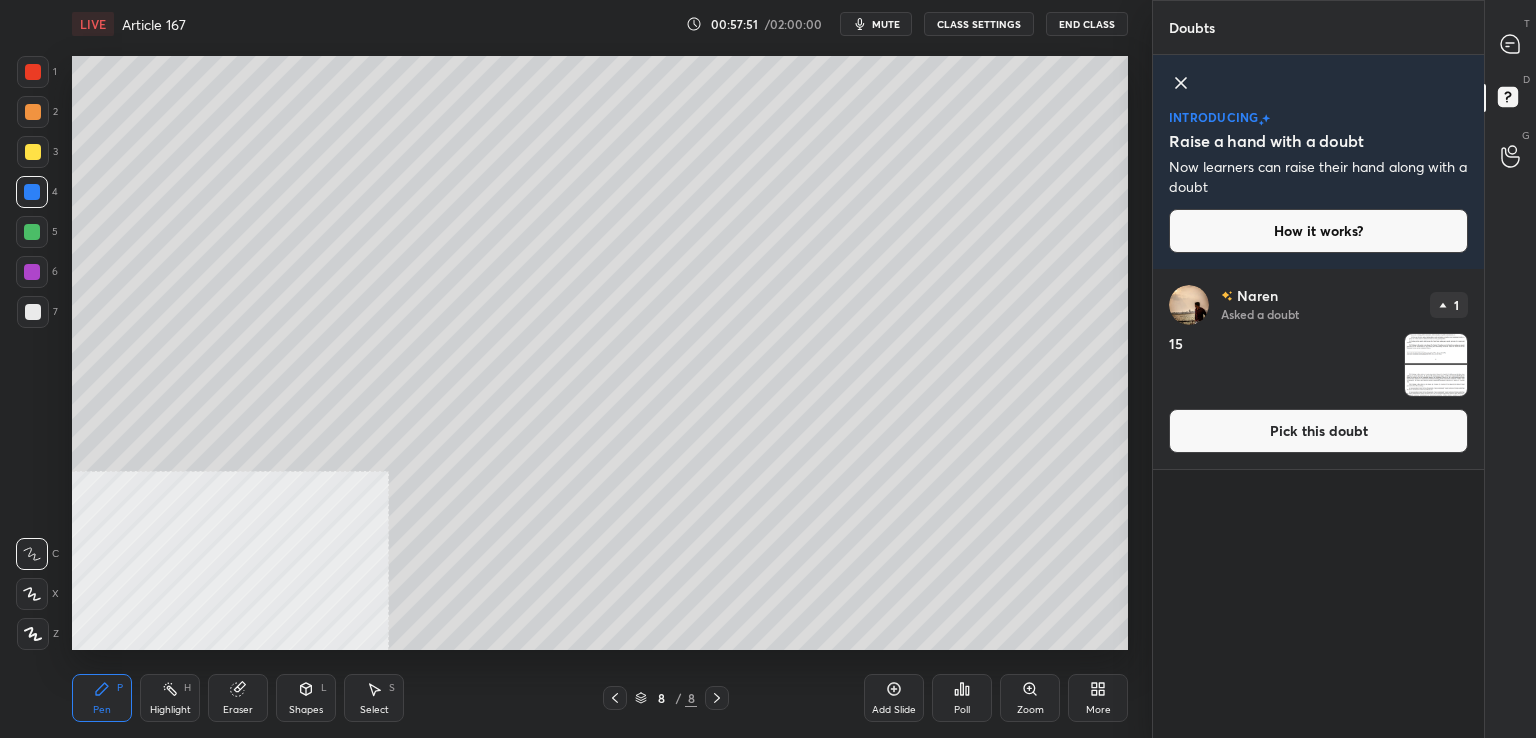 drag, startPoint x: 1298, startPoint y: 429, endPoint x: 1252, endPoint y: 426, distance: 46.09772 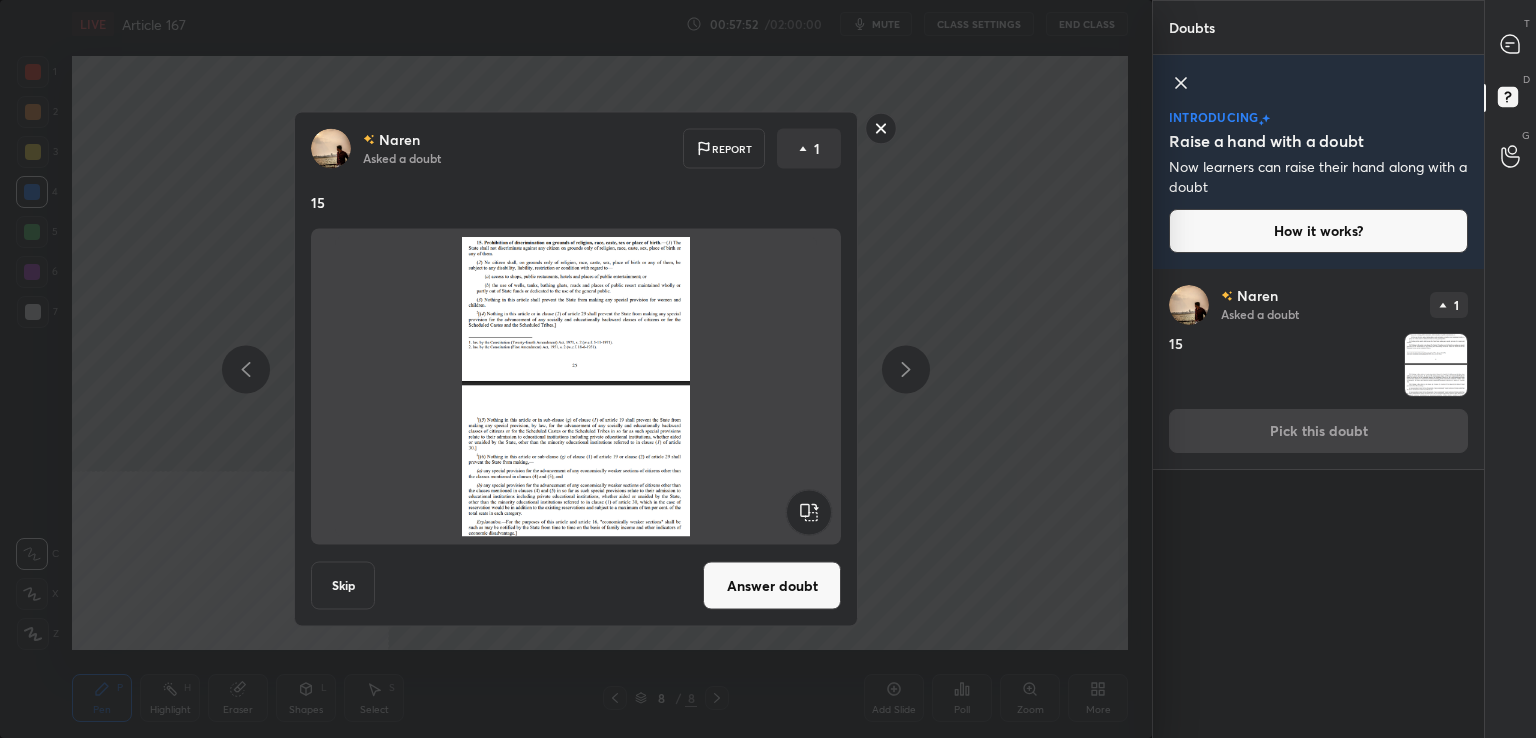 click on "Answer doubt" at bounding box center [772, 586] 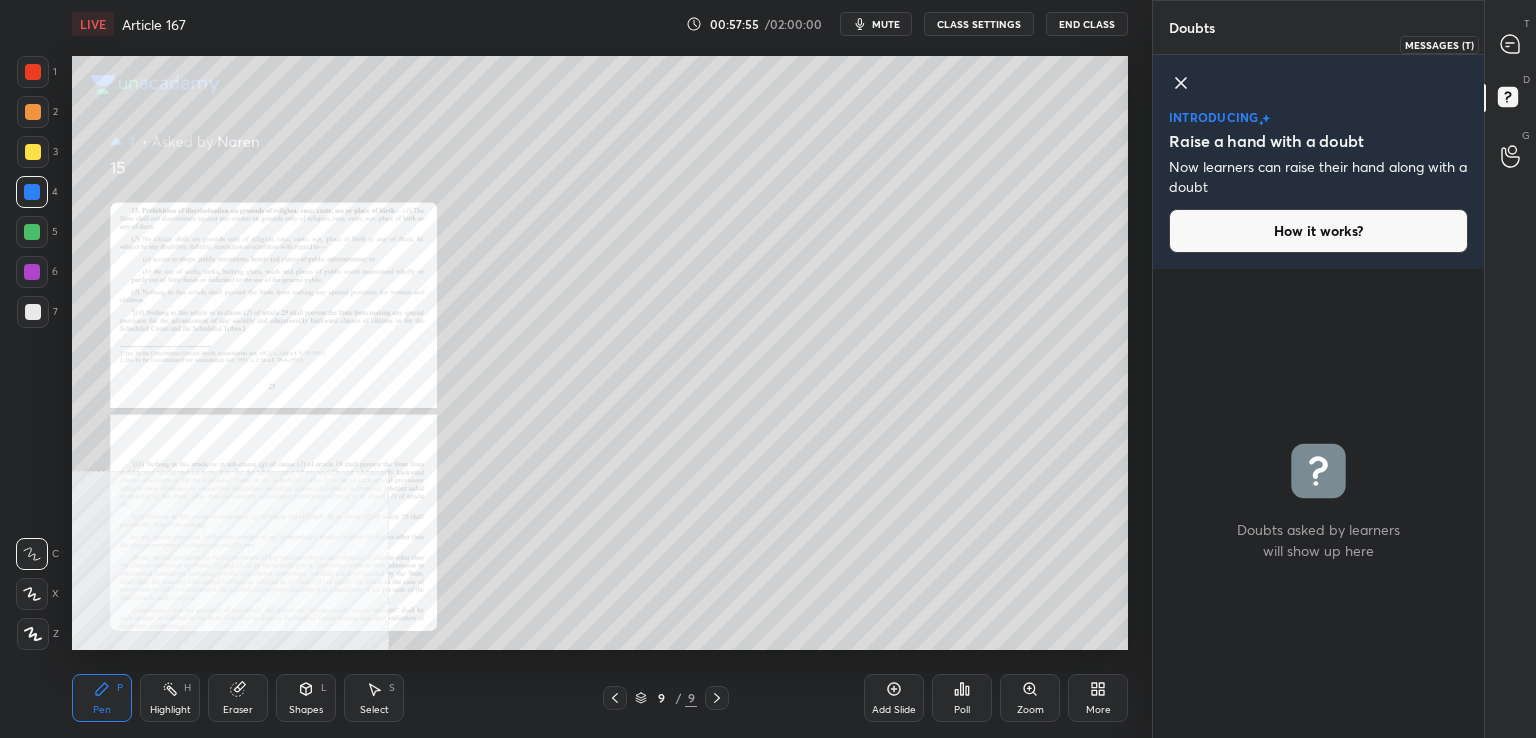 drag, startPoint x: 1516, startPoint y: 42, endPoint x: 1476, endPoint y: 48, distance: 40.4475 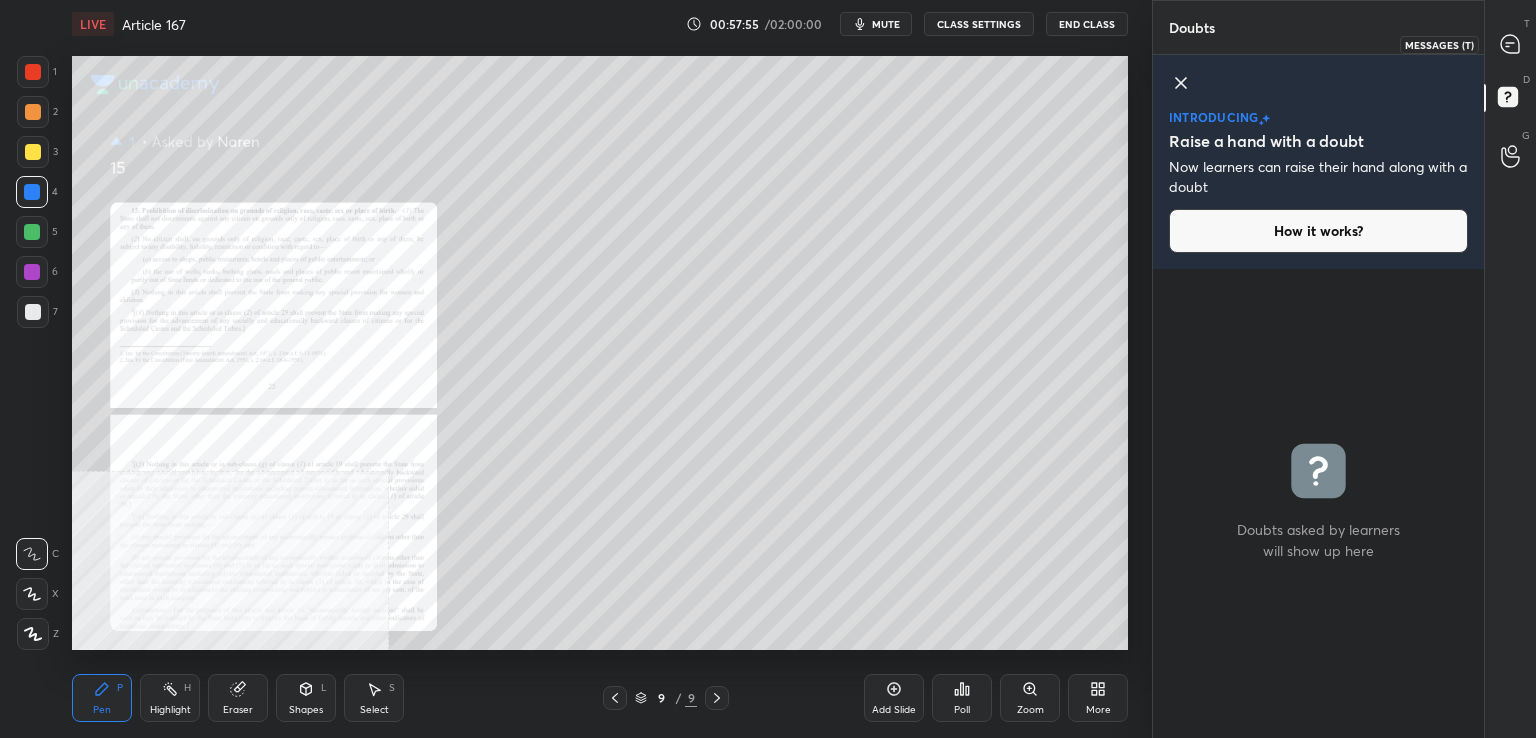 click 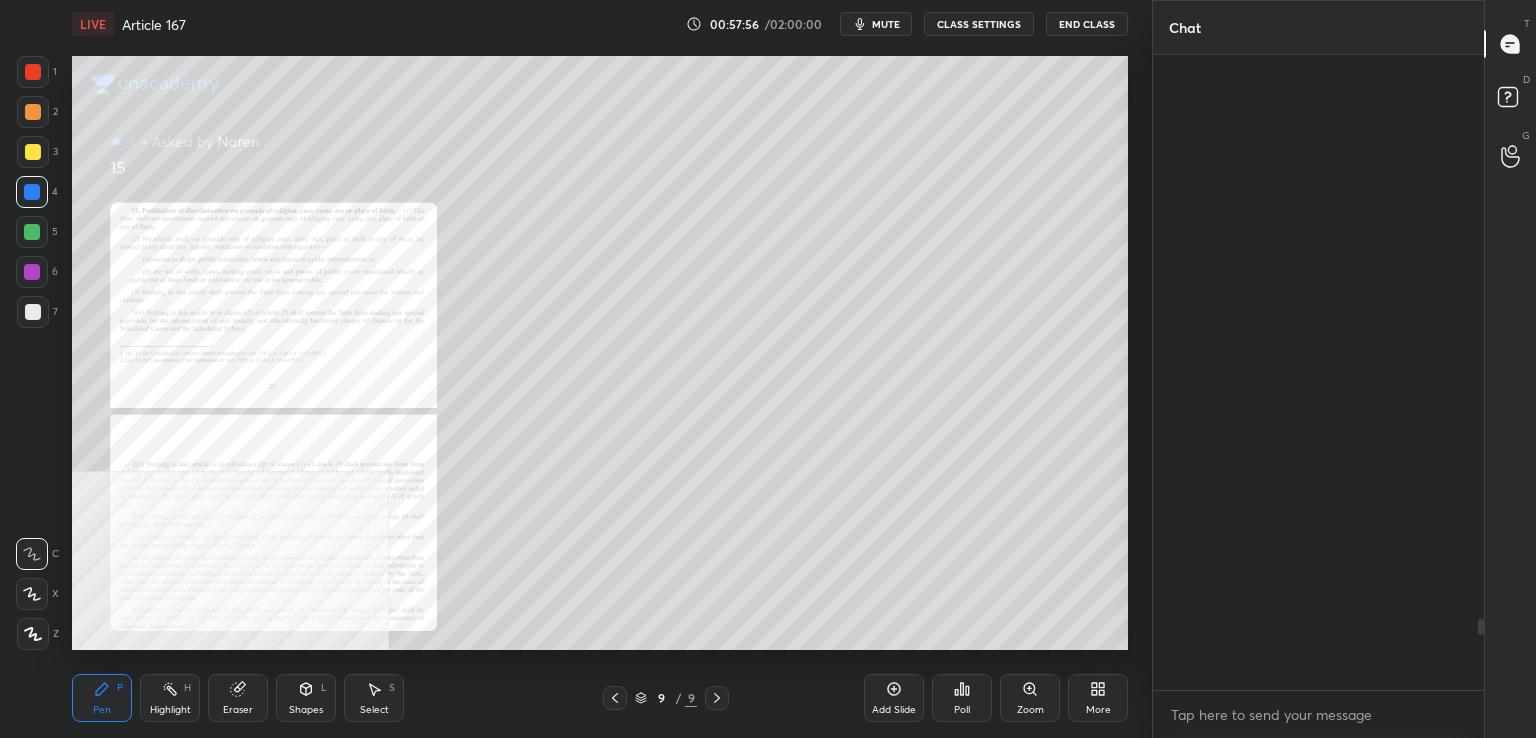 scroll, scrollTop: 5018, scrollLeft: 0, axis: vertical 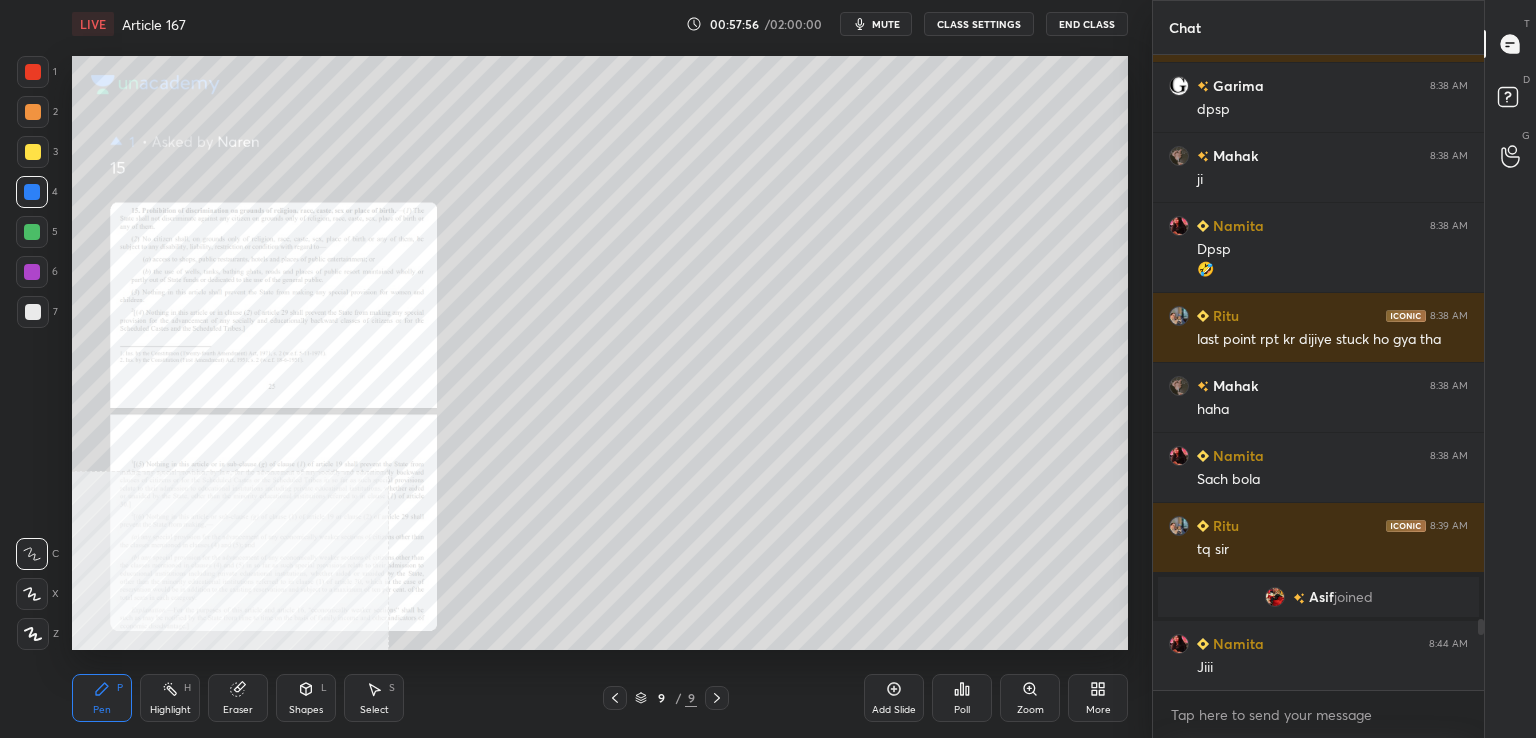 click 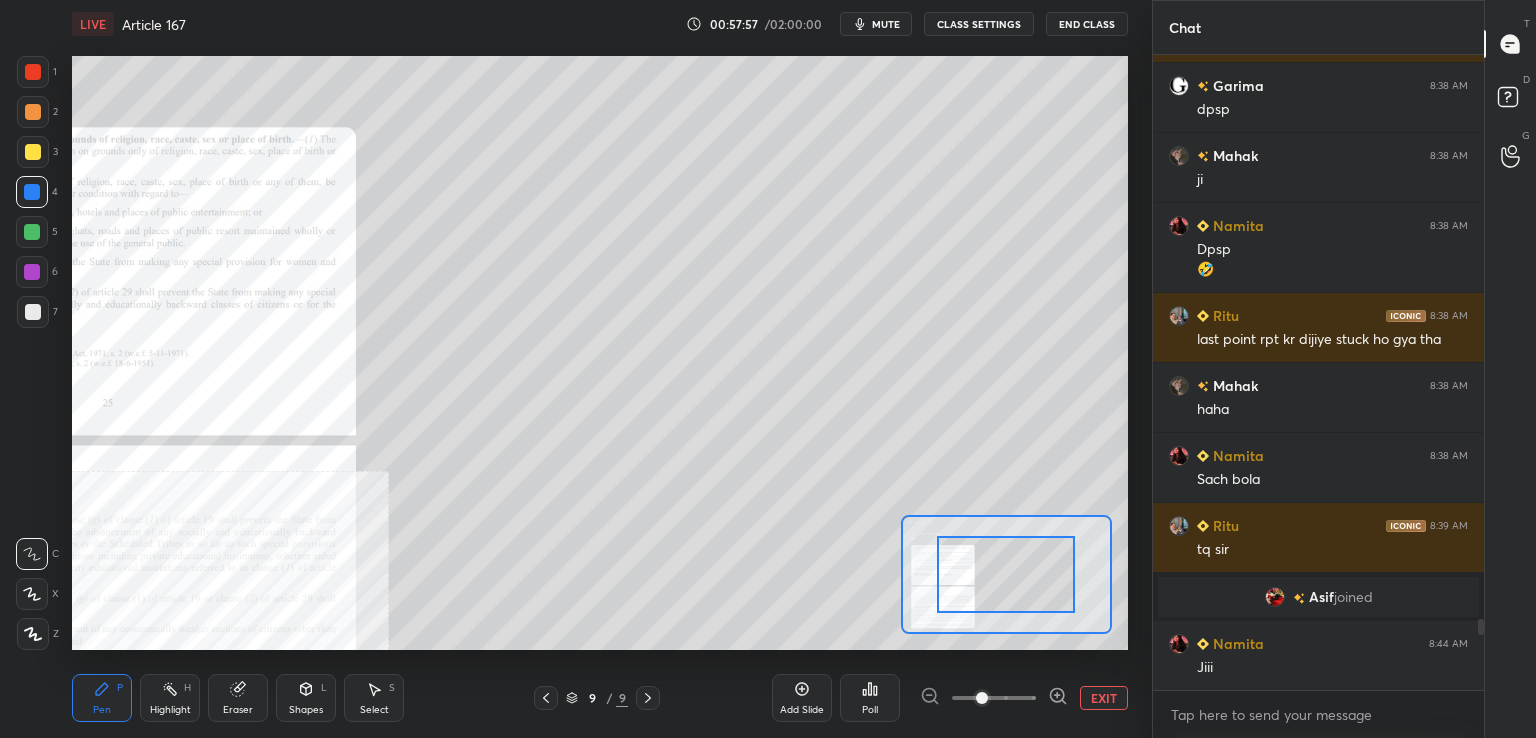 click at bounding box center [994, 698] 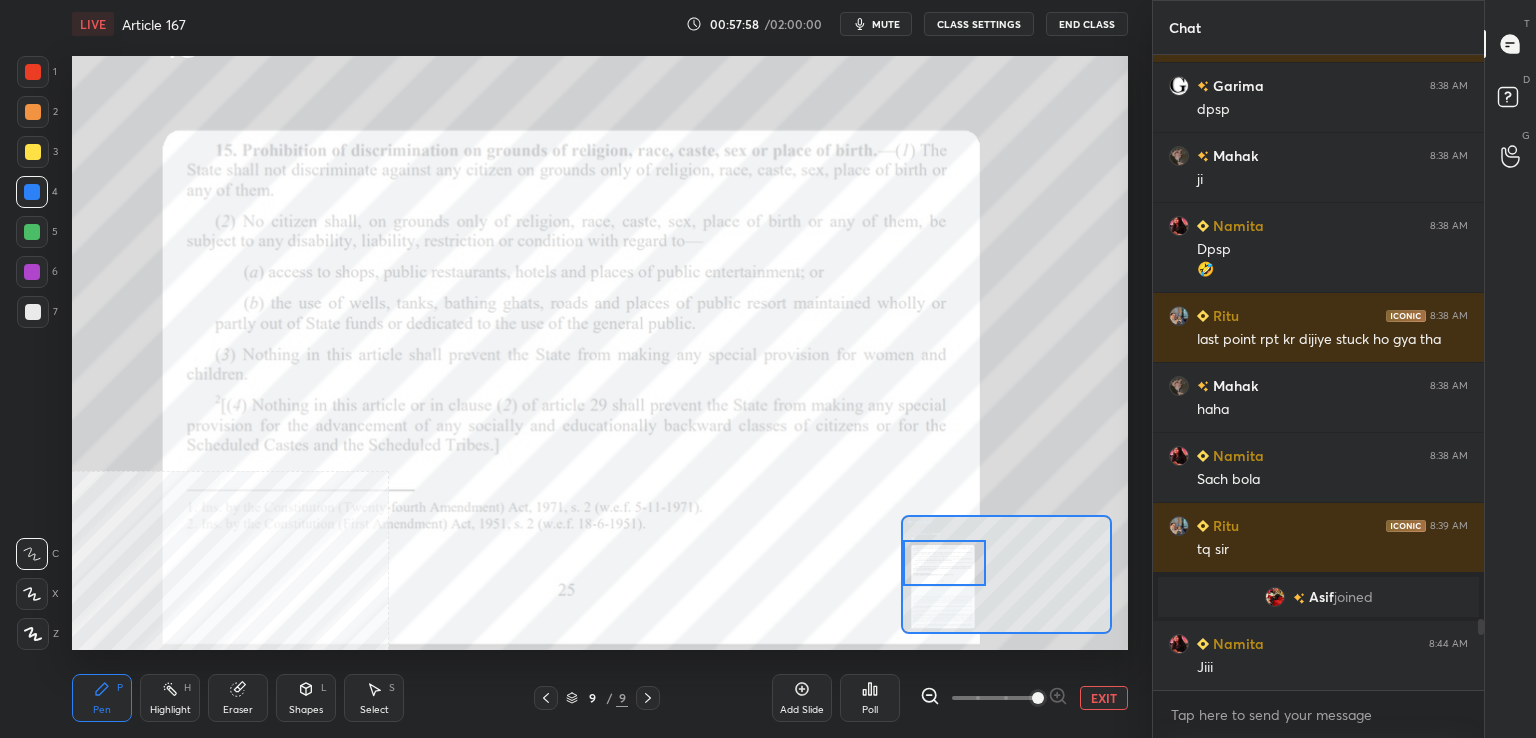 drag, startPoint x: 1017, startPoint y: 581, endPoint x: 944, endPoint y: 555, distance: 77.491936 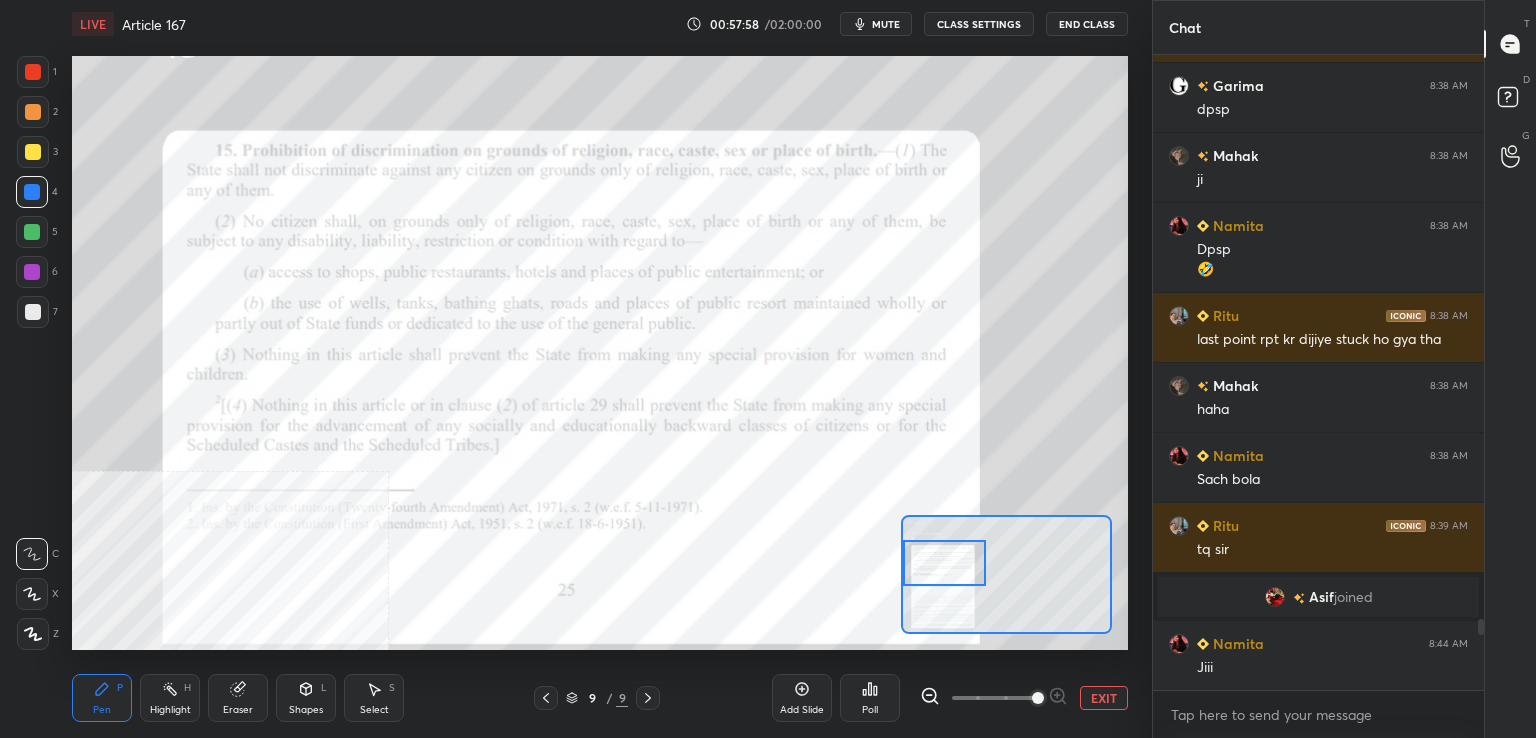 click at bounding box center [944, 563] 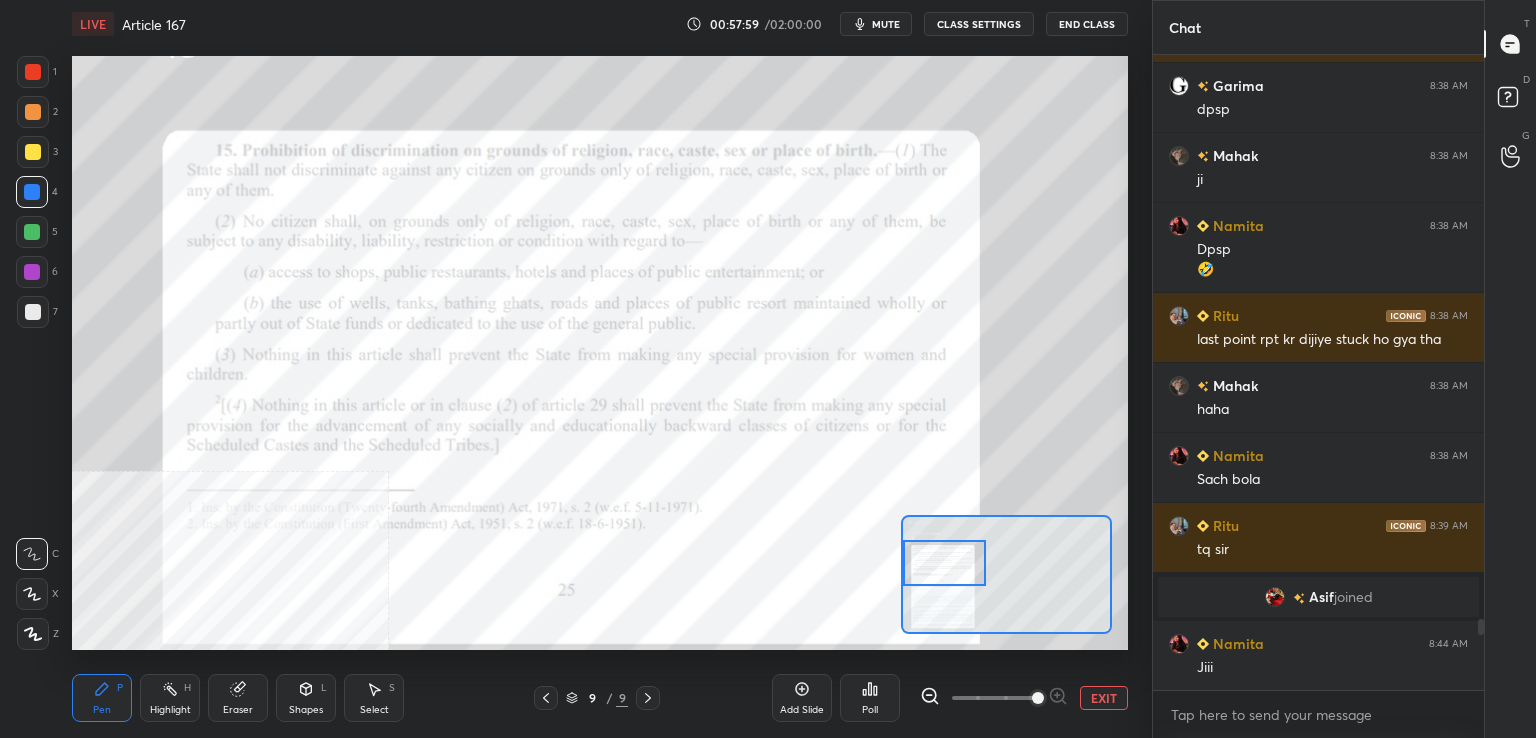 drag, startPoint x: 16, startPoint y: 64, endPoint x: 23, endPoint y: 74, distance: 12.206555 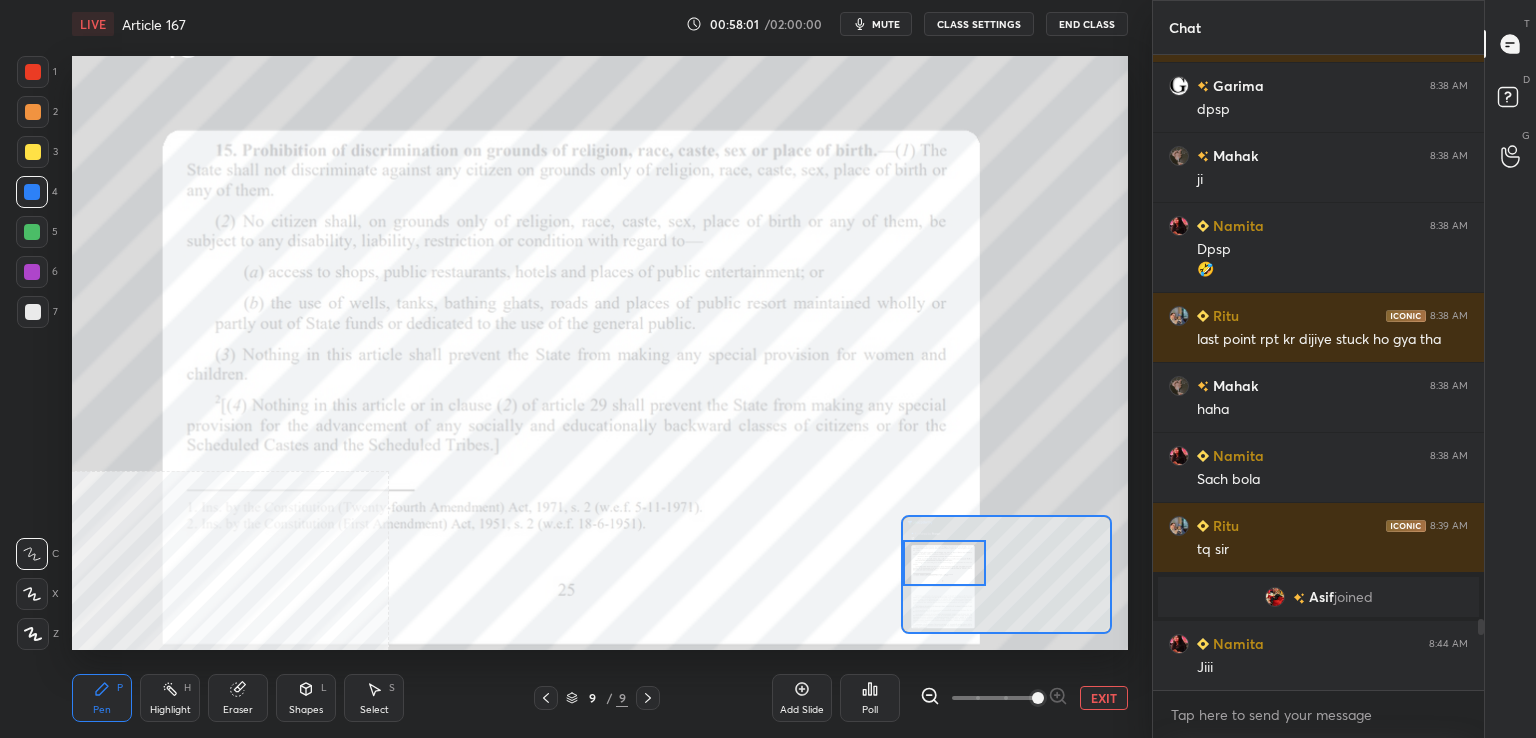 drag, startPoint x: 37, startPoint y: 65, endPoint x: 27, endPoint y: 81, distance: 18.867962 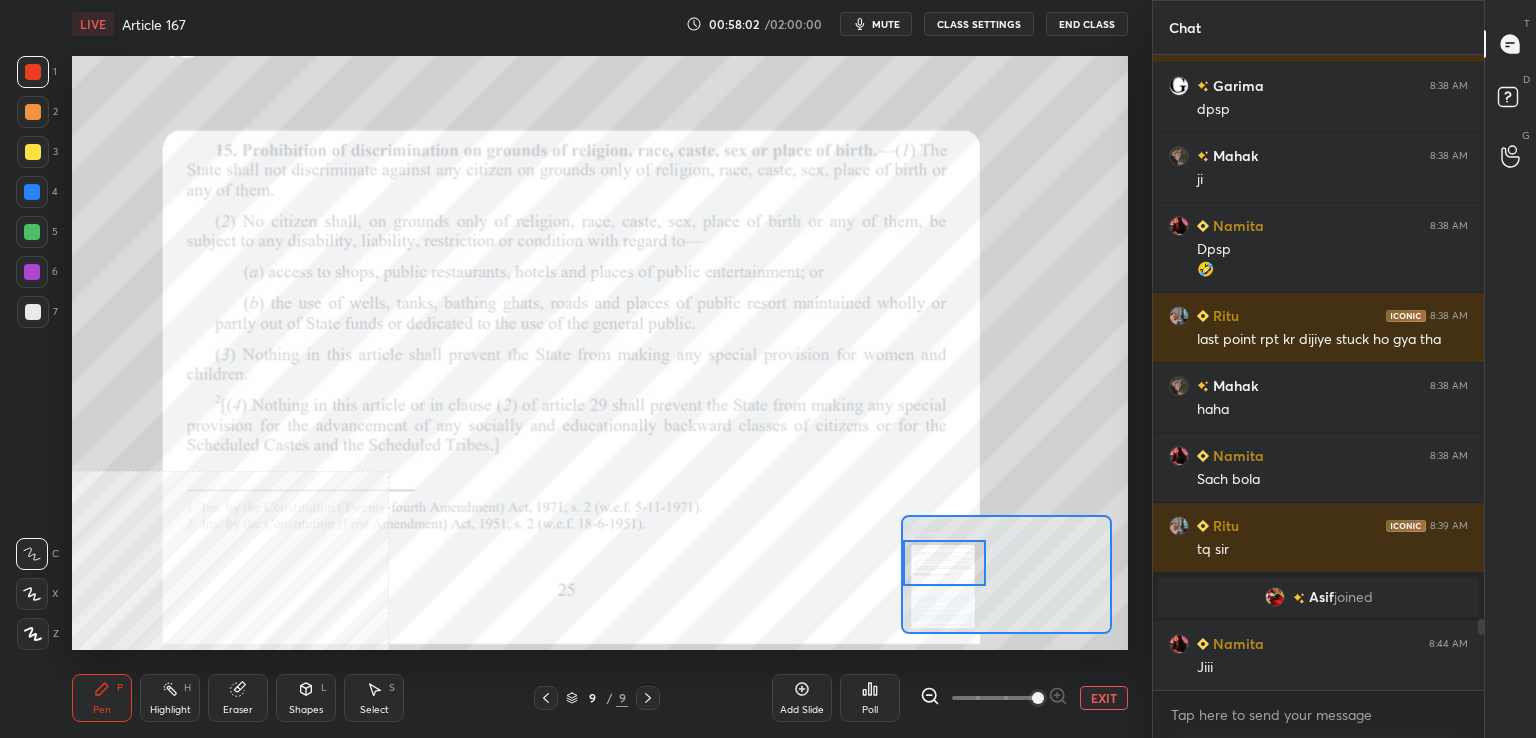 drag, startPoint x: 168, startPoint y: 708, endPoint x: 196, endPoint y: 670, distance: 47.201694 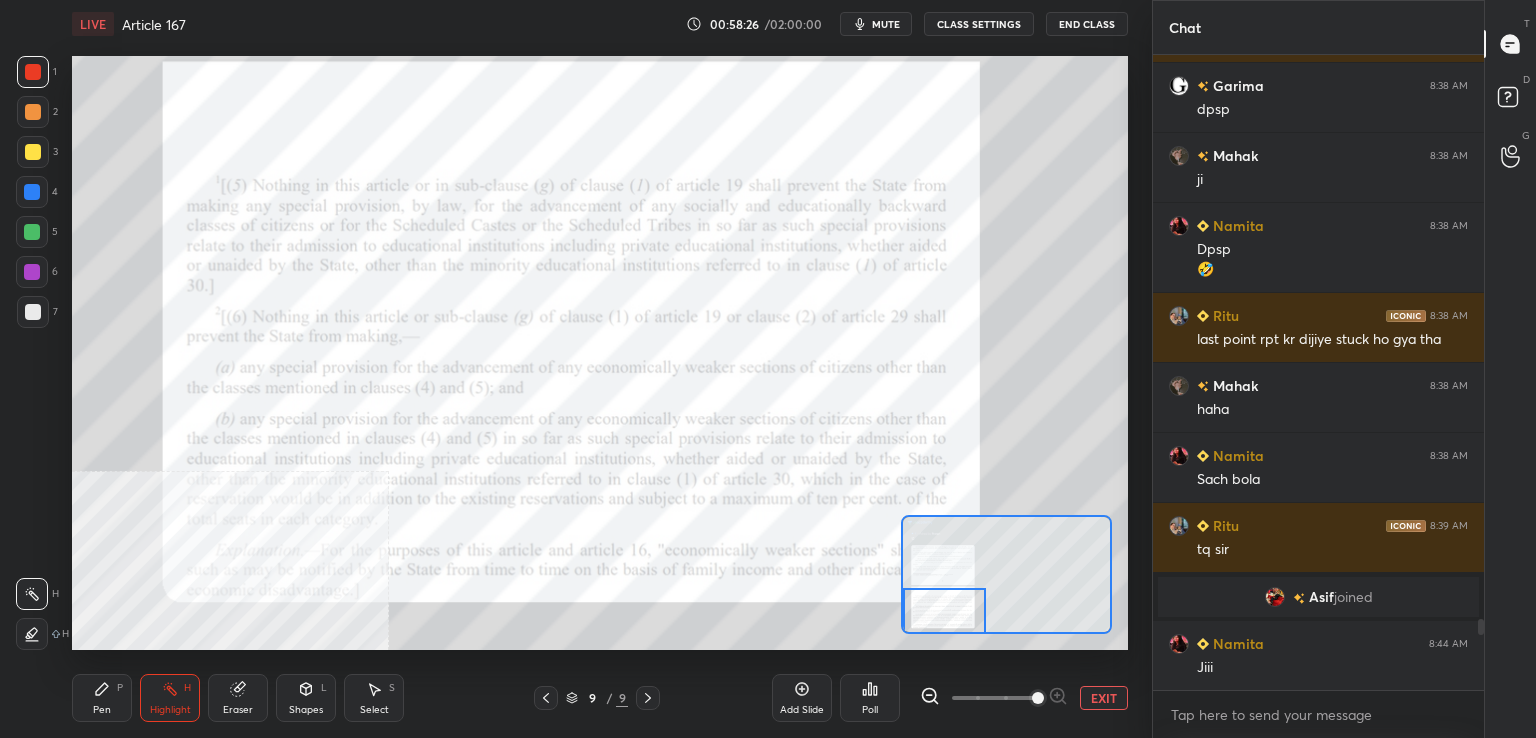 drag, startPoint x: 948, startPoint y: 555, endPoint x: 922, endPoint y: 613, distance: 63.560993 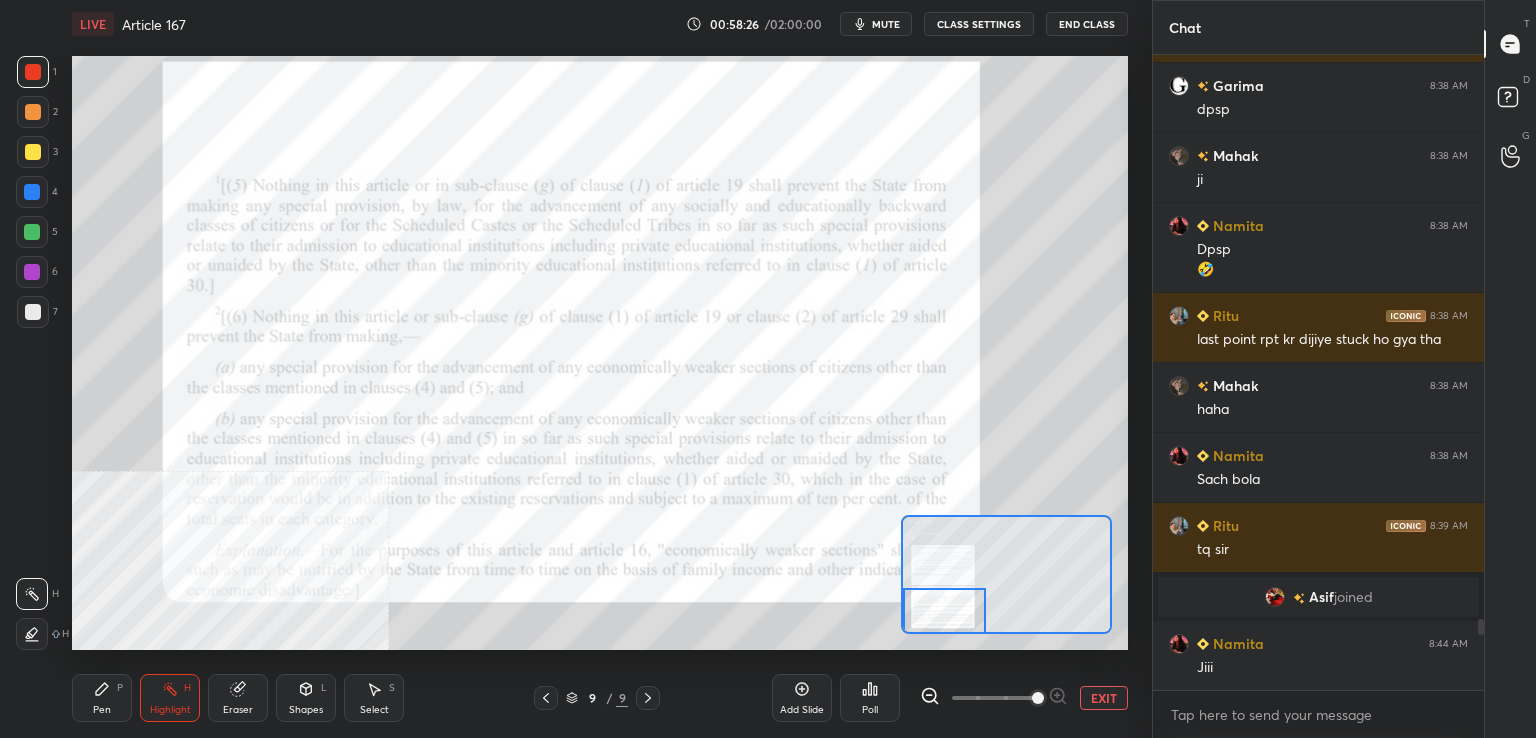 click at bounding box center [944, 611] 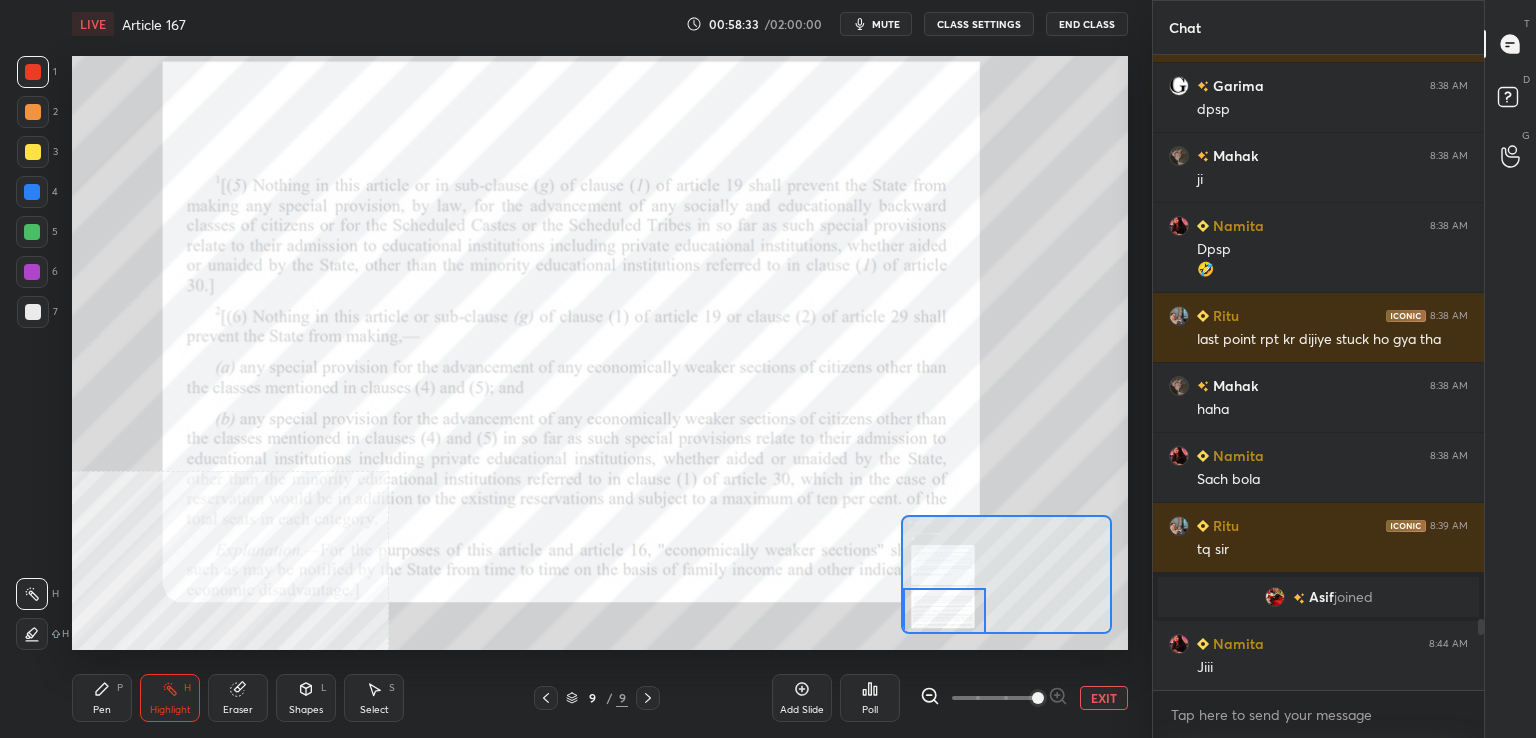 click 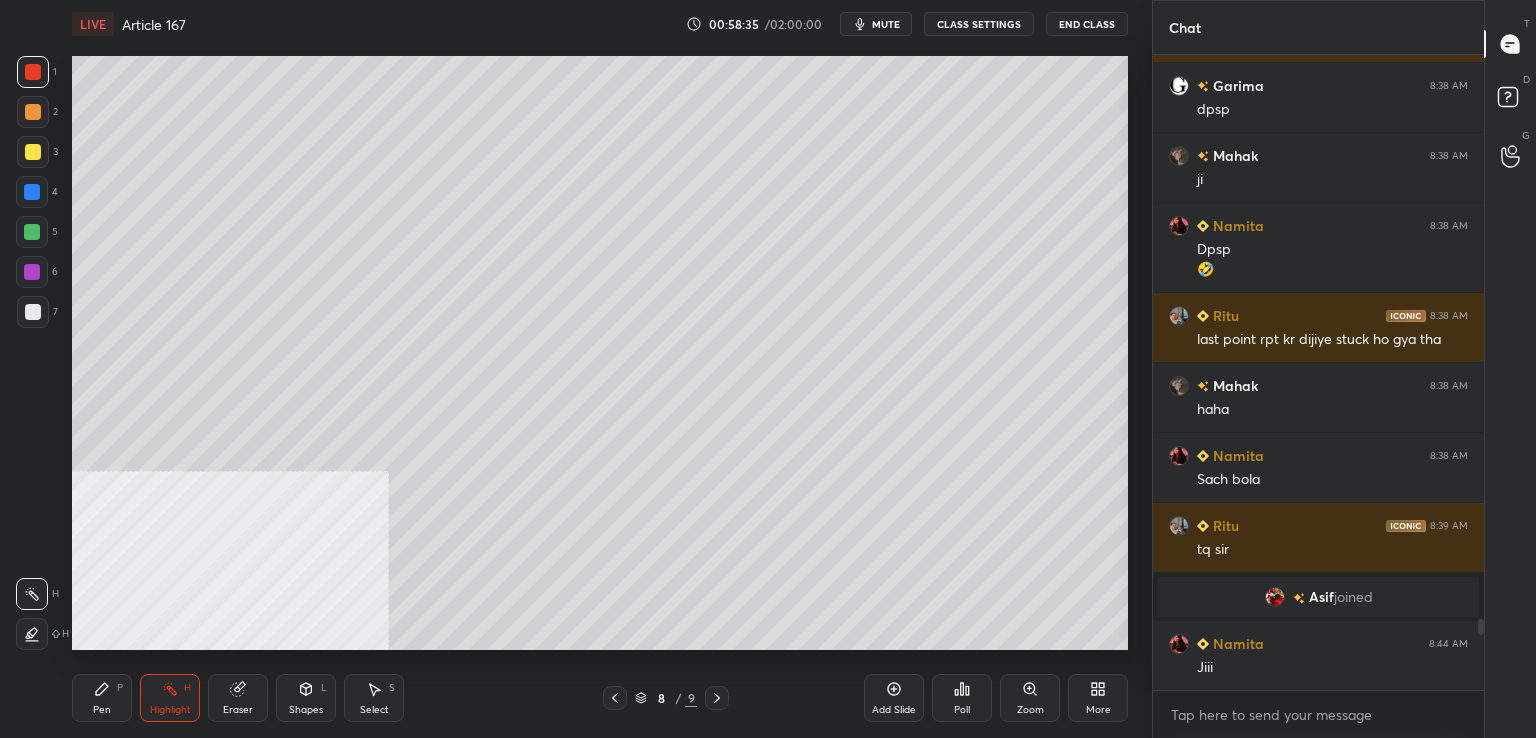 click on "Pen P" at bounding box center (102, 698) 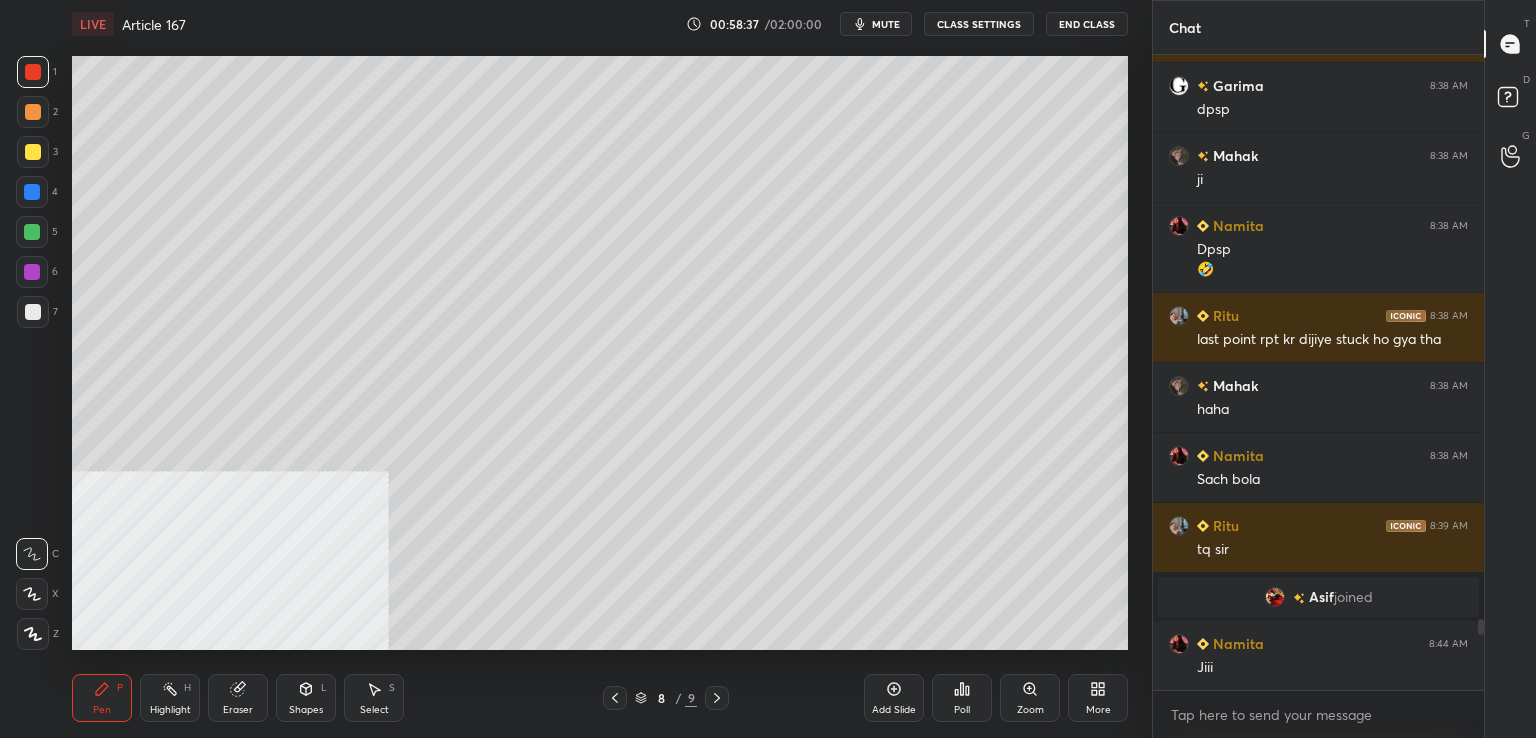 drag, startPoint x: 34, startPoint y: 111, endPoint x: 59, endPoint y: 128, distance: 30.232433 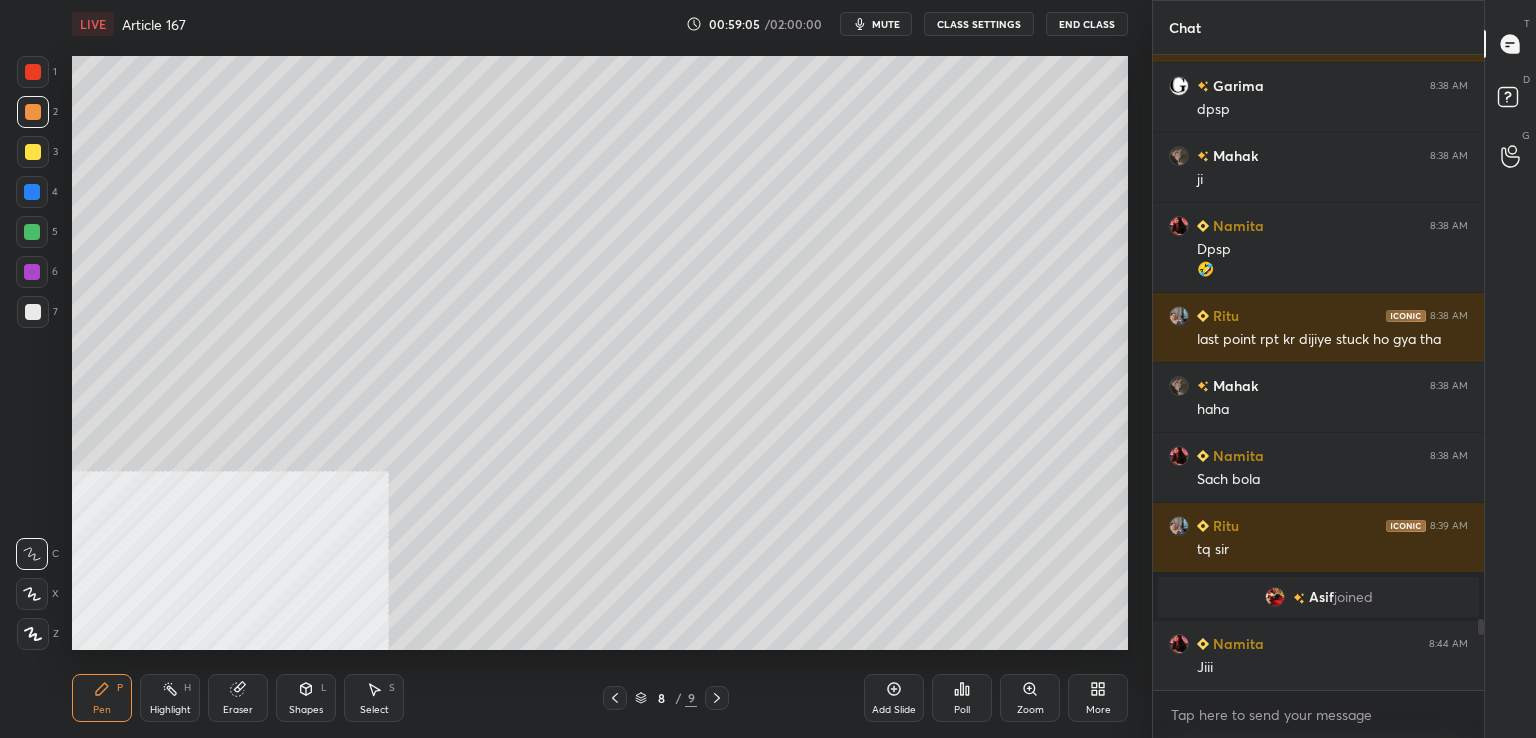 click on "Add Slide" at bounding box center (894, 698) 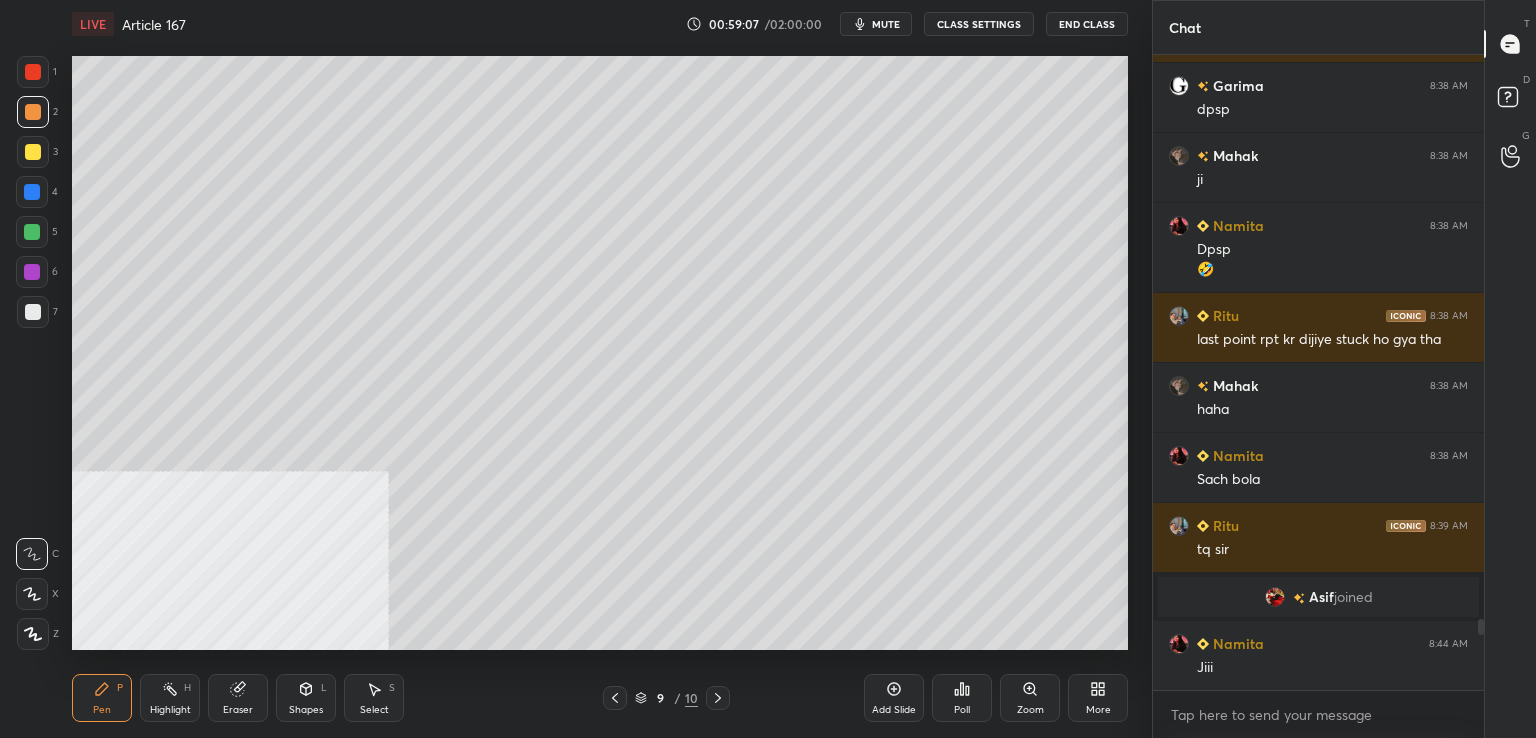 drag, startPoint x: 37, startPoint y: 145, endPoint x: 69, endPoint y: 141, distance: 32.24903 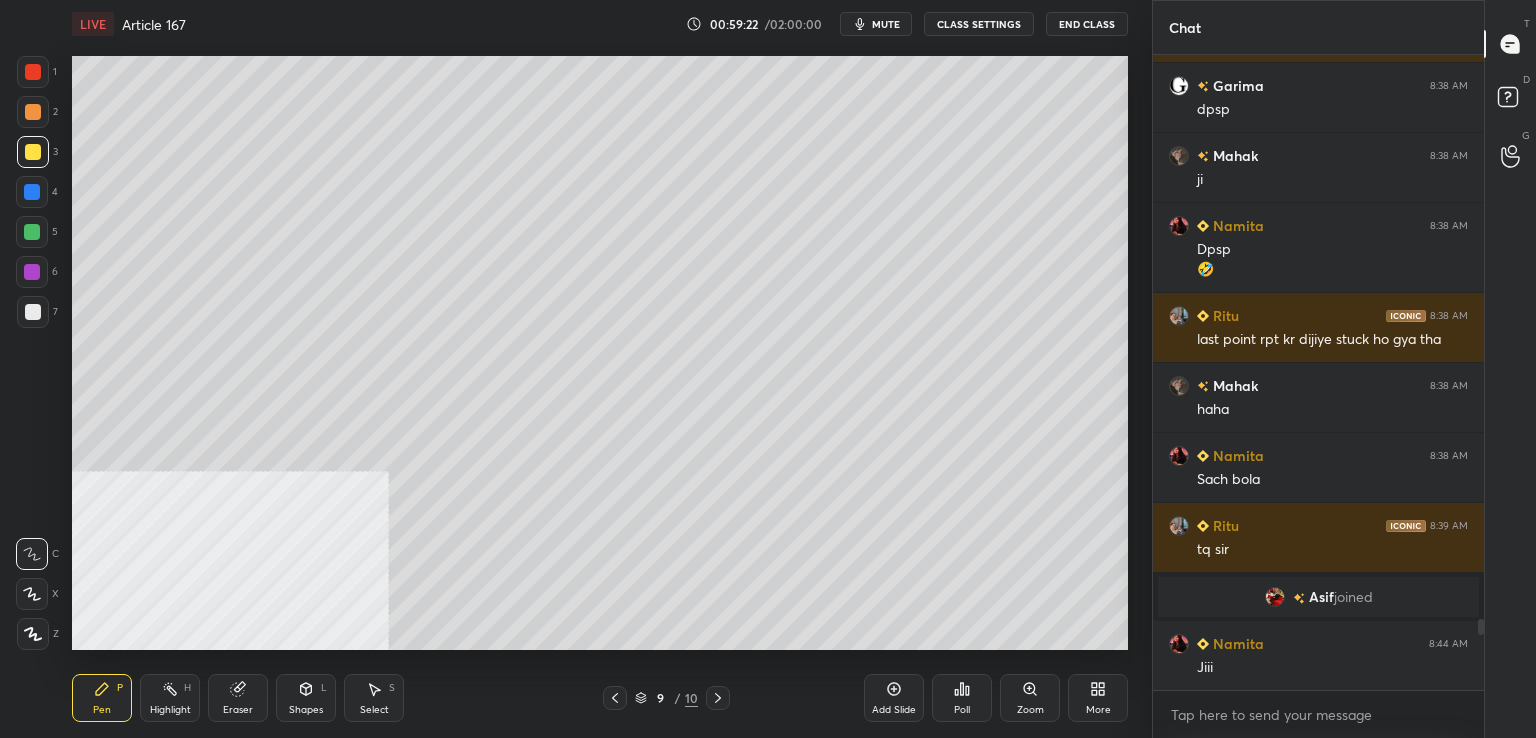 drag, startPoint x: 18, startPoint y: 312, endPoint x: 38, endPoint y: 305, distance: 21.189621 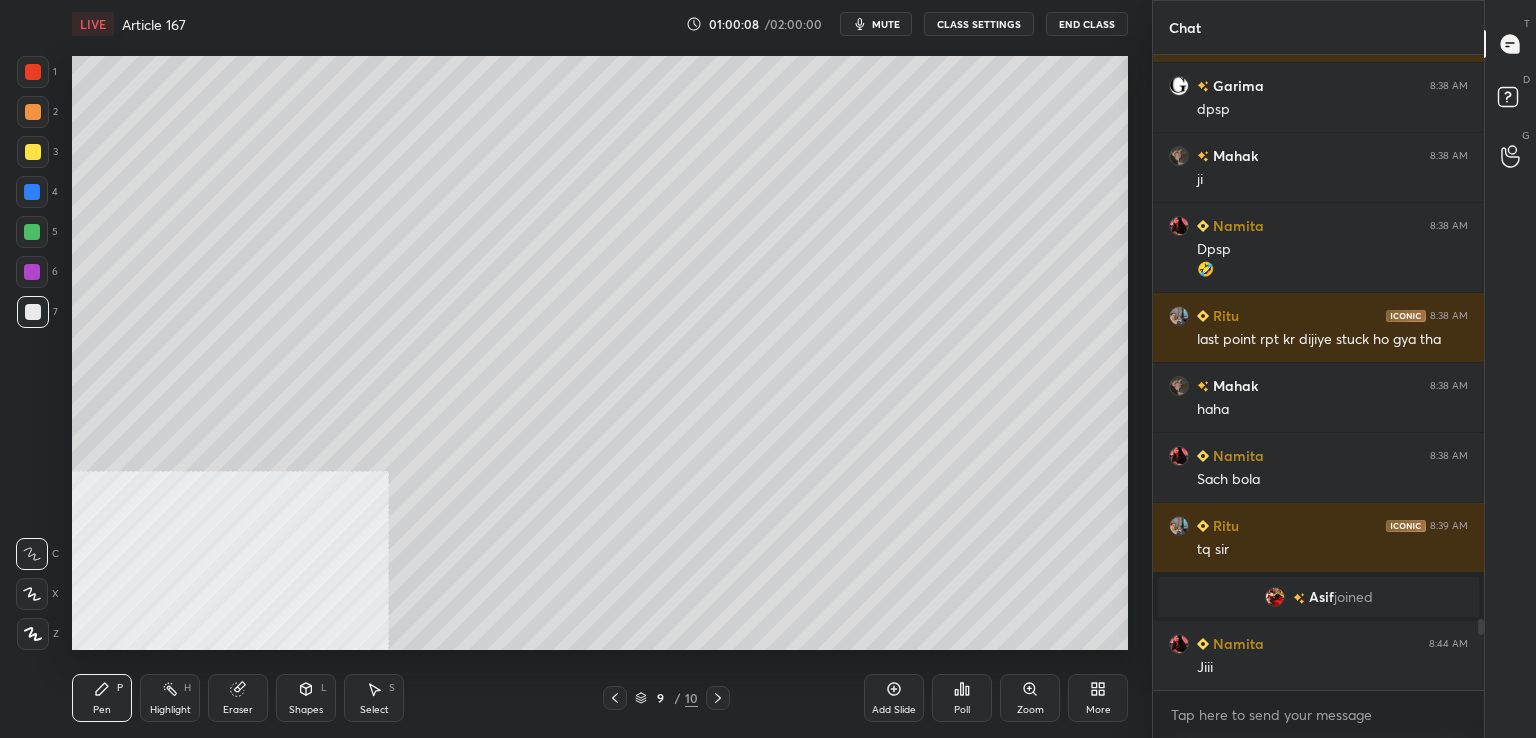 drag, startPoint x: 40, startPoint y: 152, endPoint x: 64, endPoint y: 163, distance: 26.400757 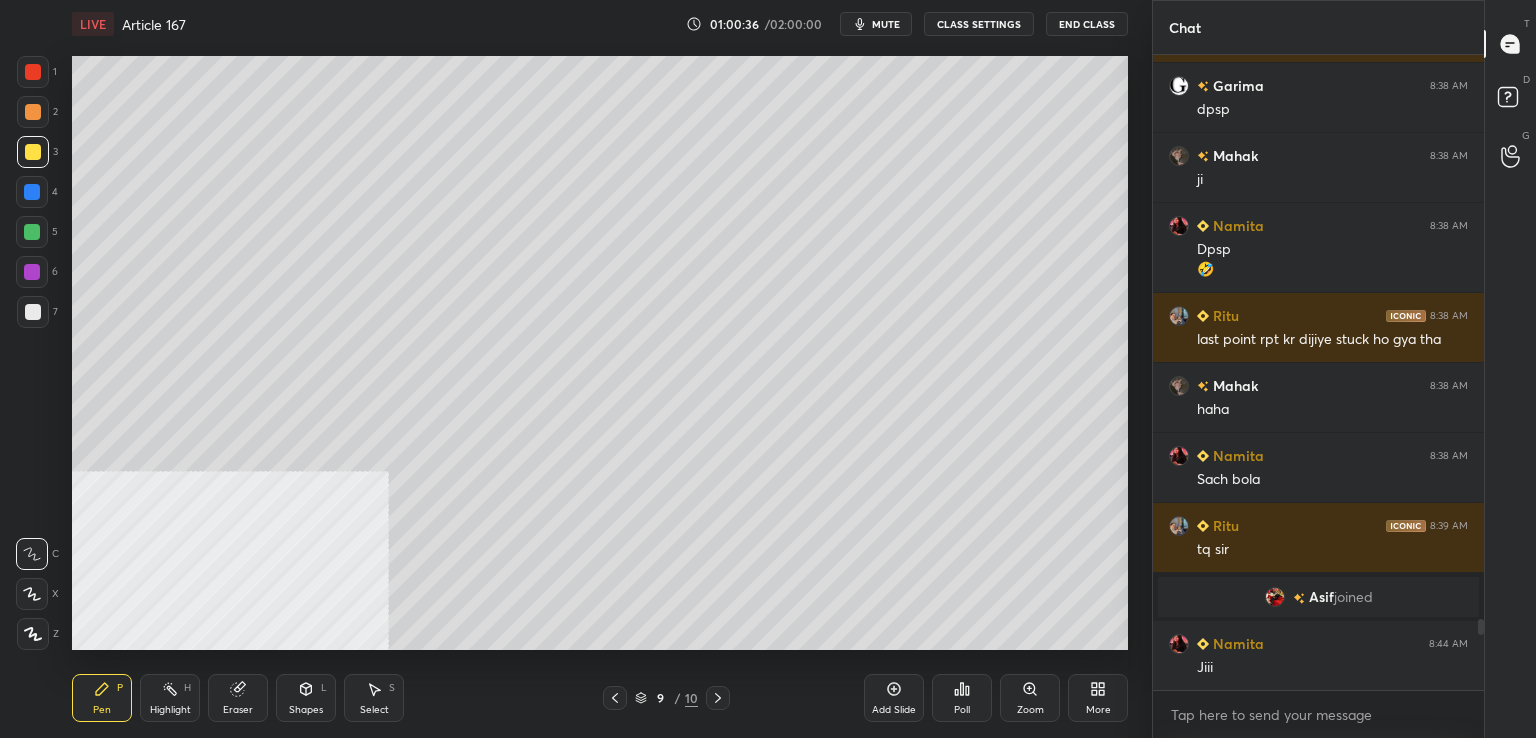 click at bounding box center [33, 312] 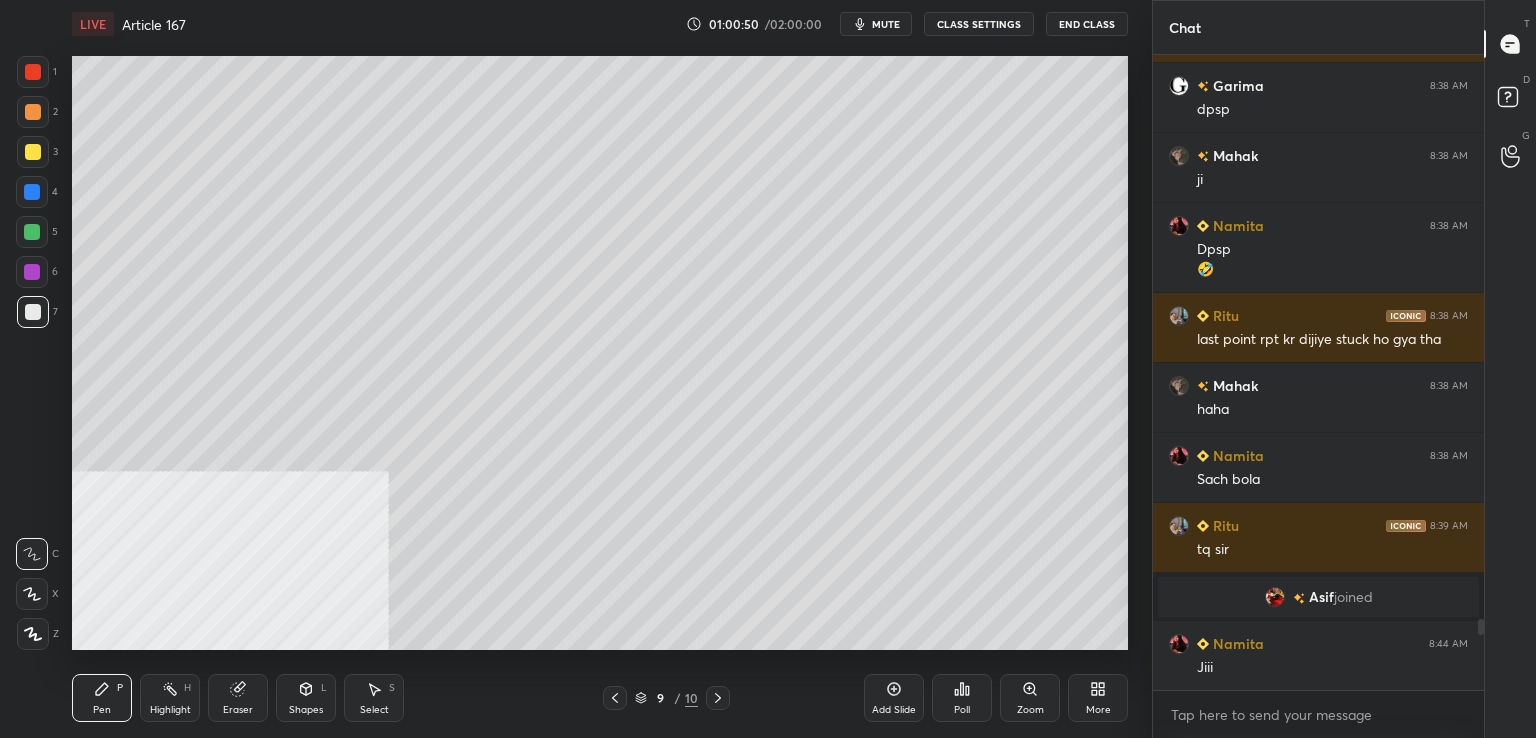 click at bounding box center [32, 232] 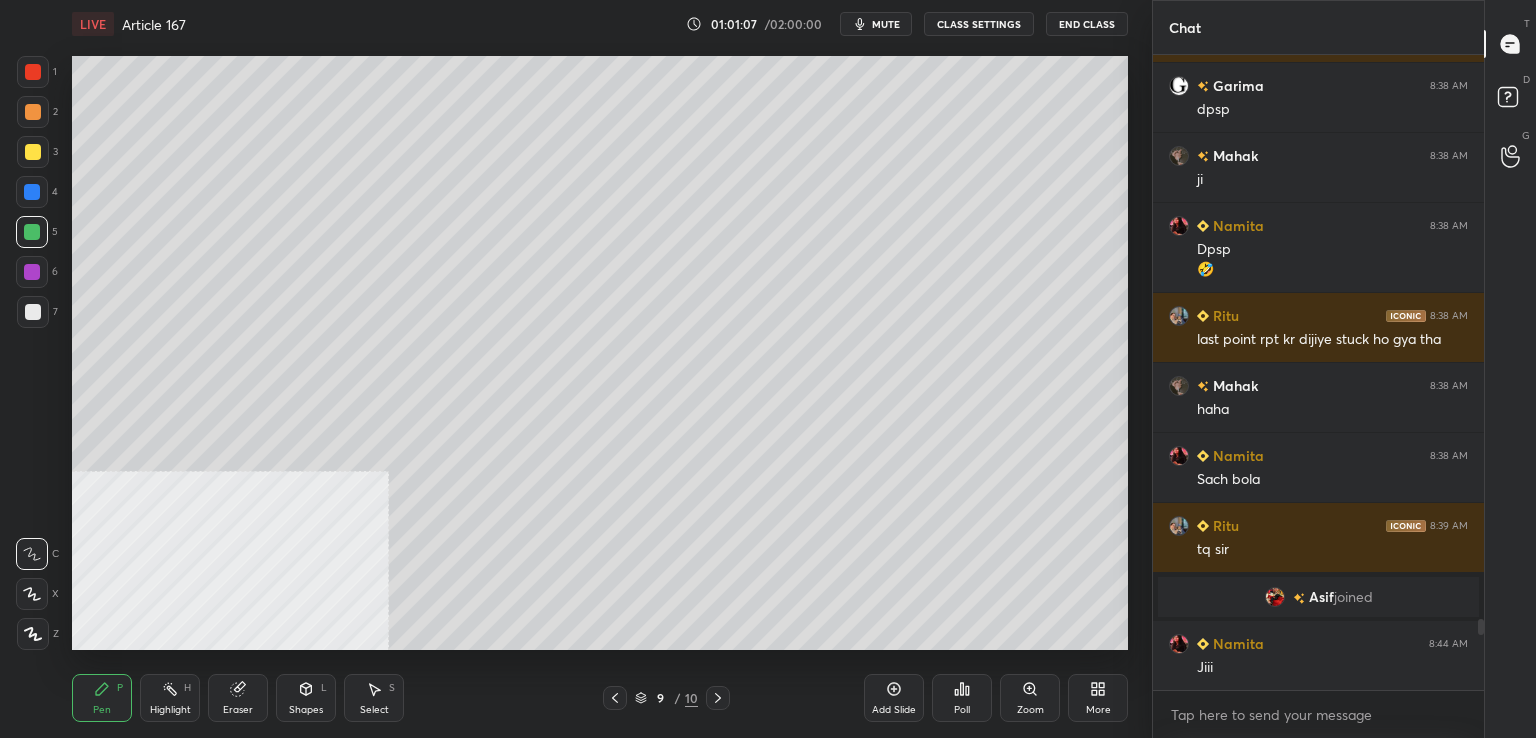 click at bounding box center [33, 312] 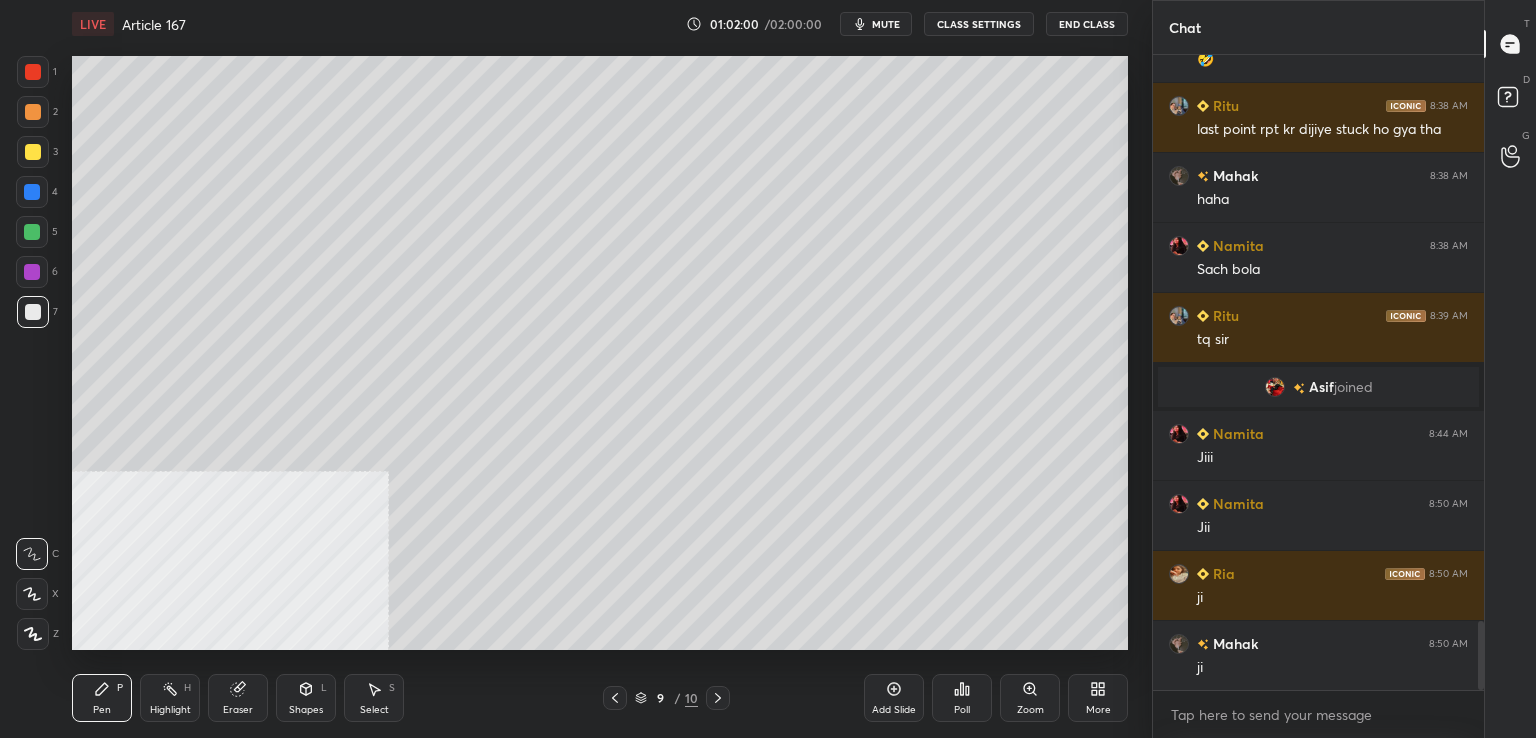 scroll, scrollTop: 5298, scrollLeft: 0, axis: vertical 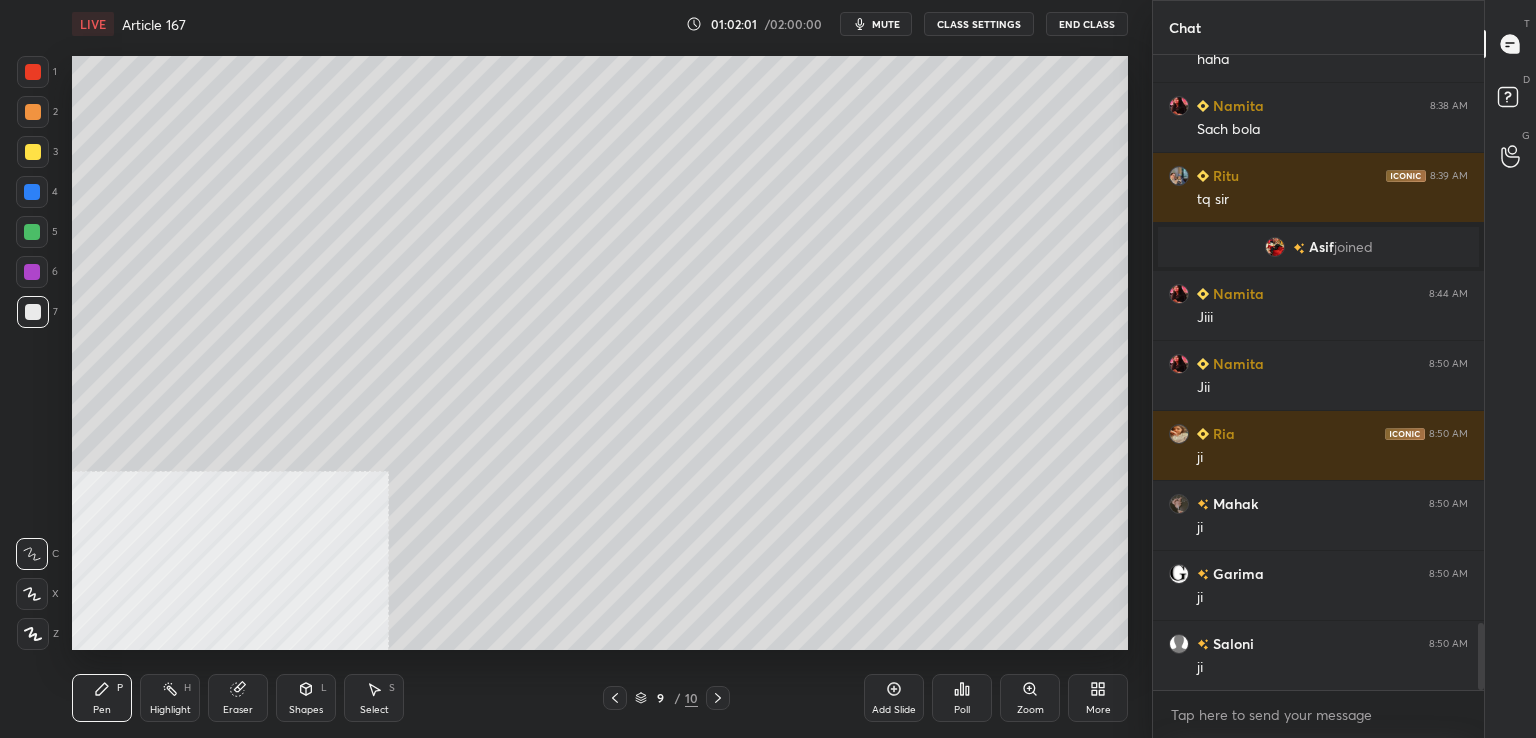 drag, startPoint x: 898, startPoint y: 19, endPoint x: 1063, endPoint y: 2, distance: 165.87344 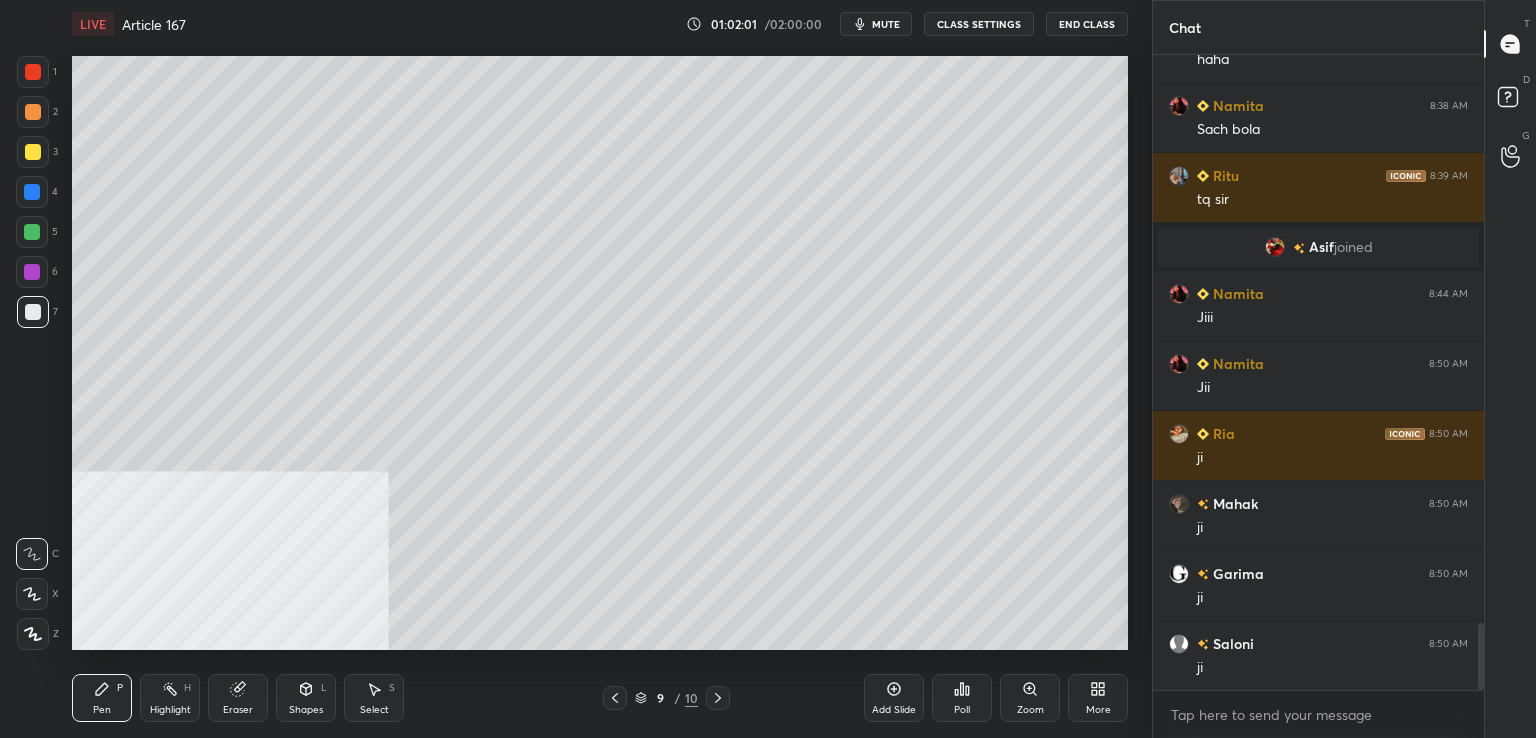 click on "mute" at bounding box center (886, 24) 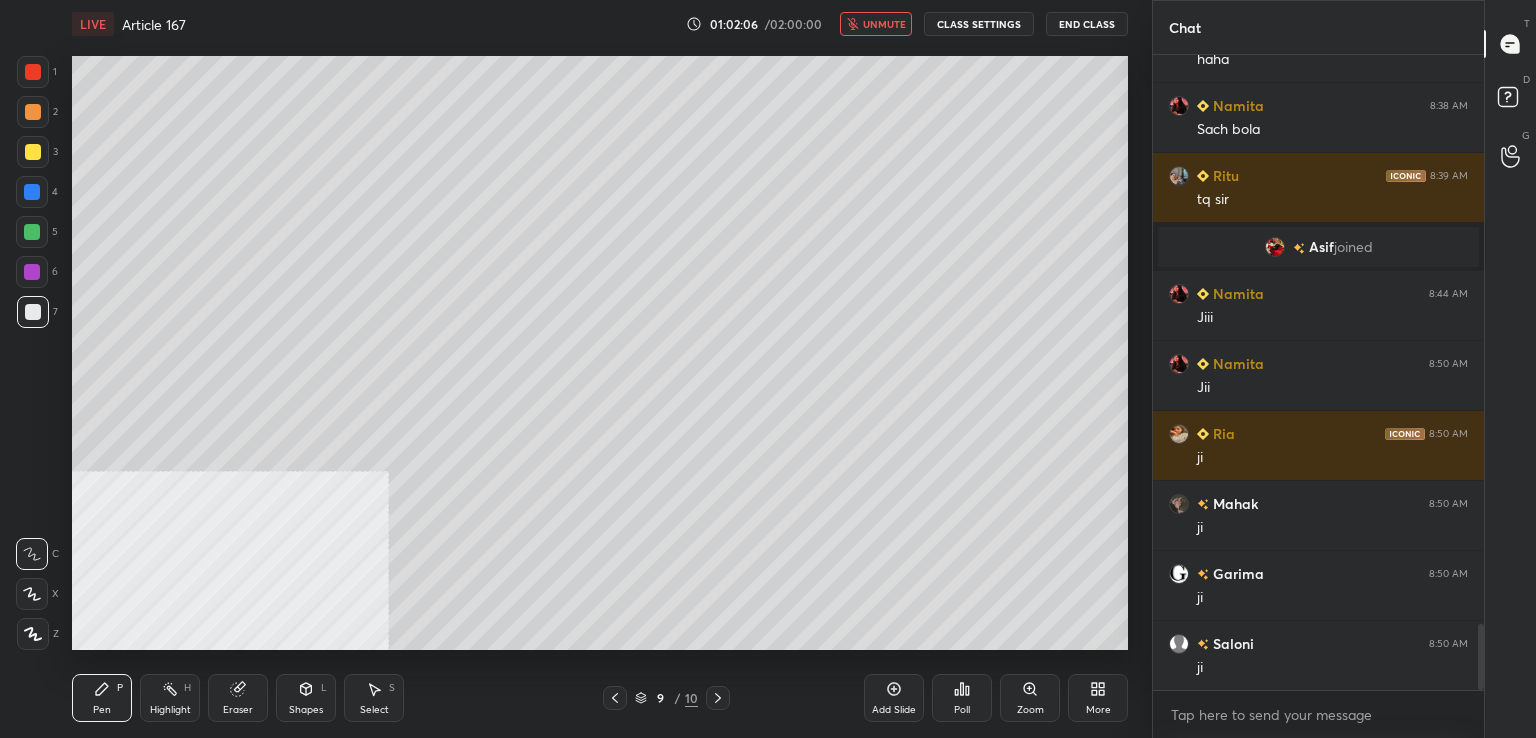 scroll, scrollTop: 5438, scrollLeft: 0, axis: vertical 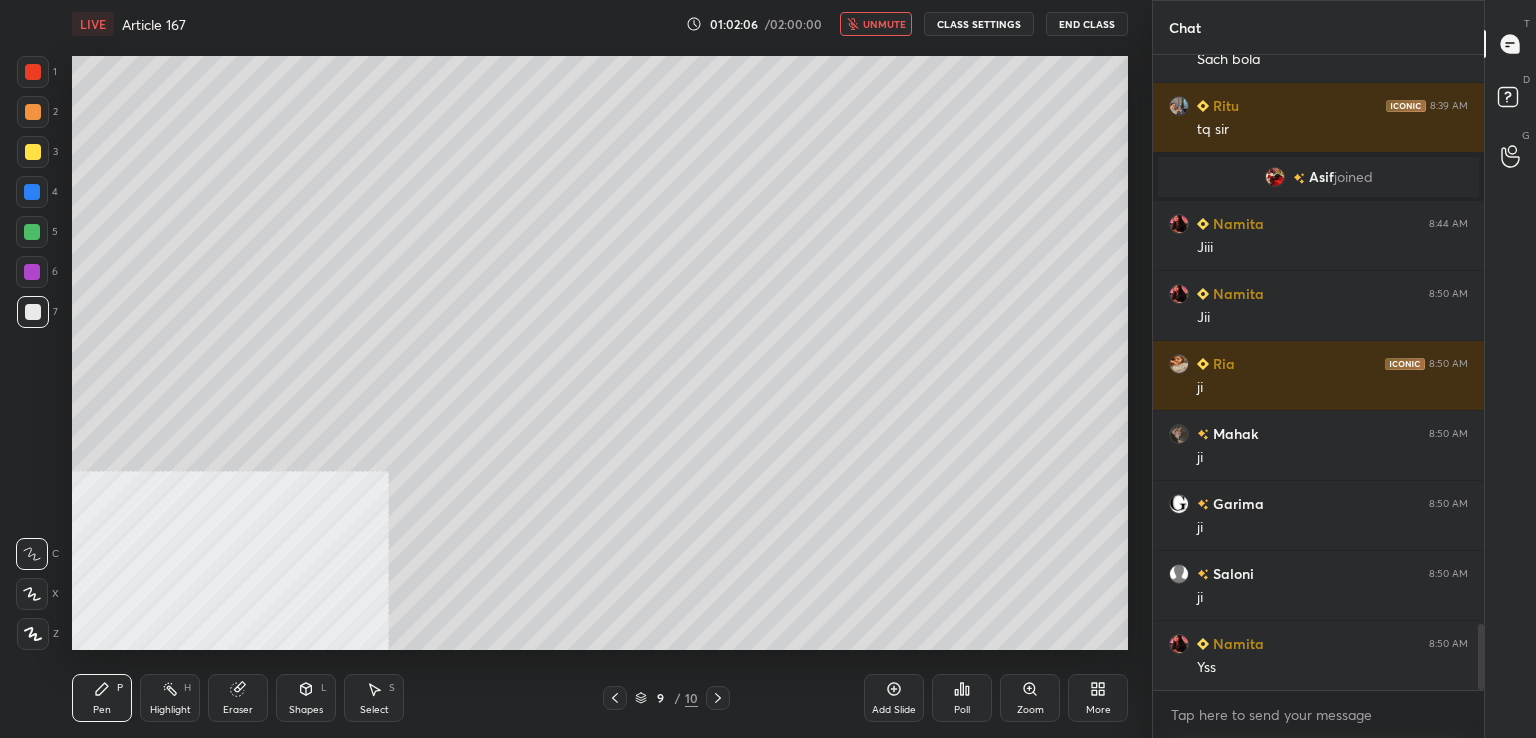 click on "unmute" at bounding box center (876, 24) 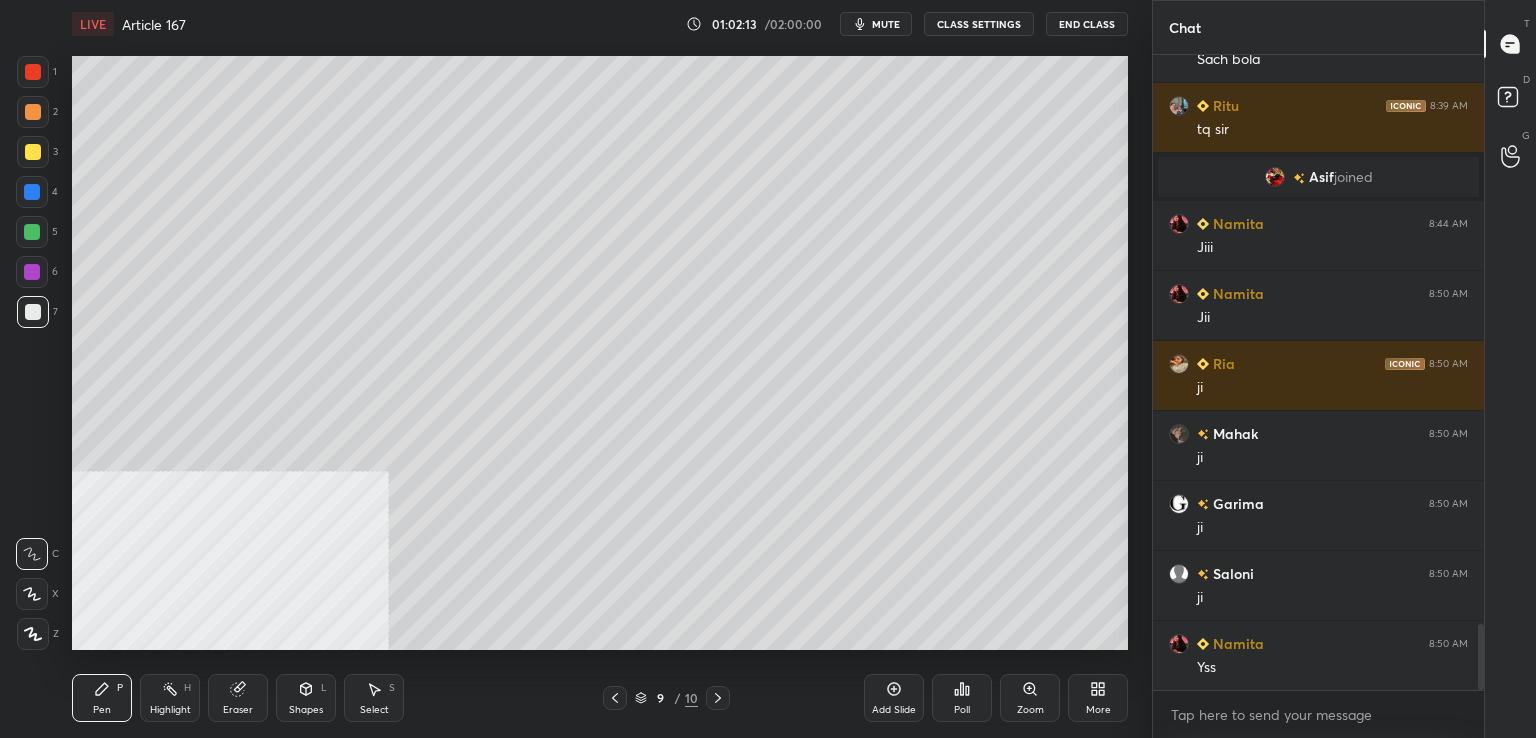 scroll, scrollTop: 5508, scrollLeft: 0, axis: vertical 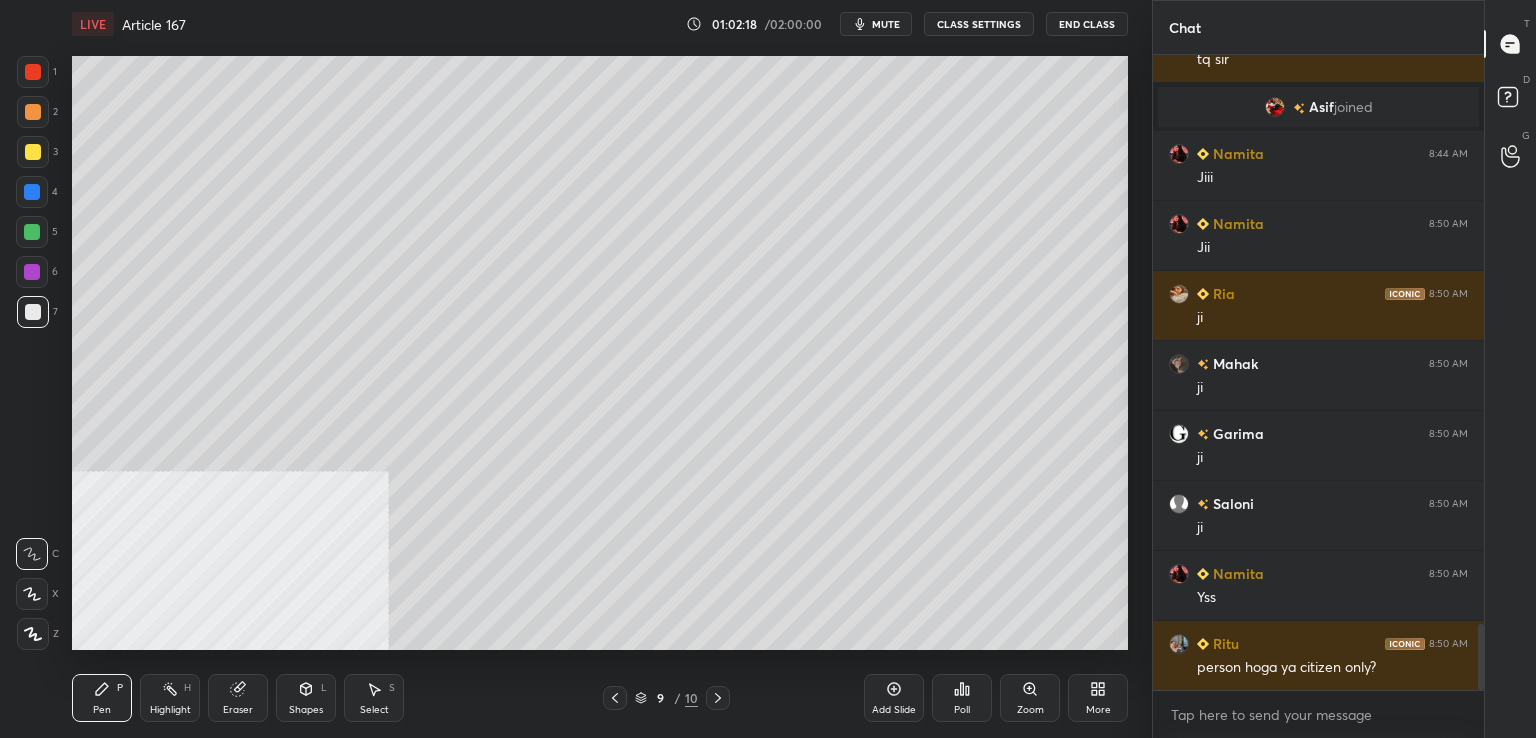 click 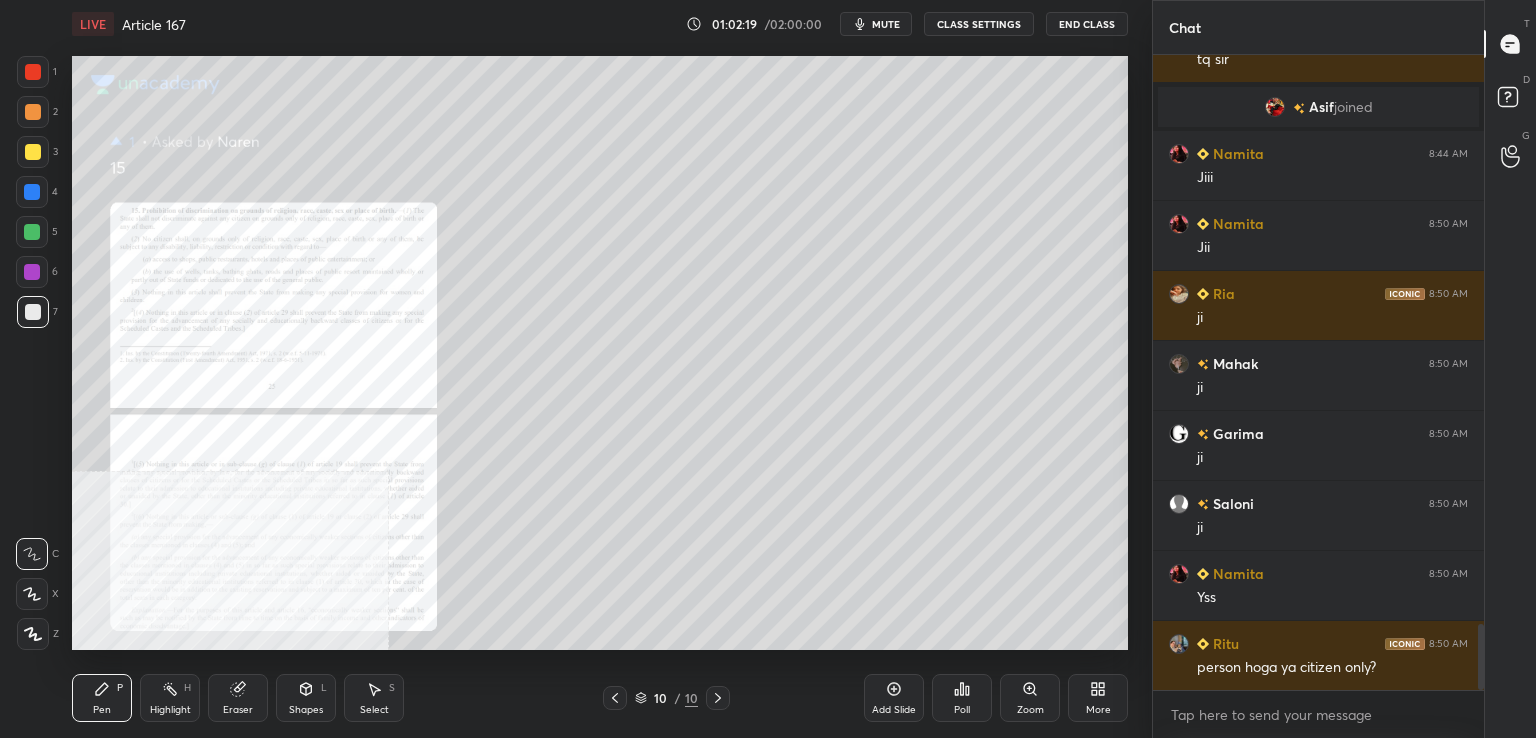 click 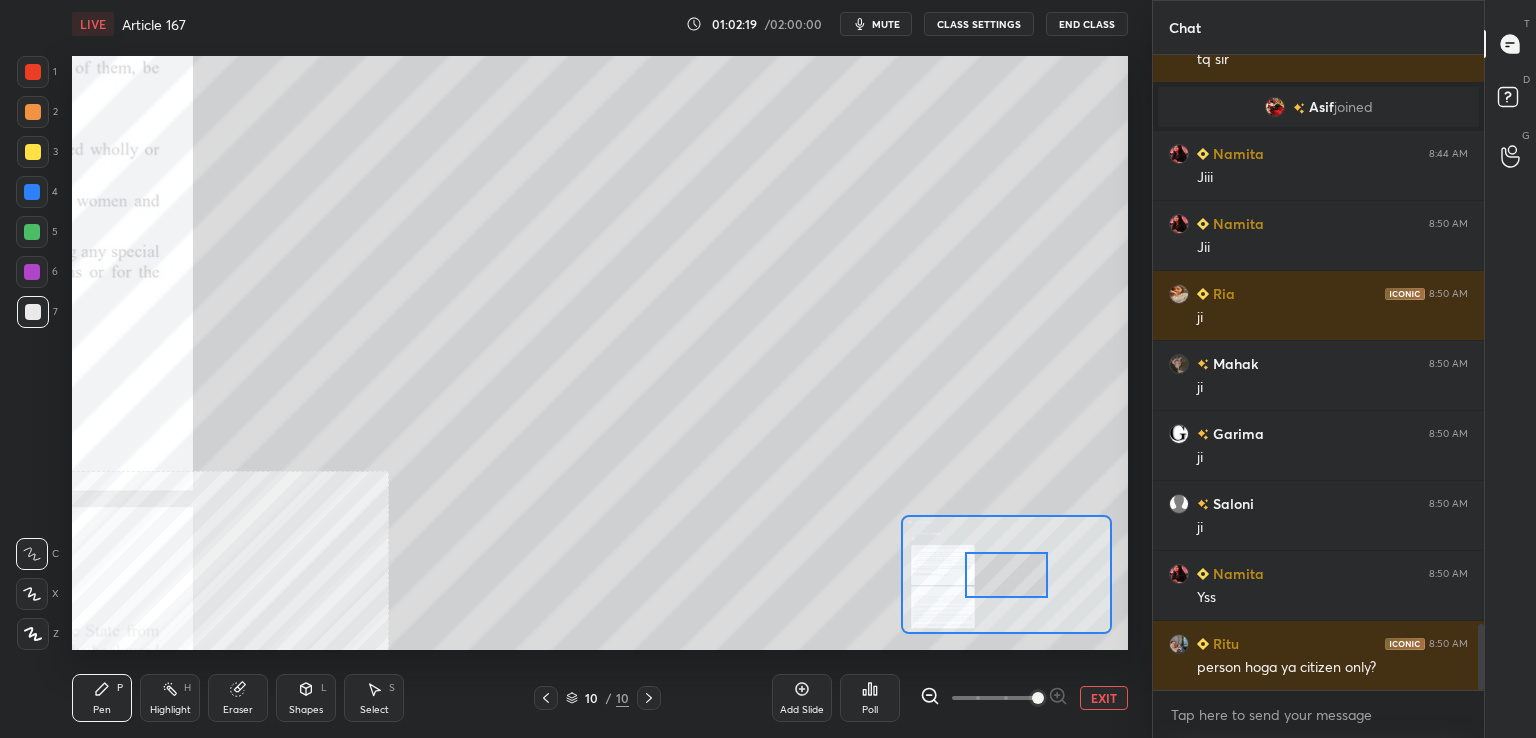 click at bounding box center (994, 698) 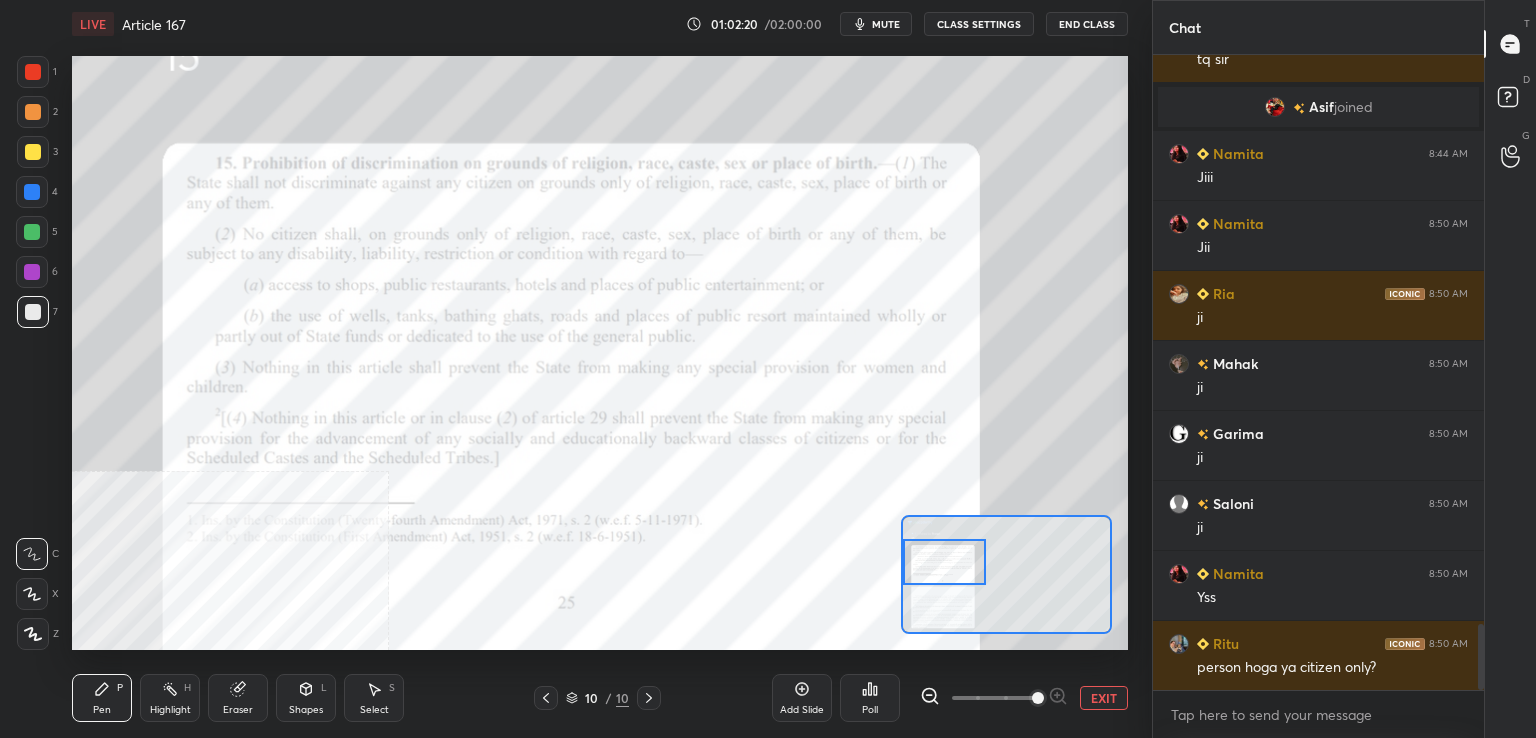 drag, startPoint x: 1036, startPoint y: 591, endPoint x: 971, endPoint y: 580, distance: 65.9242 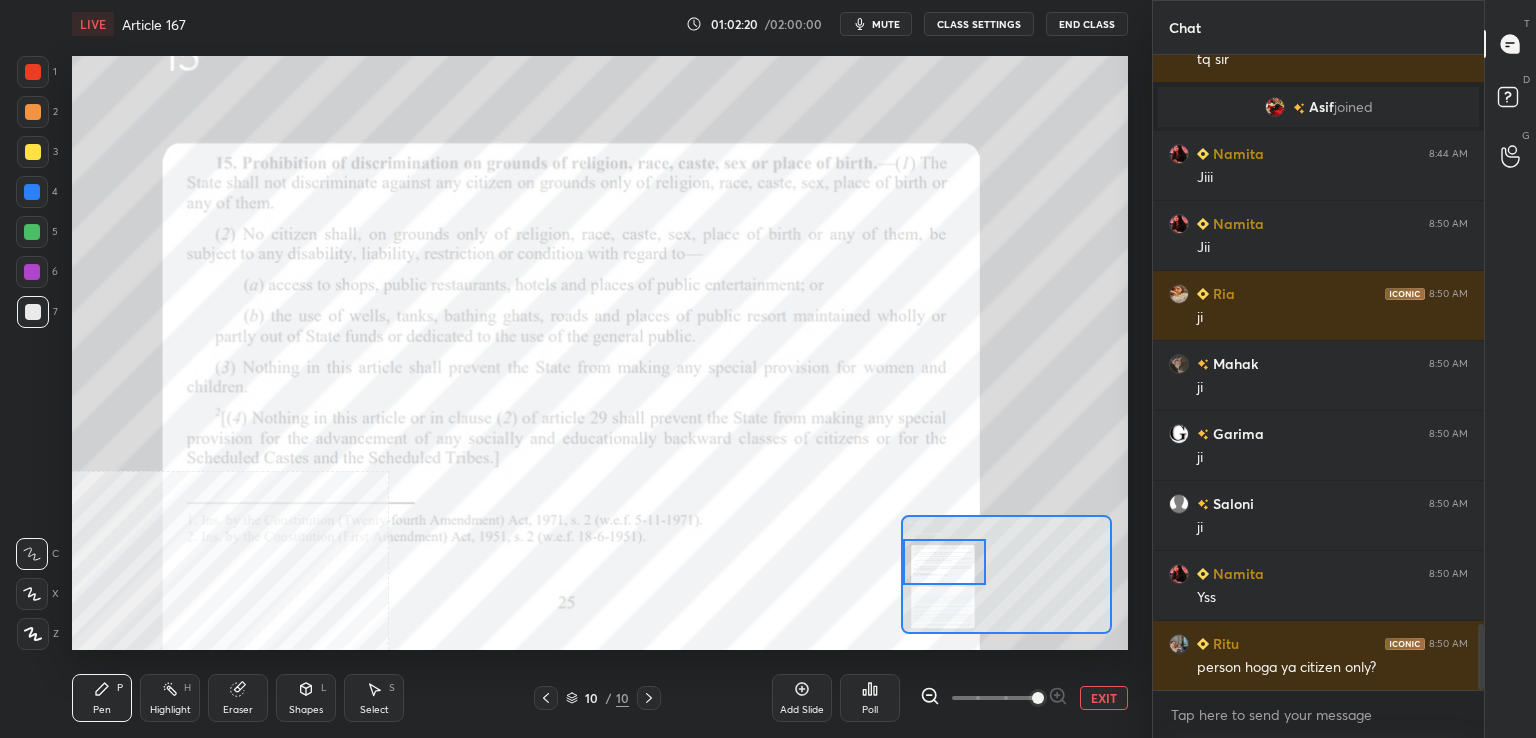 click at bounding box center [944, 562] 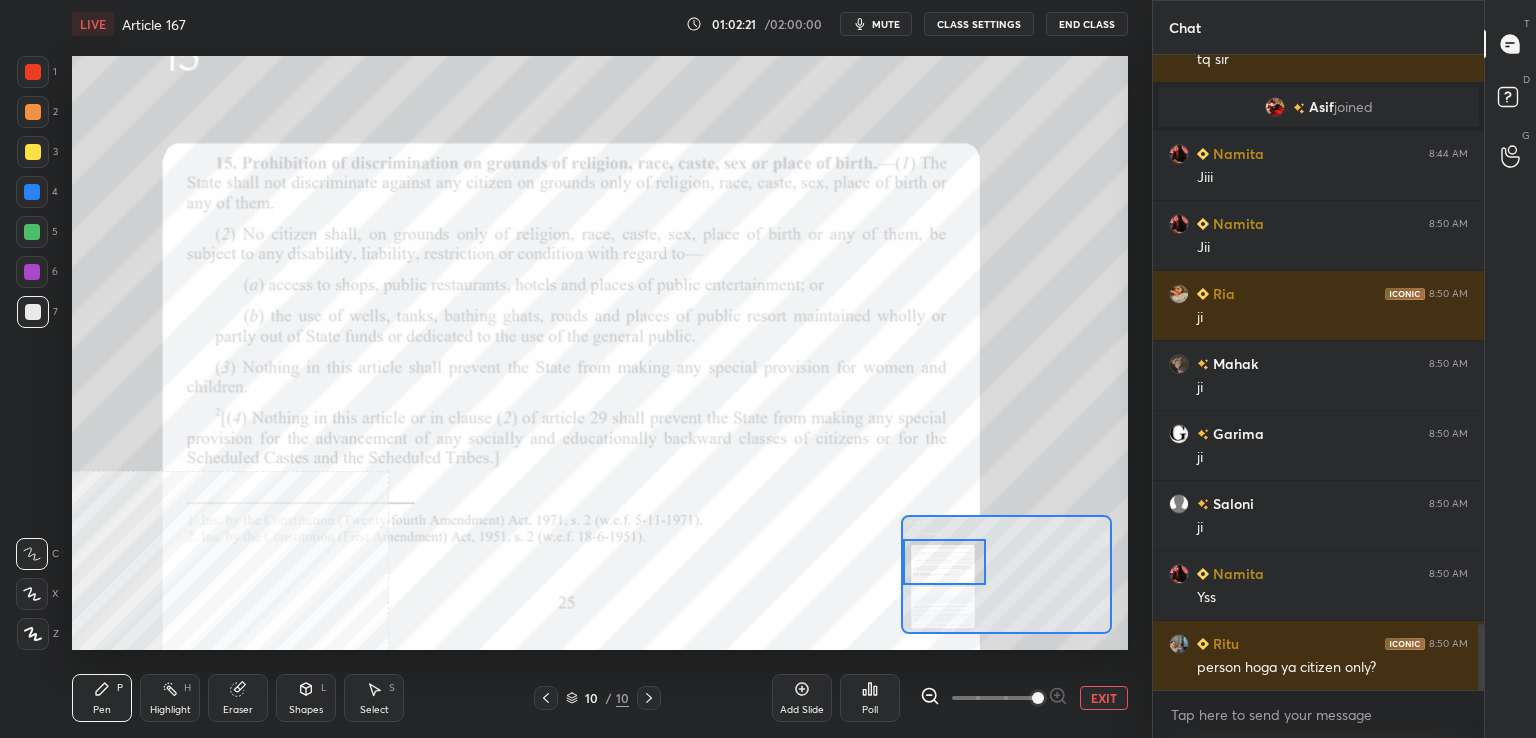 click at bounding box center (33, 72) 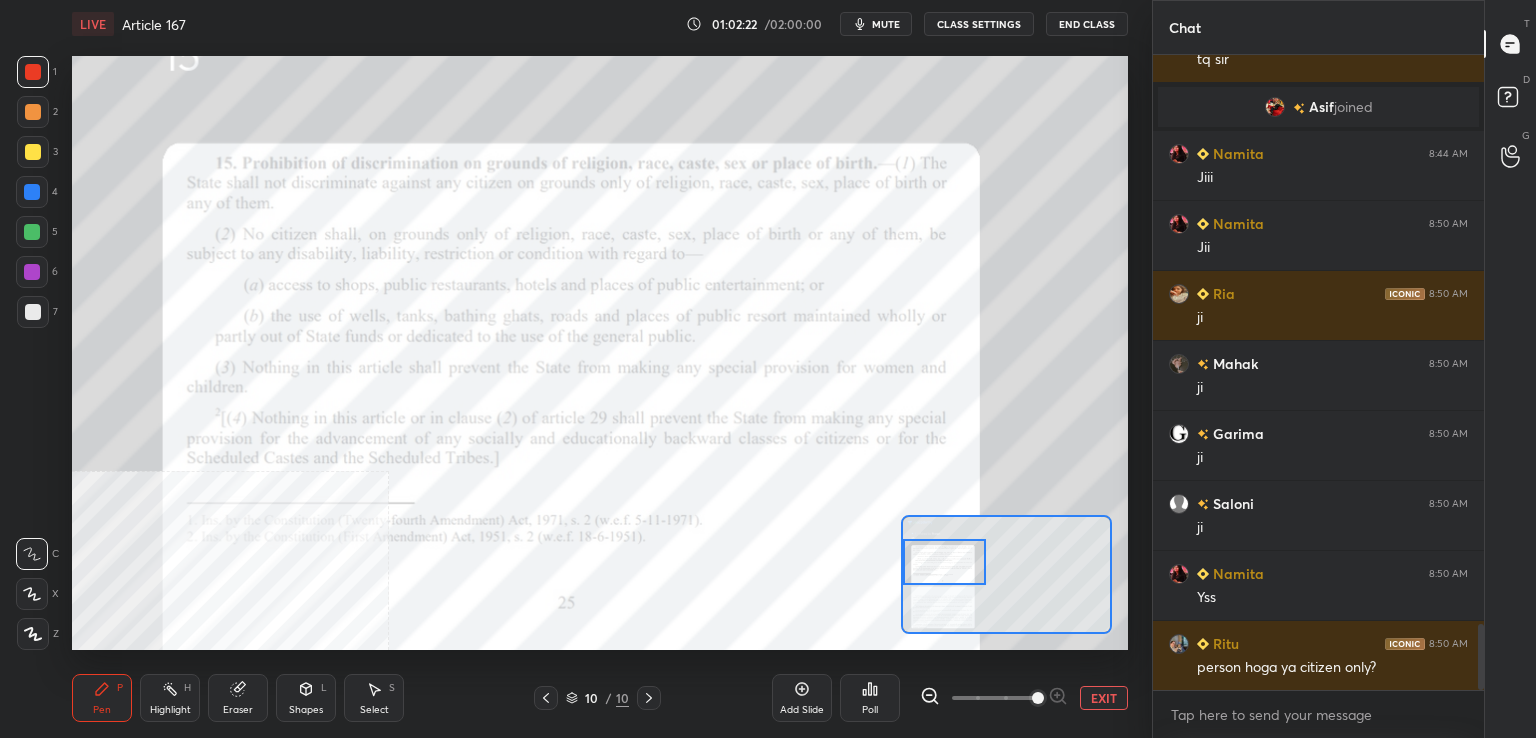 drag, startPoint x: 180, startPoint y: 696, endPoint x: 195, endPoint y: 668, distance: 31.764761 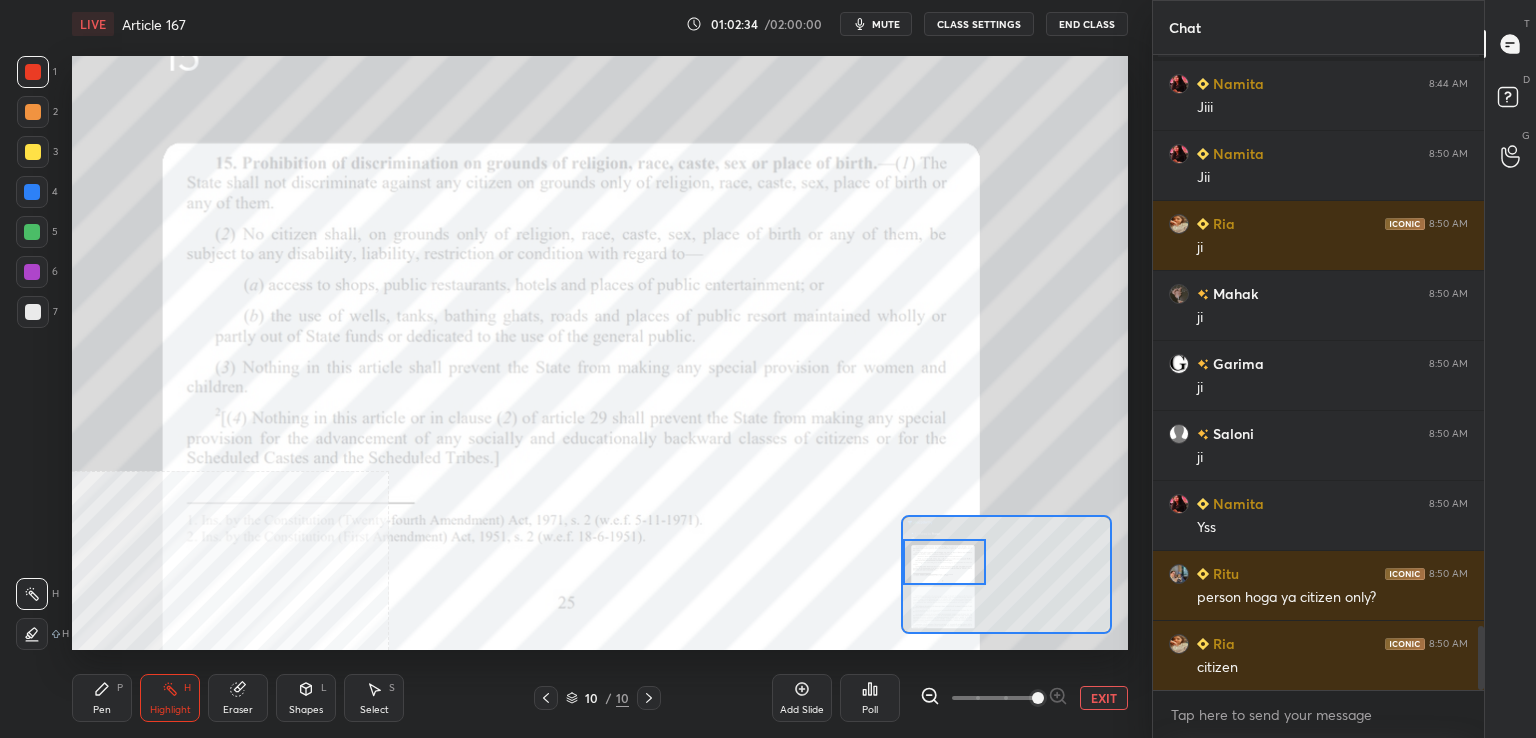 scroll, scrollTop: 5648, scrollLeft: 0, axis: vertical 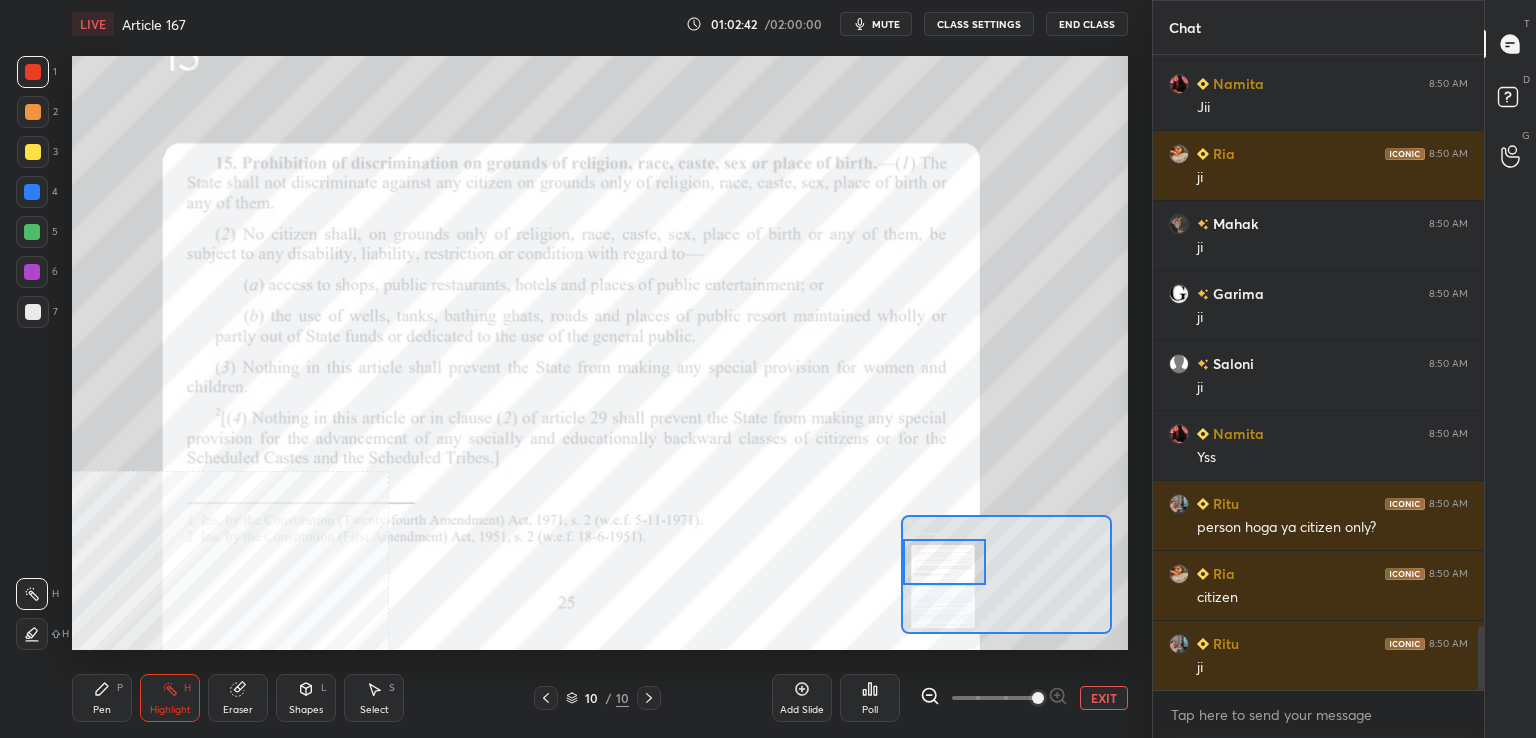 click on "Pen P" at bounding box center (102, 698) 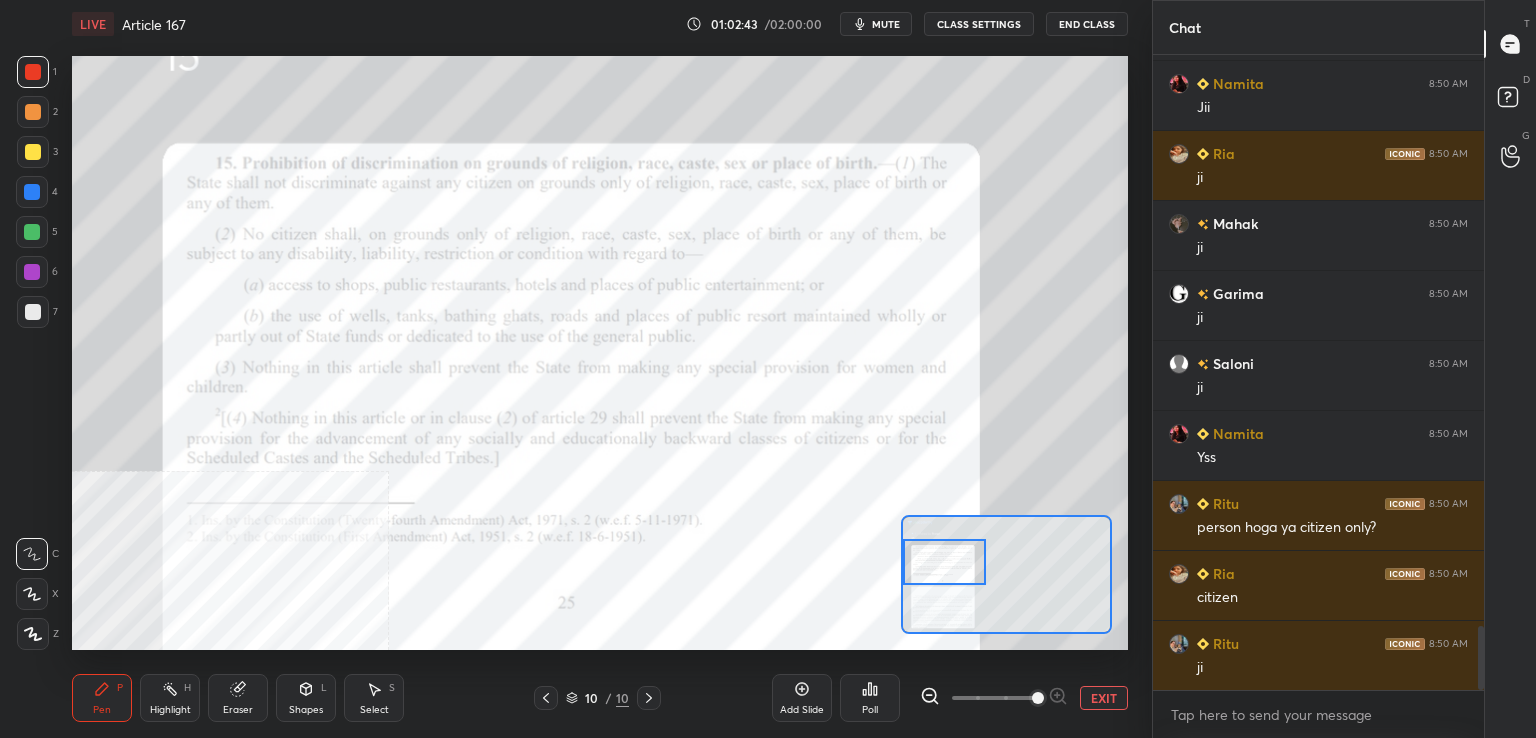 click 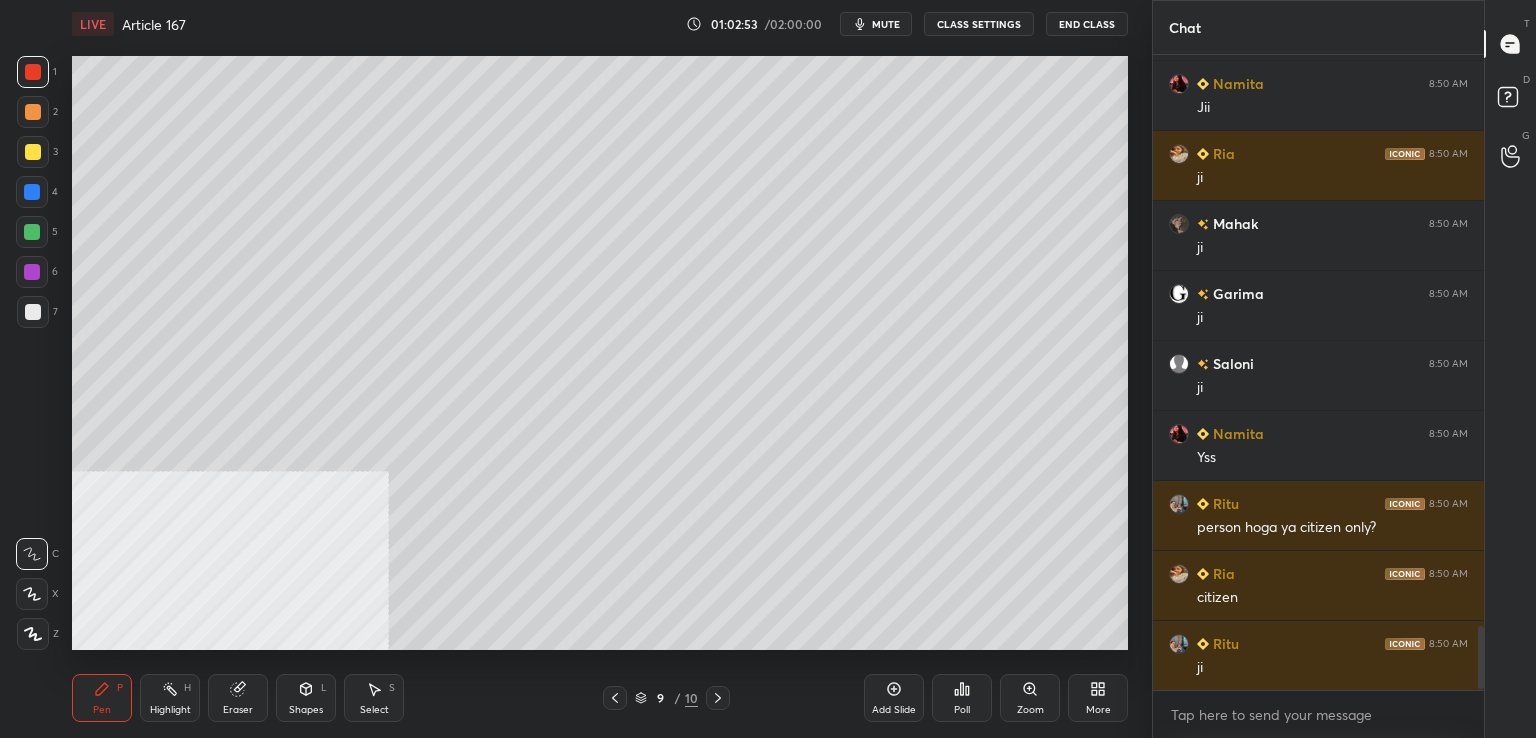 scroll, scrollTop: 5718, scrollLeft: 0, axis: vertical 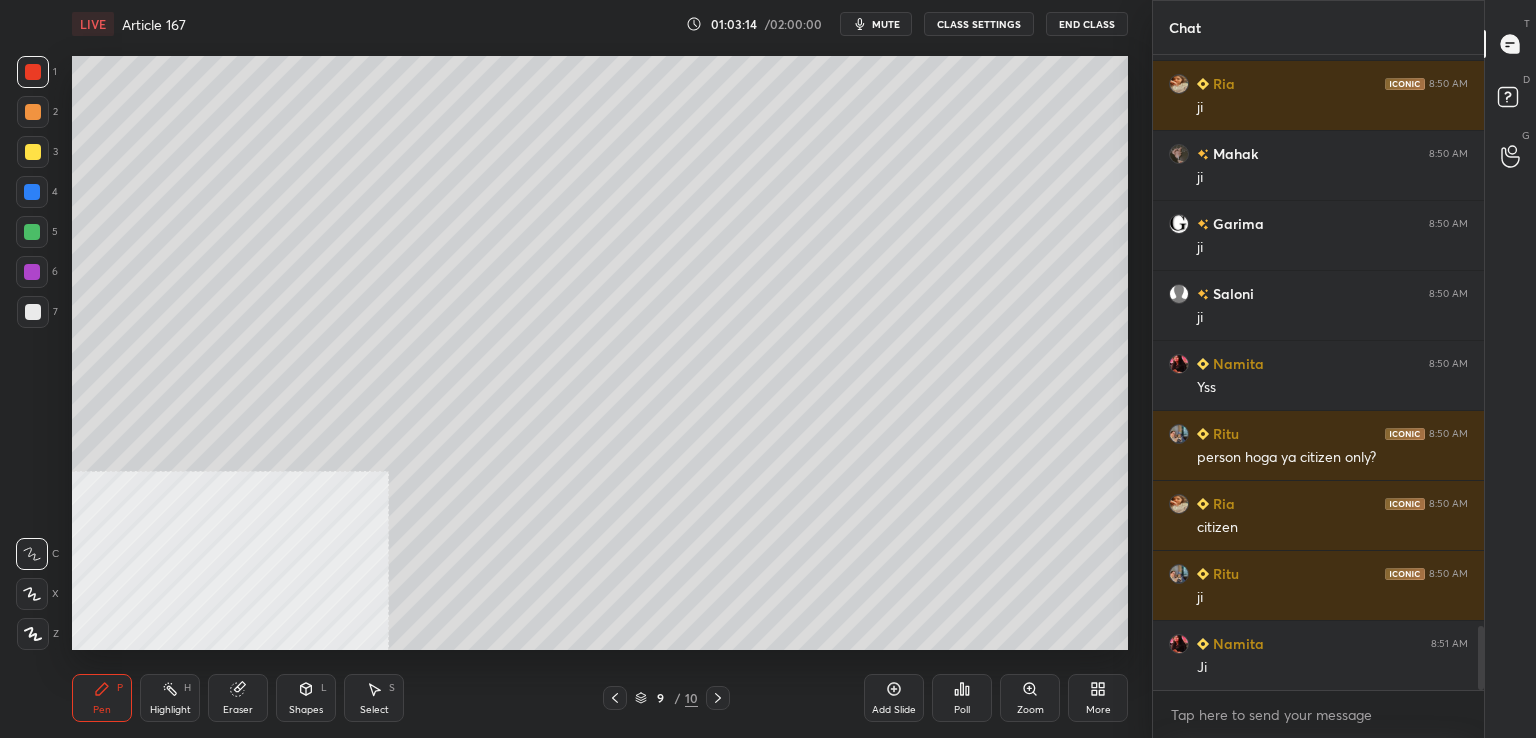 drag, startPoint x: 35, startPoint y: 317, endPoint x: 59, endPoint y: 324, distance: 25 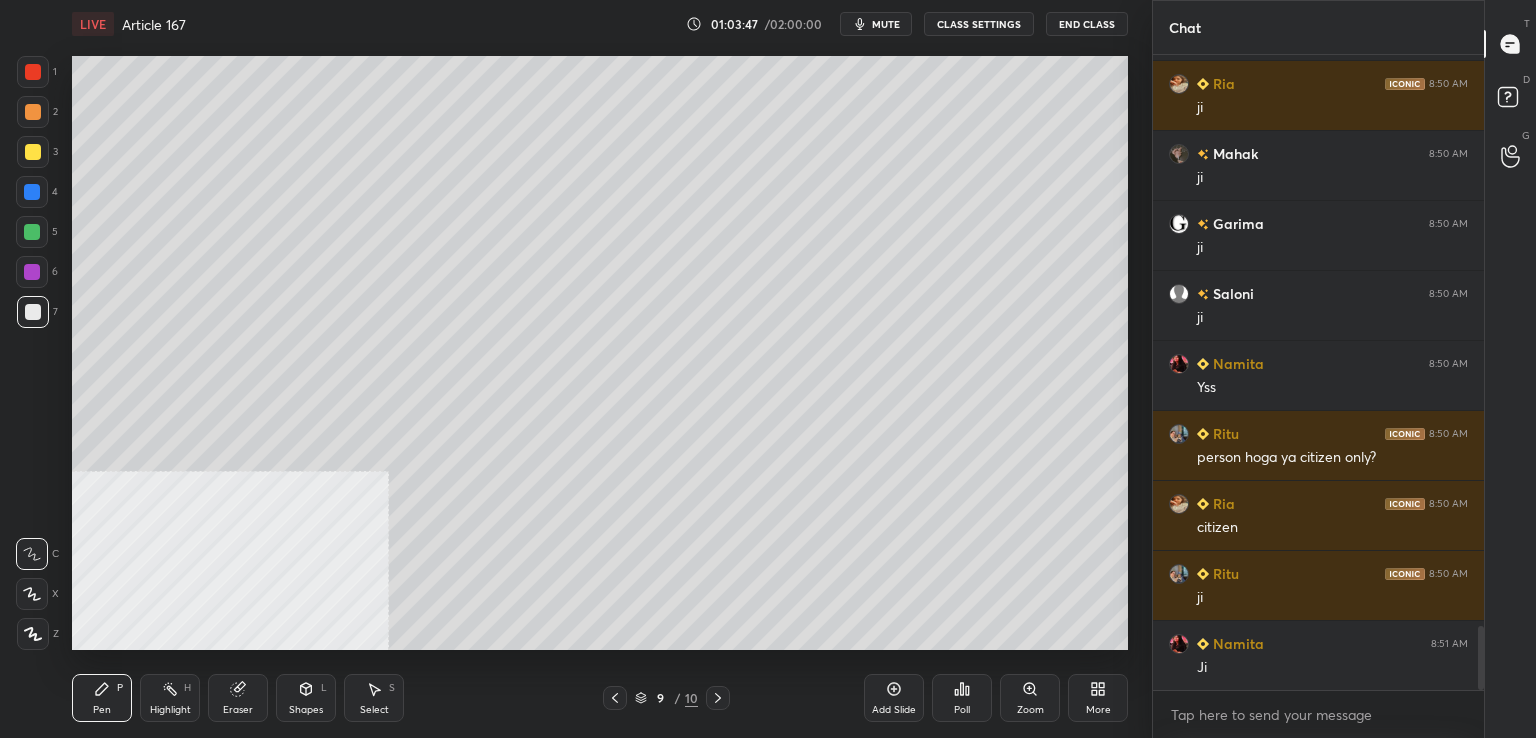 drag, startPoint x: 904, startPoint y: 692, endPoint x: 865, endPoint y: 653, distance: 55.154327 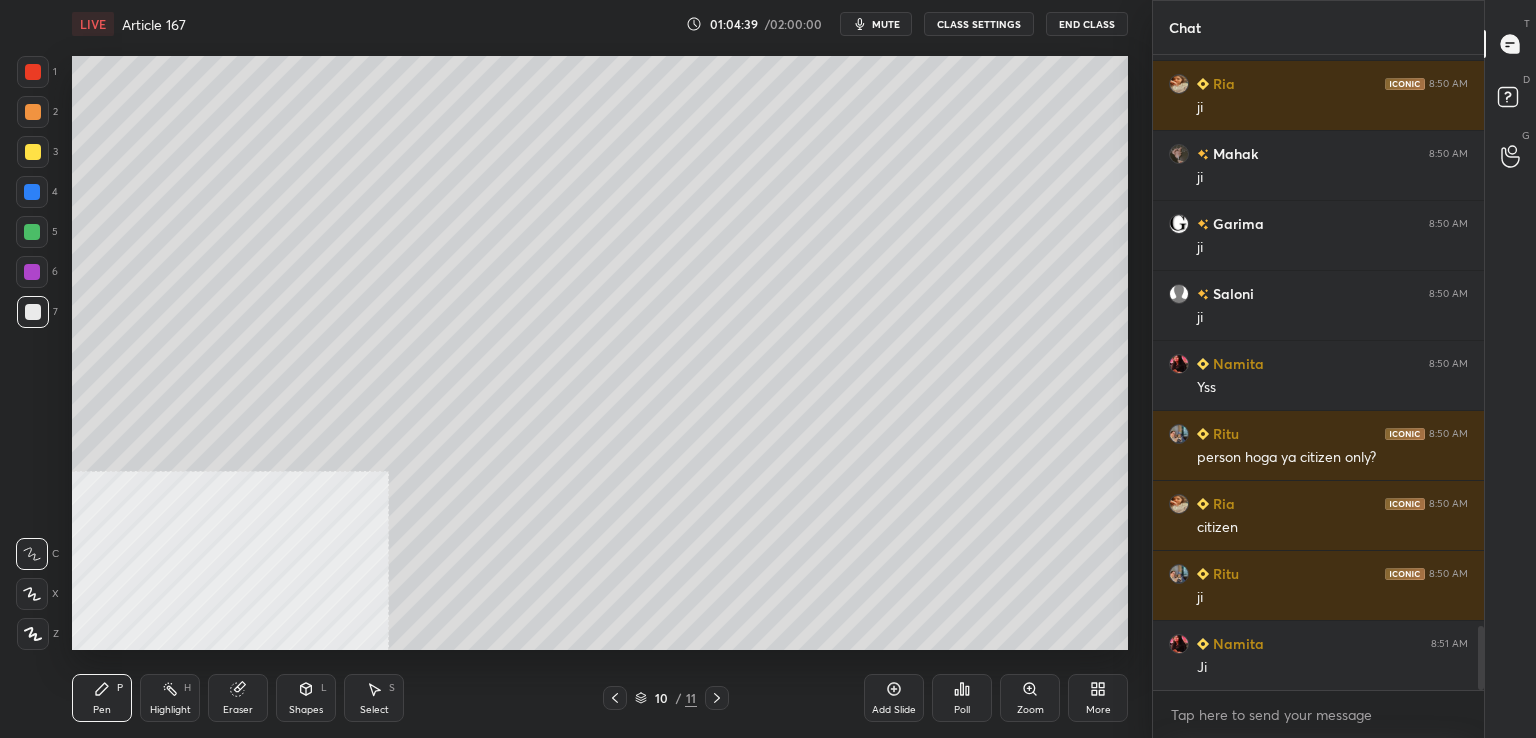 drag, startPoint x: 31, startPoint y: 152, endPoint x: 59, endPoint y: 157, distance: 28.442924 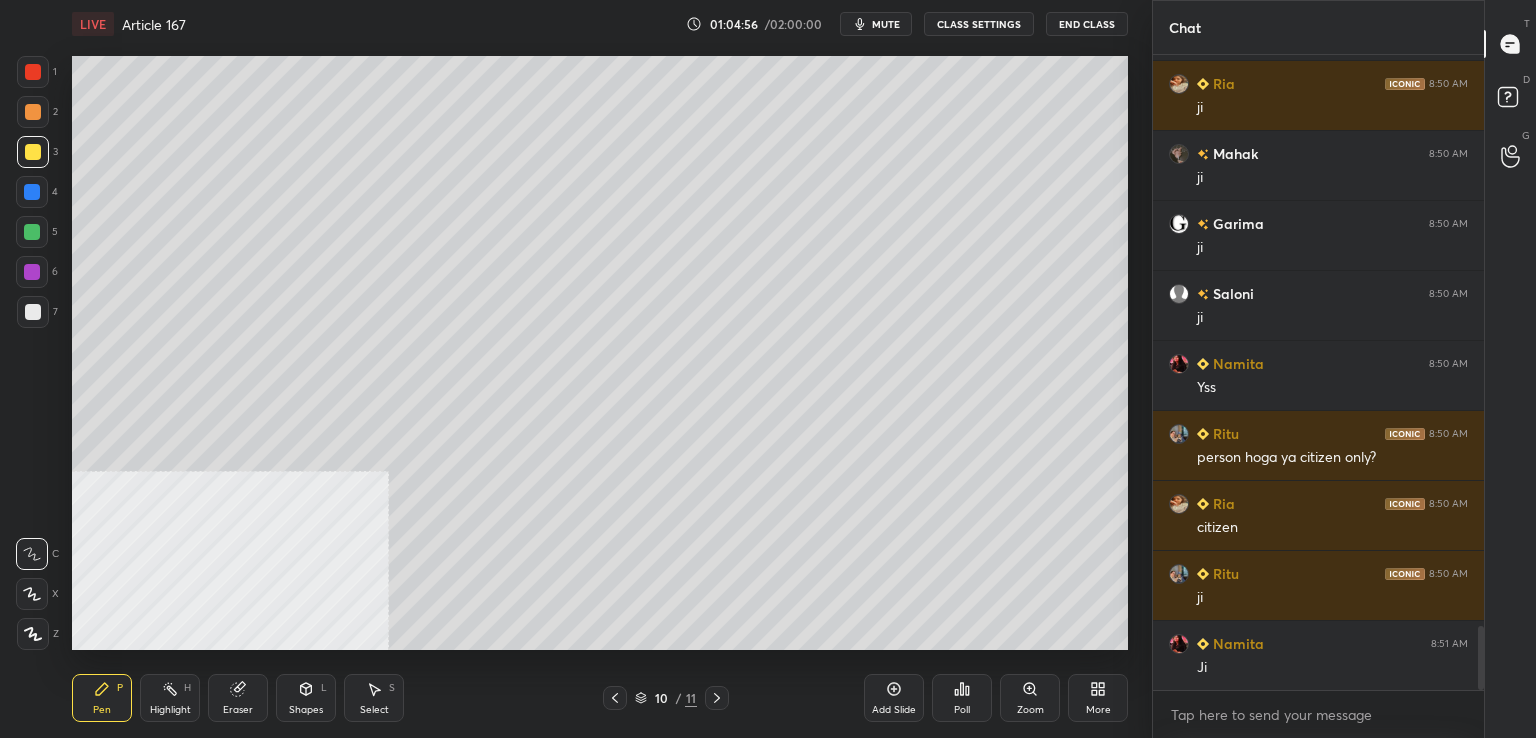 click at bounding box center (33, 312) 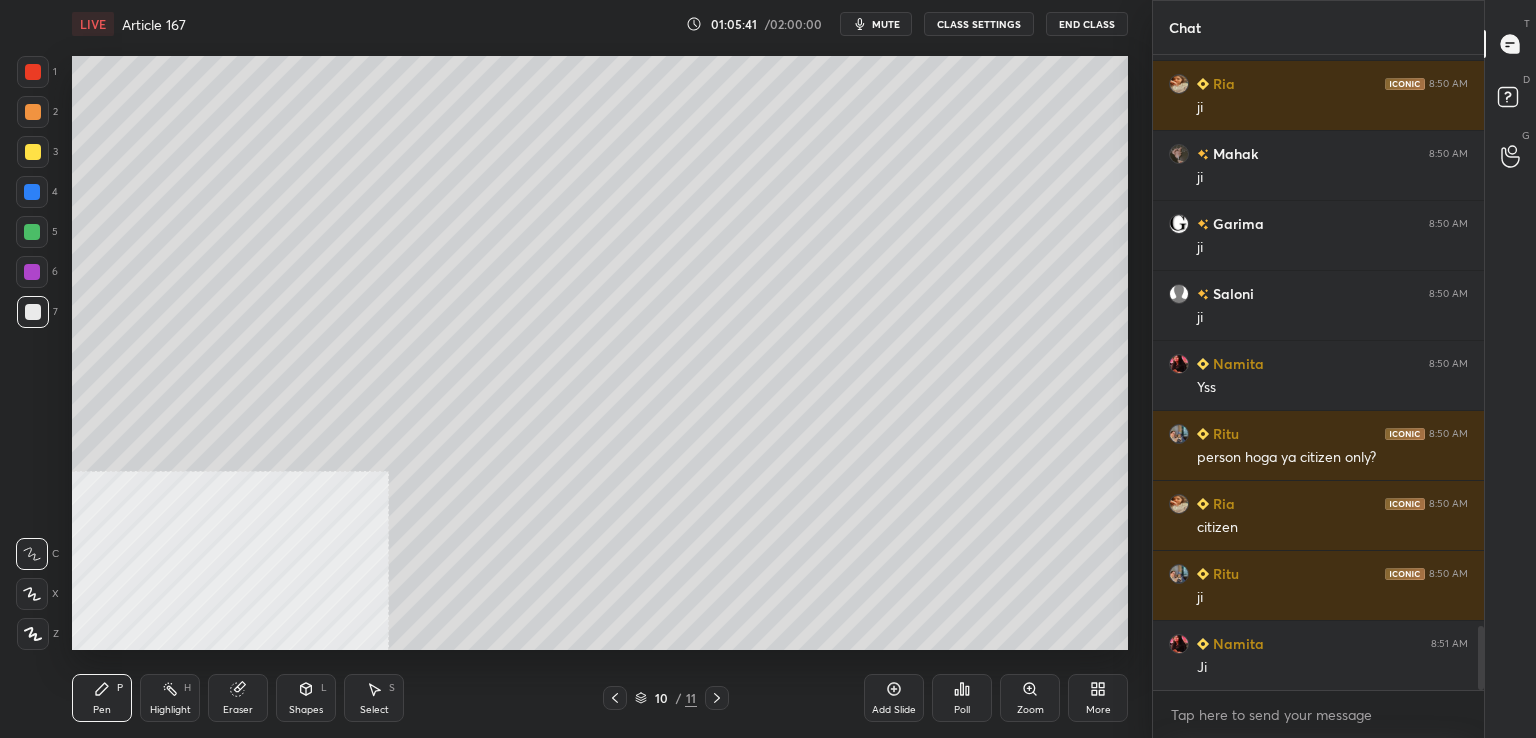 drag, startPoint x: 33, startPoint y: 277, endPoint x: 43, endPoint y: 278, distance: 10.049875 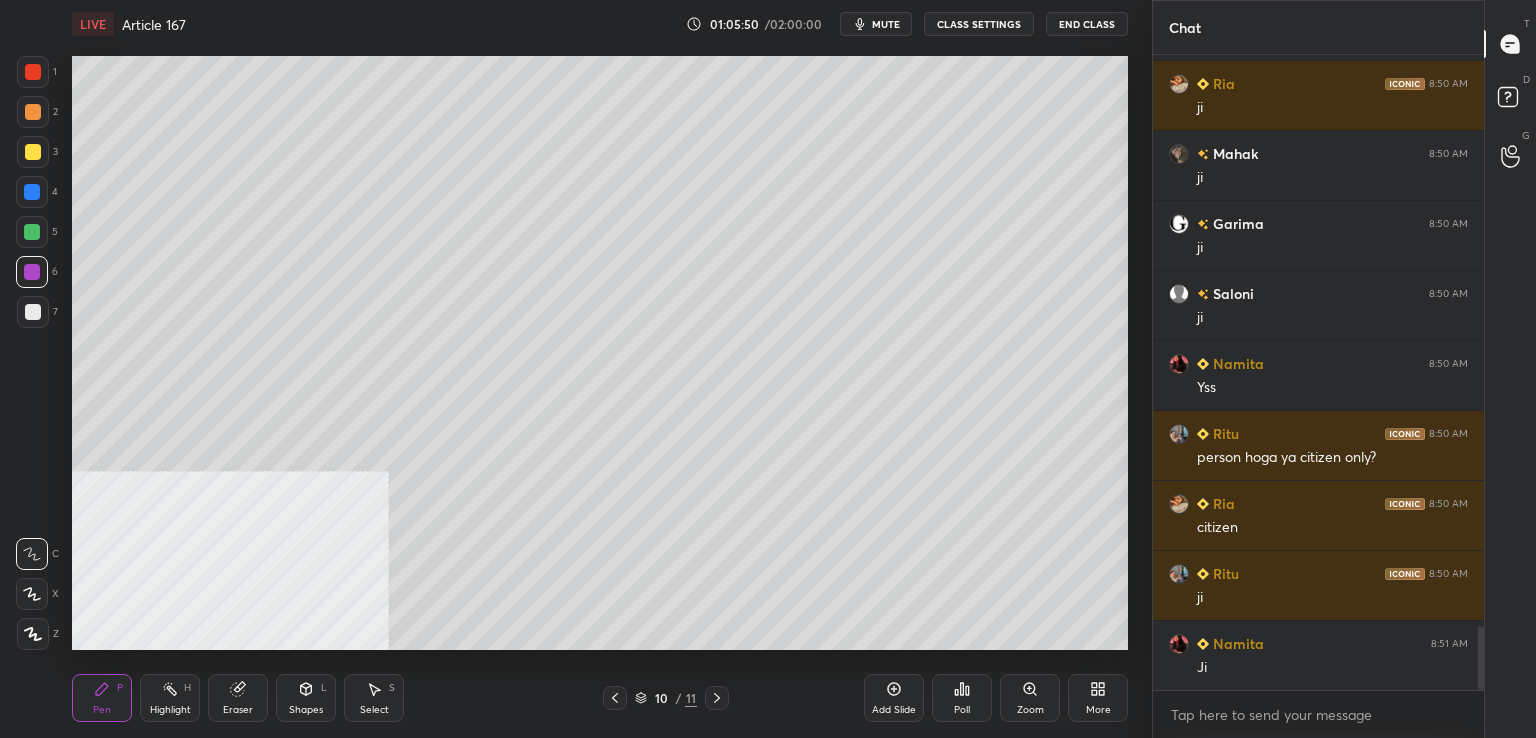 drag, startPoint x: 35, startPoint y: 313, endPoint x: 69, endPoint y: 343, distance: 45.343136 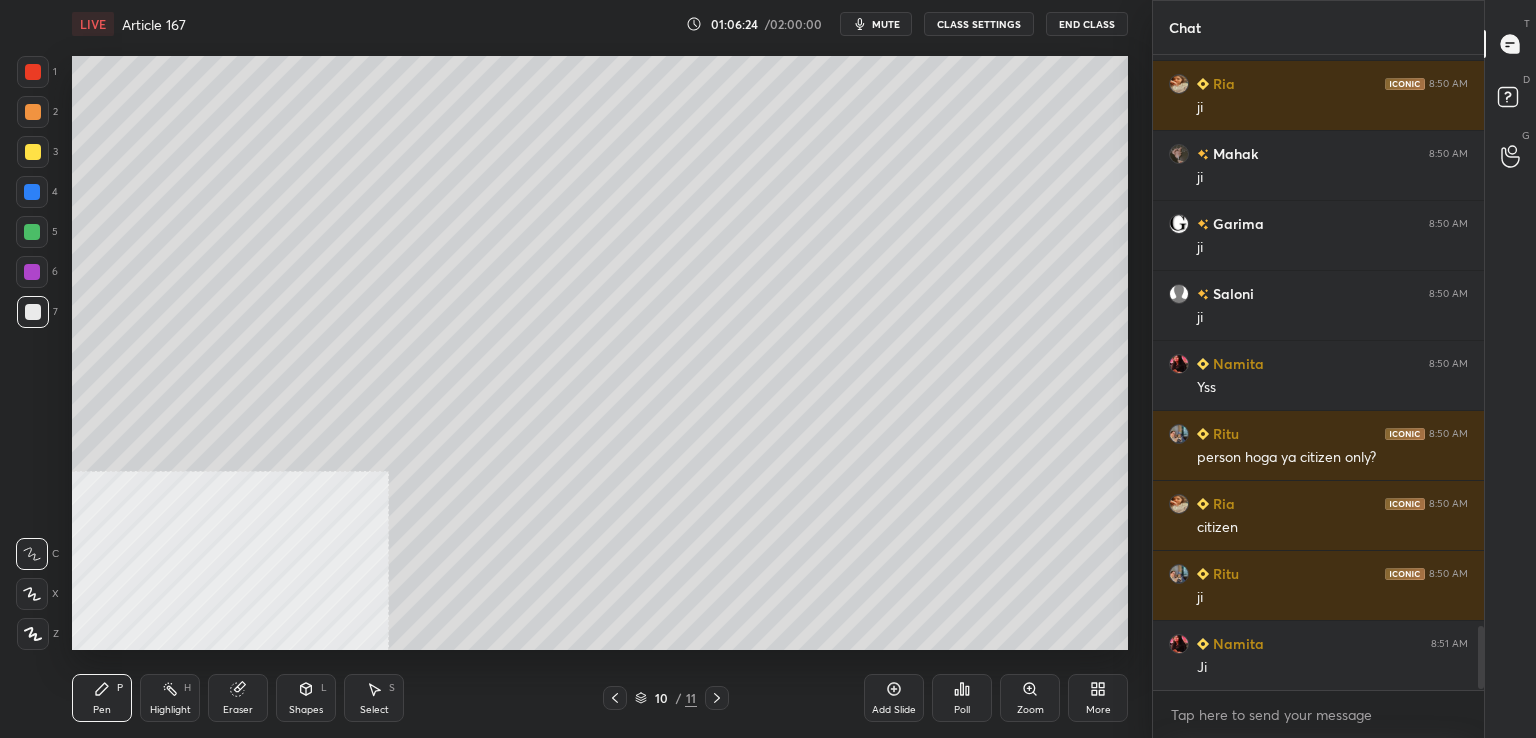 scroll, scrollTop: 5788, scrollLeft: 0, axis: vertical 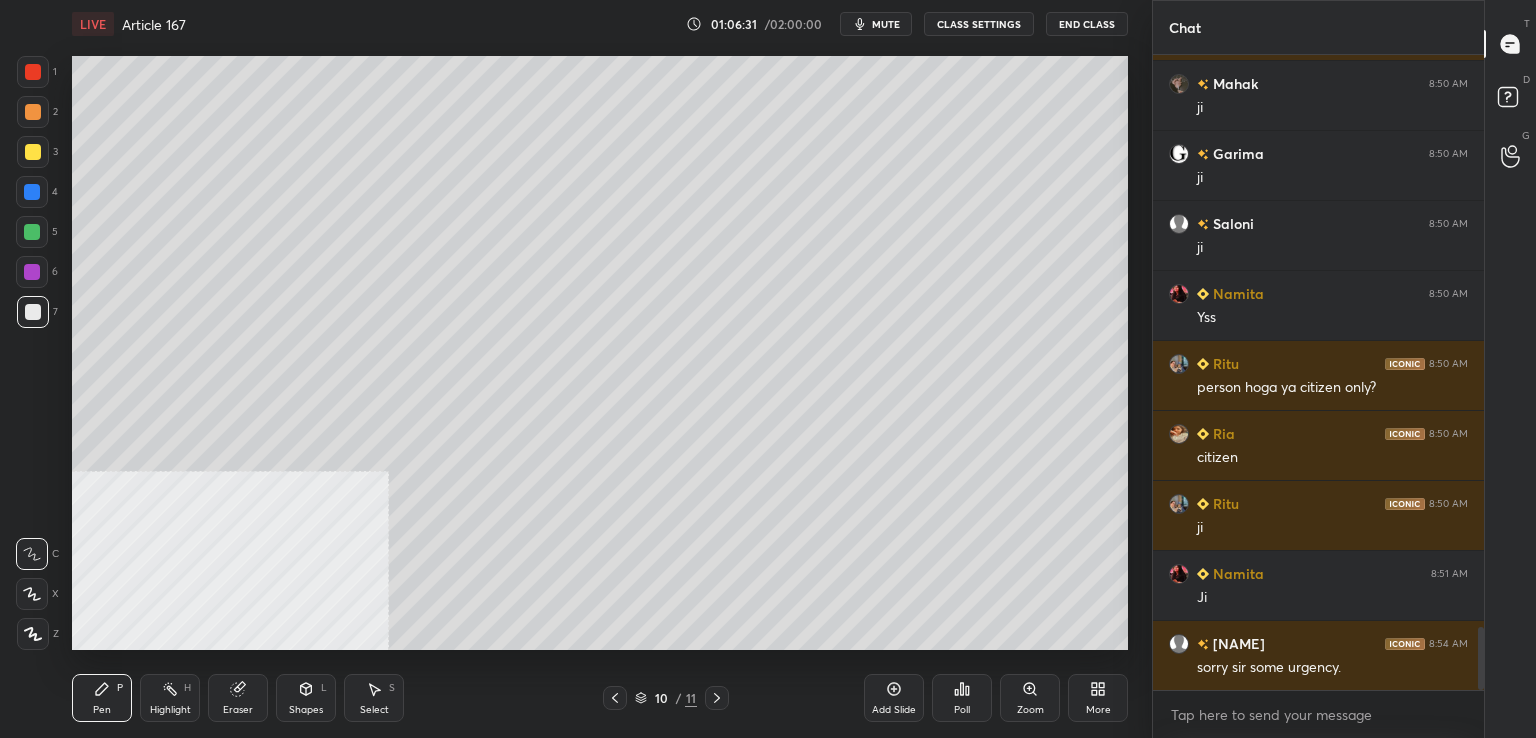 drag, startPoint x: 32, startPoint y: 306, endPoint x: 67, endPoint y: 339, distance: 48.104053 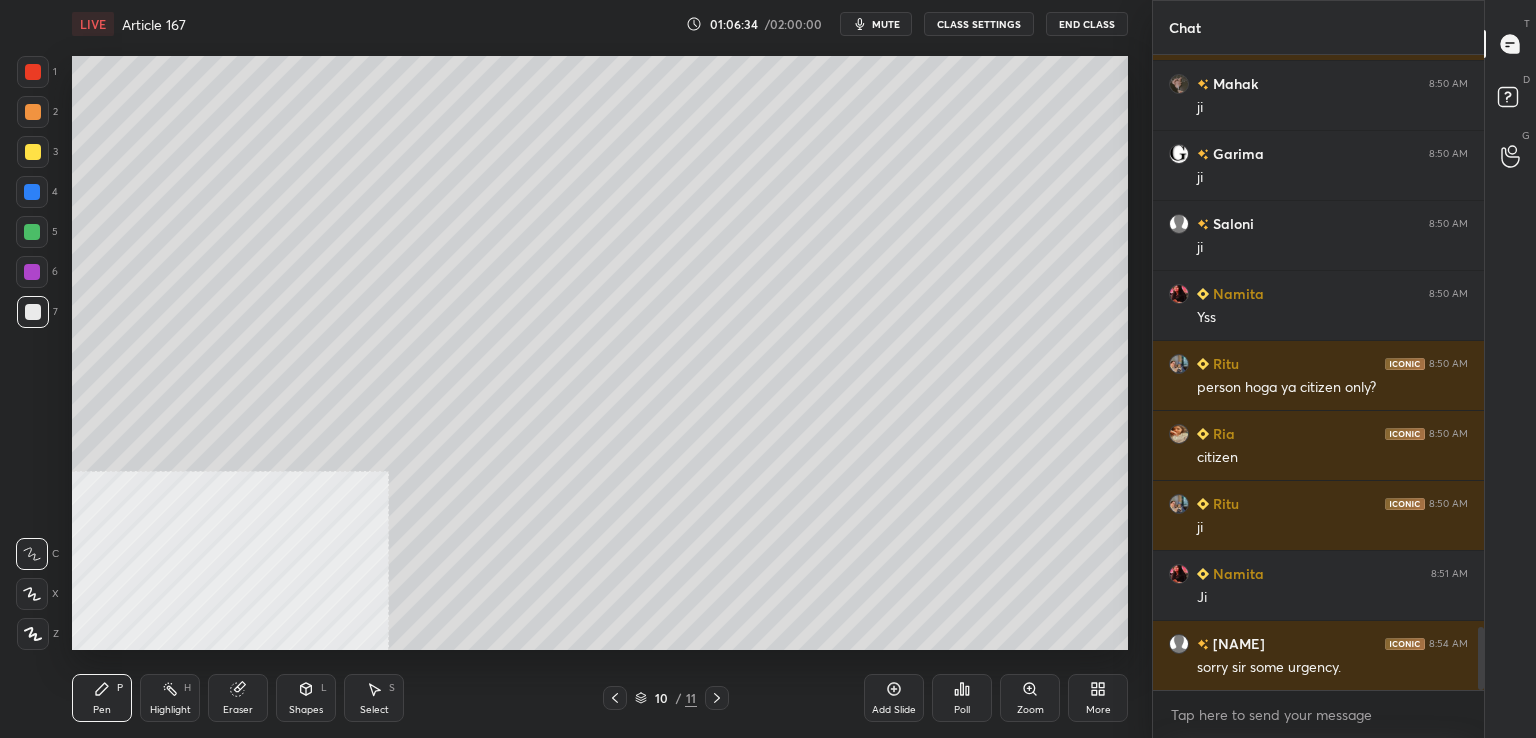 drag, startPoint x: 26, startPoint y: 145, endPoint x: 35, endPoint y: 156, distance: 14.21267 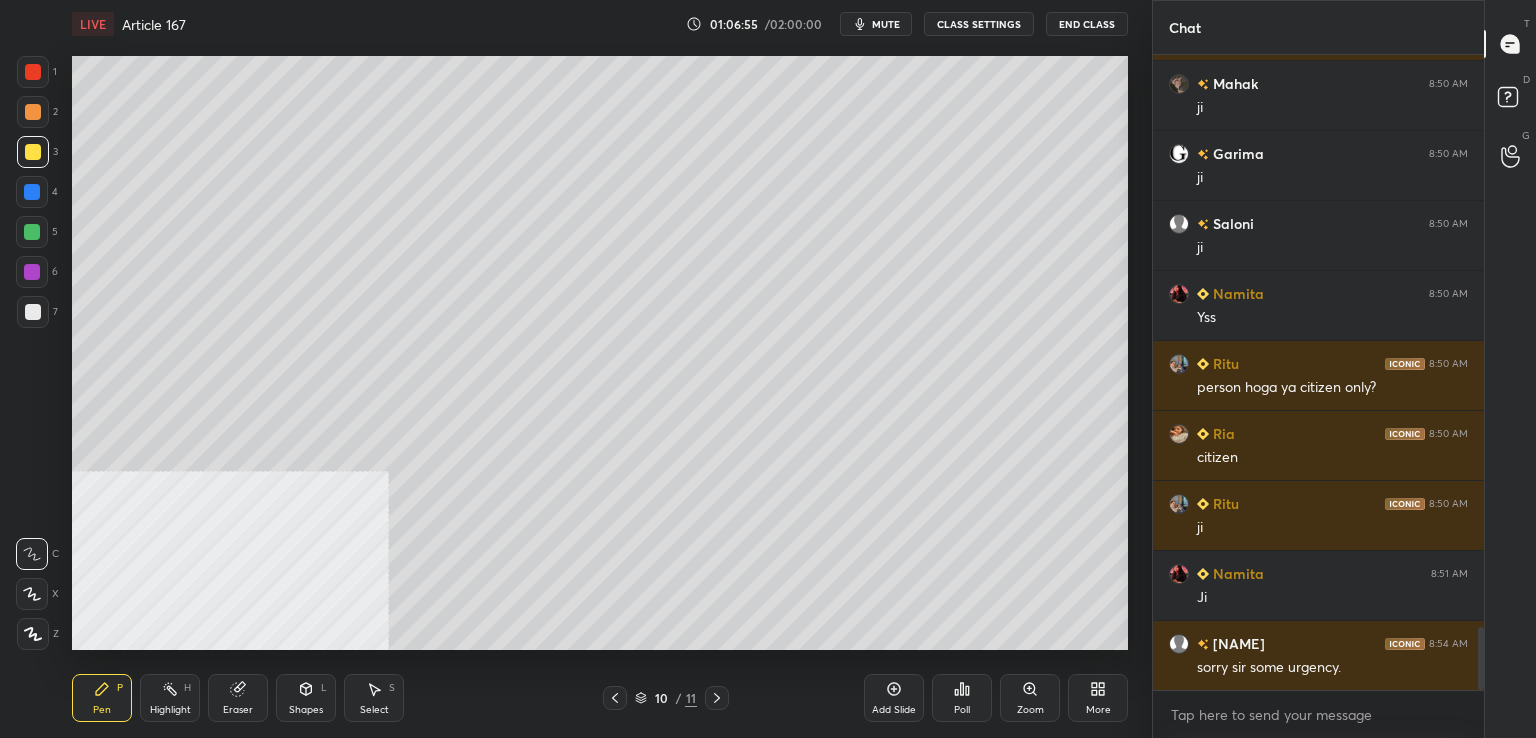 drag, startPoint x: 36, startPoint y: 192, endPoint x: 56, endPoint y: 182, distance: 22.36068 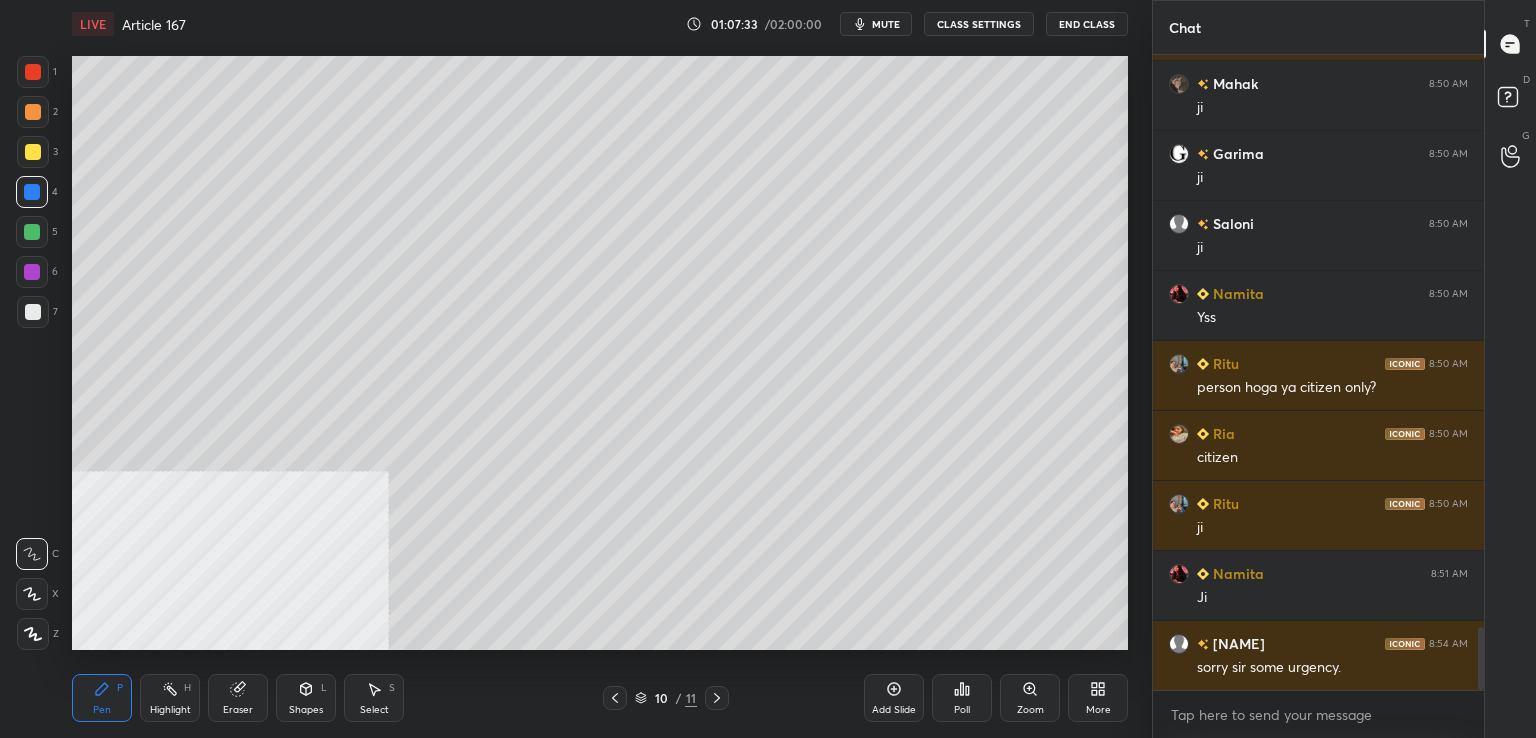 click at bounding box center [33, 312] 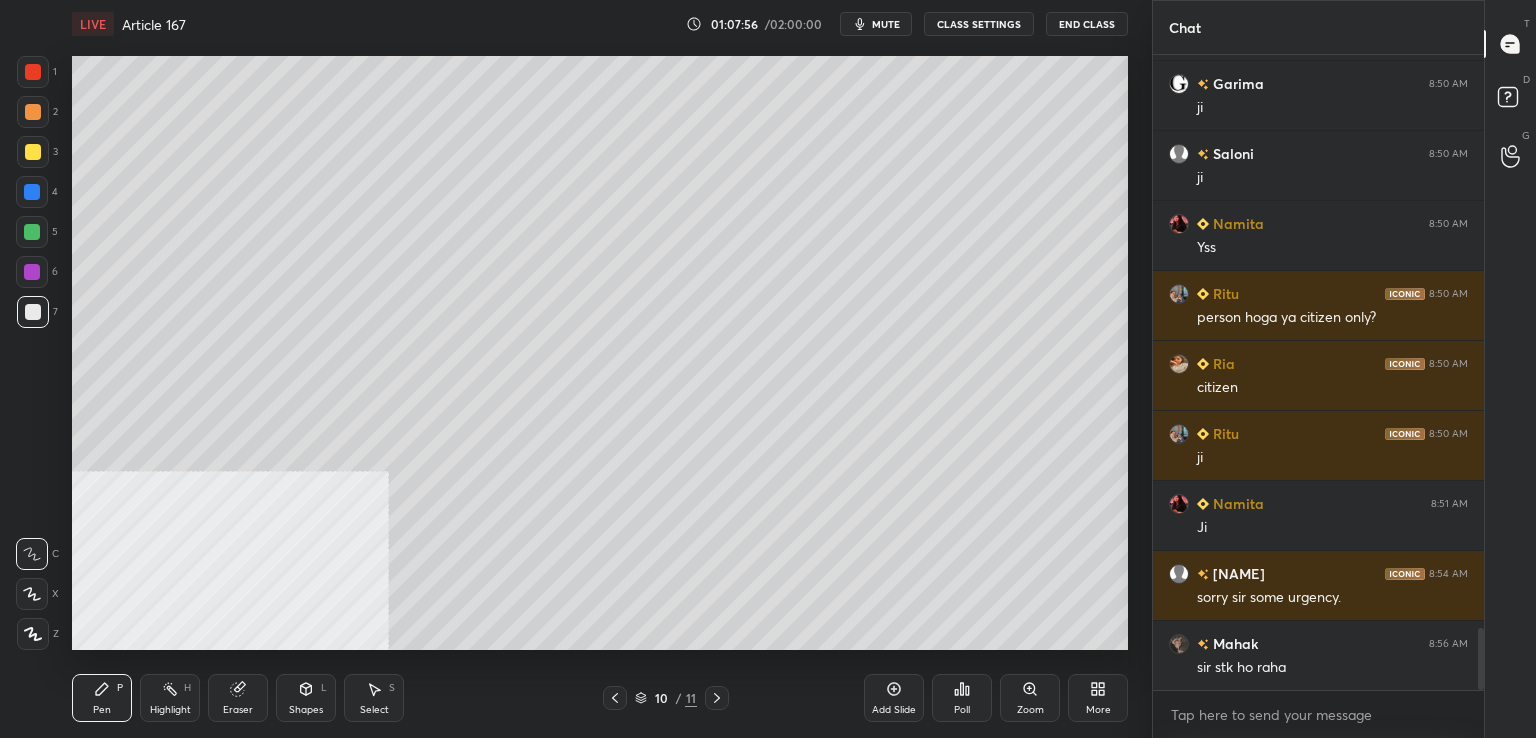 scroll, scrollTop: 5928, scrollLeft: 0, axis: vertical 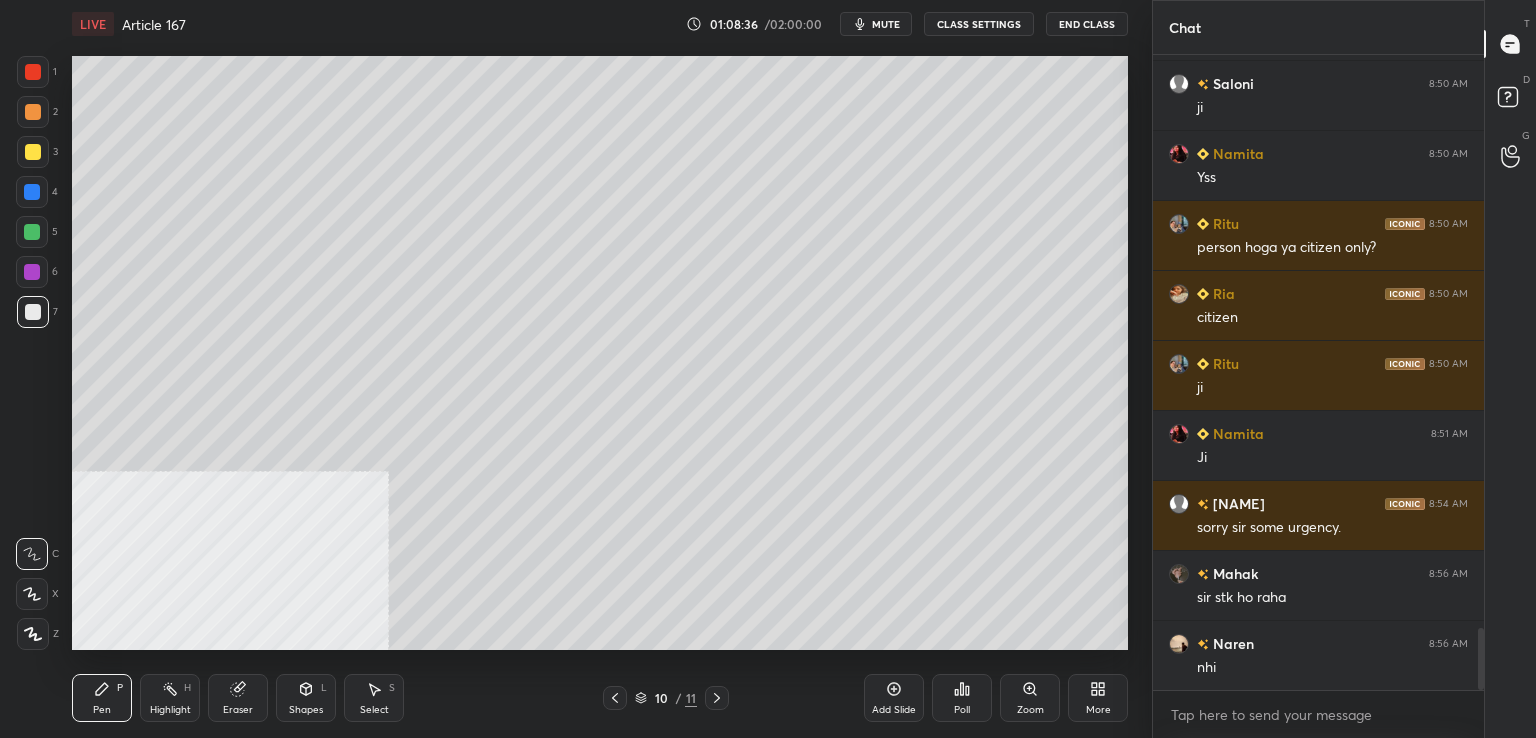 click 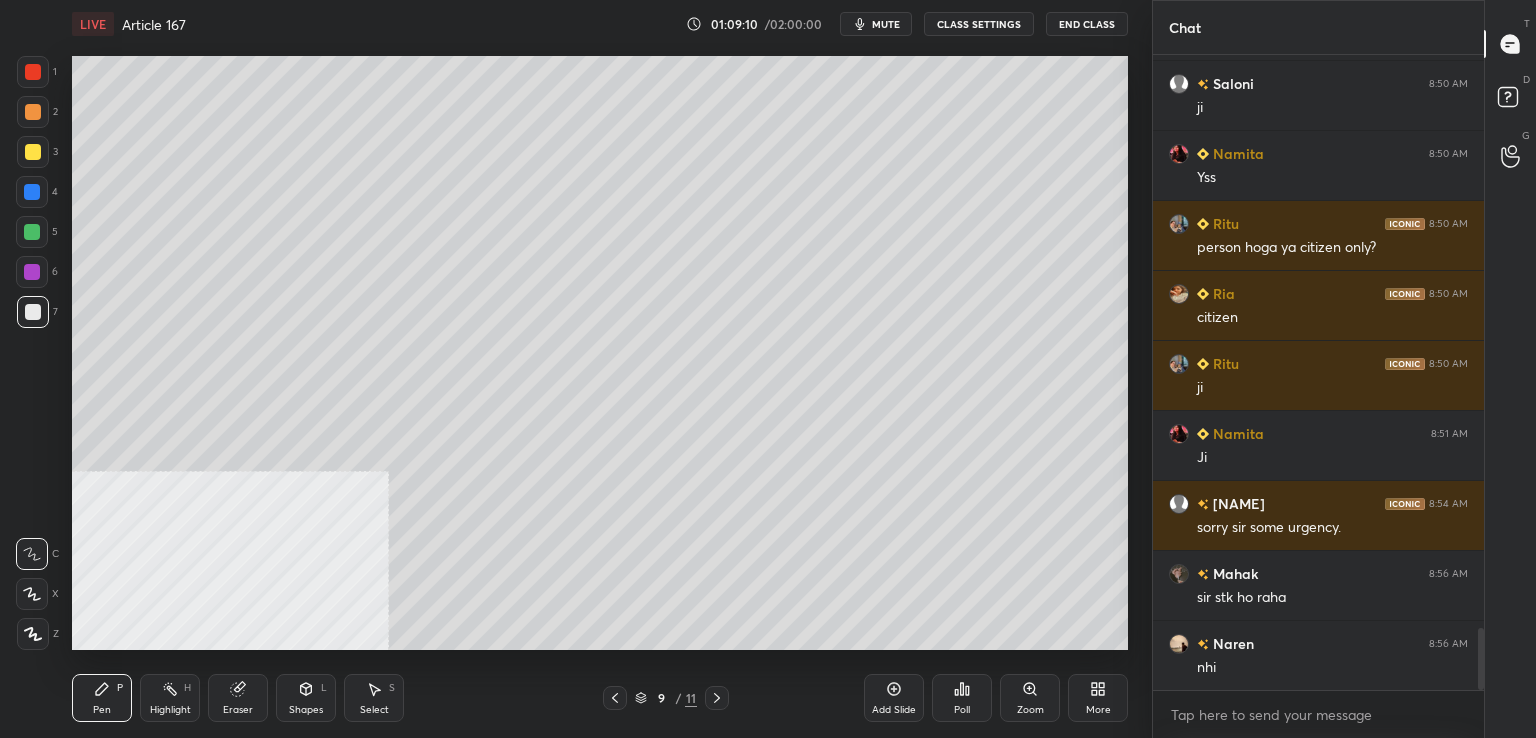 drag, startPoint x: 716, startPoint y: 701, endPoint x: 720, endPoint y: 684, distance: 17.464249 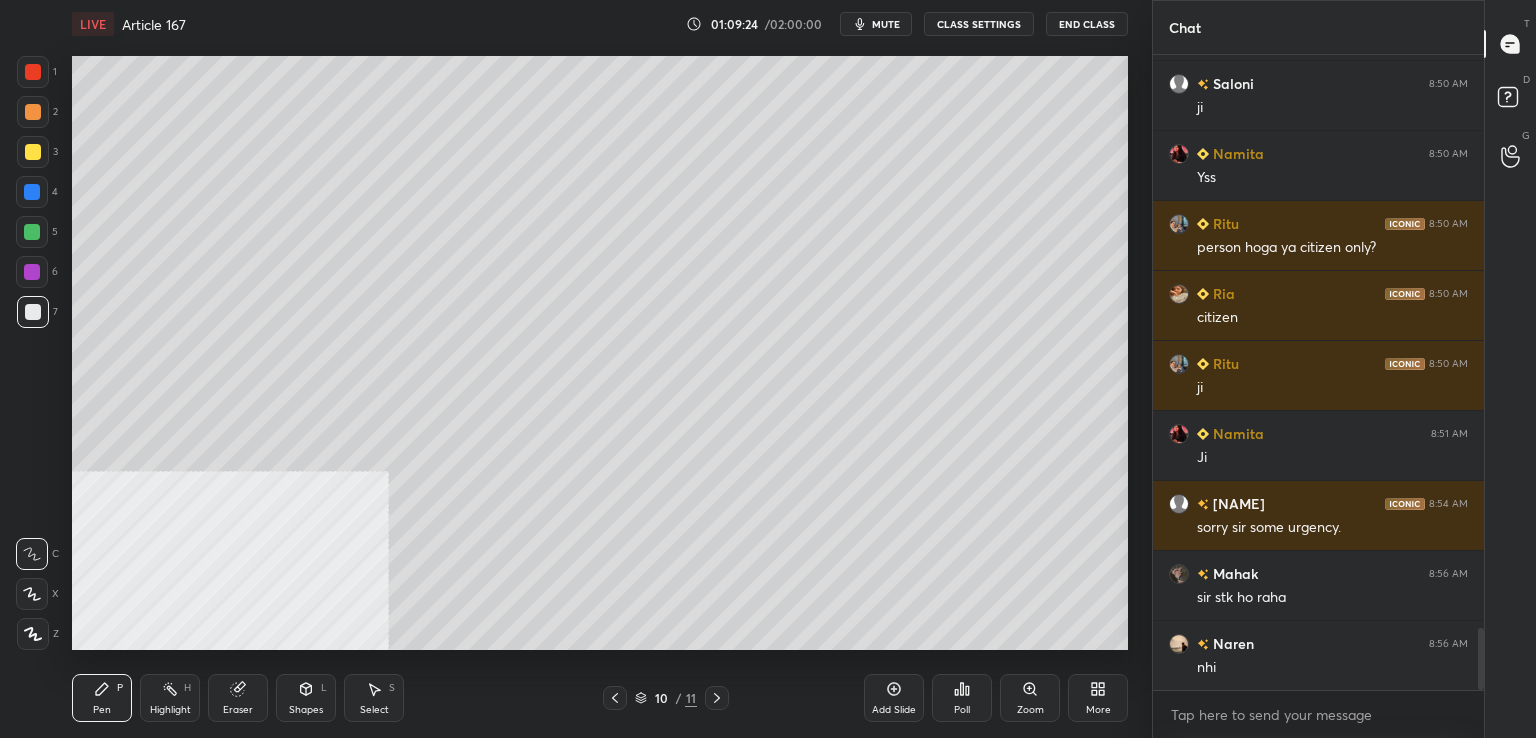 click on "7" at bounding box center (37, 312) 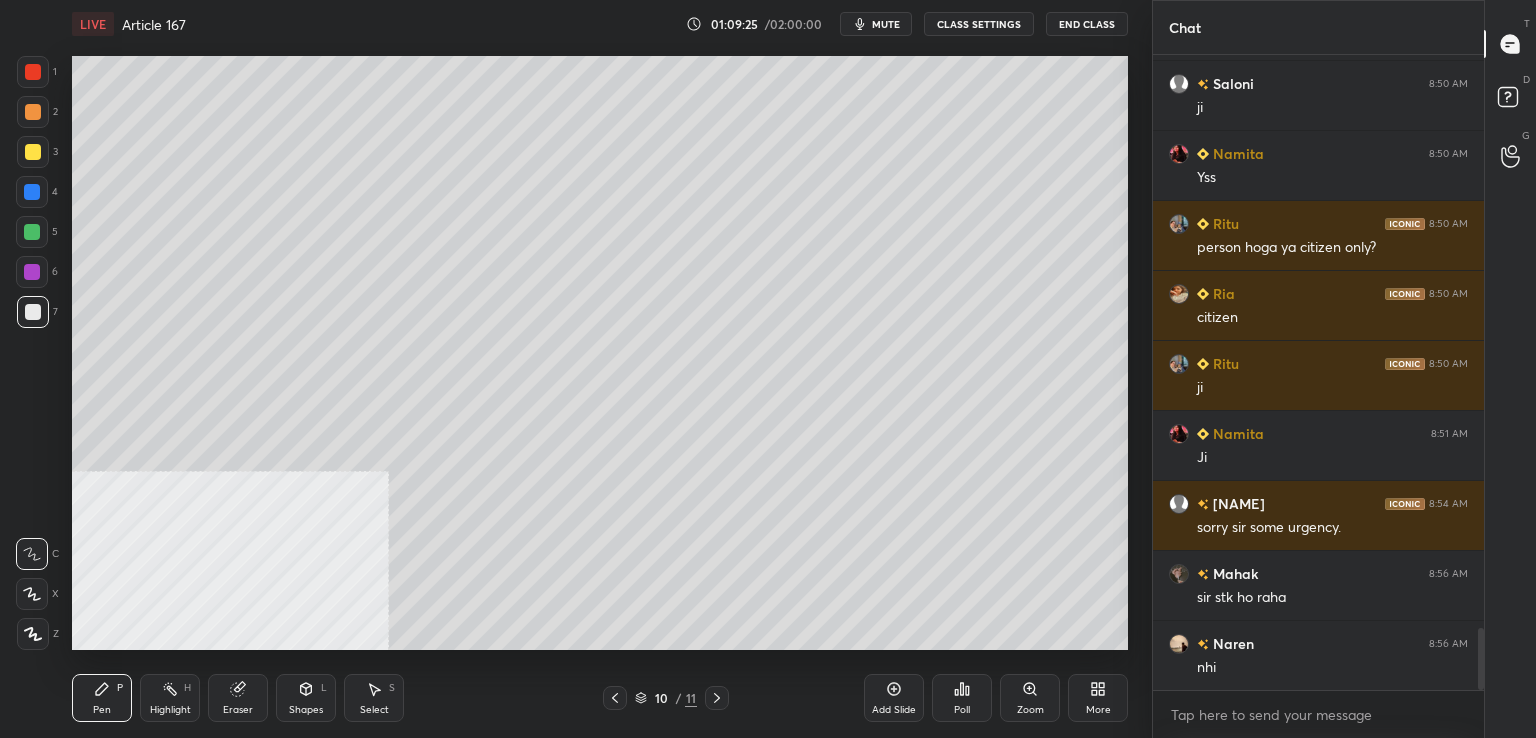 click 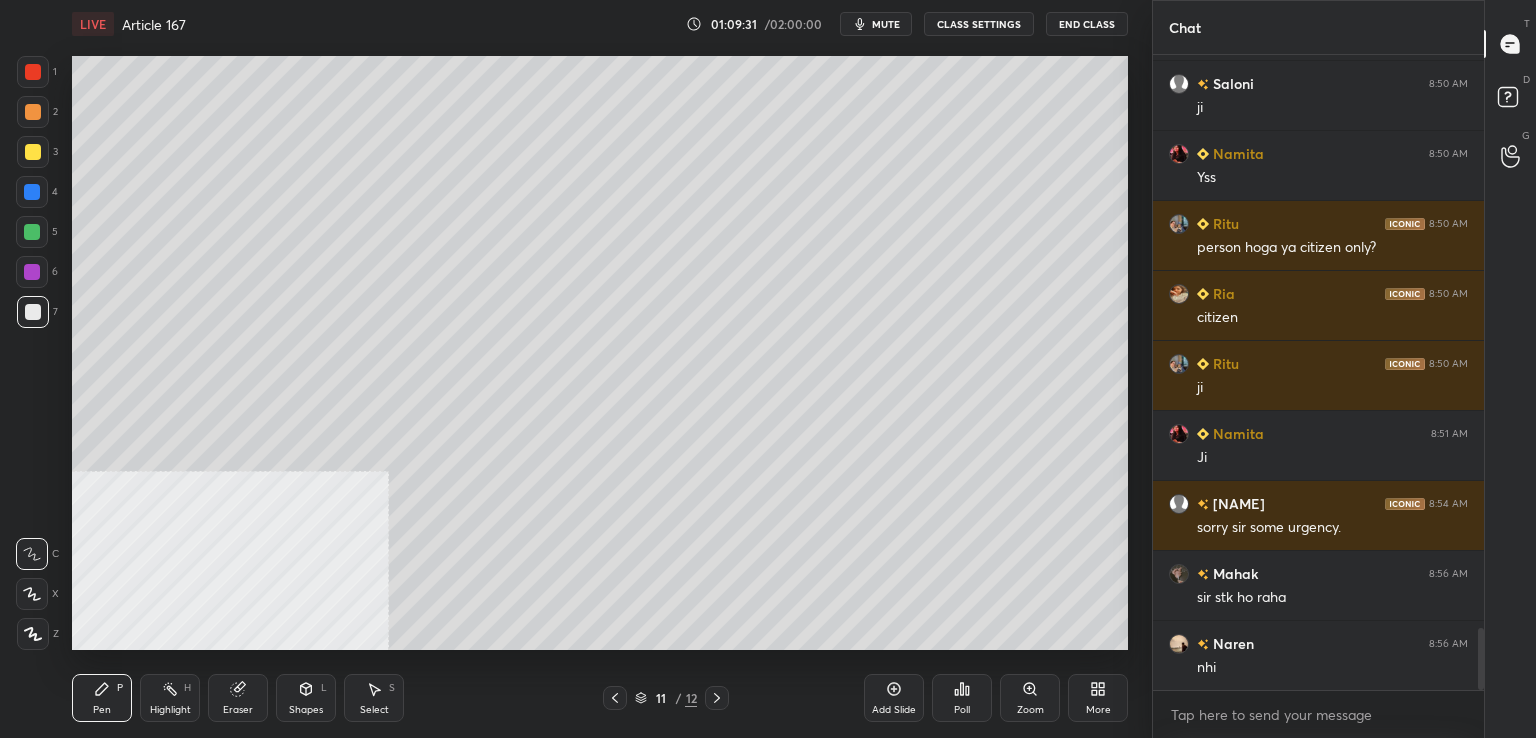 drag, startPoint x: 715, startPoint y: 698, endPoint x: 880, endPoint y: 667, distance: 167.88687 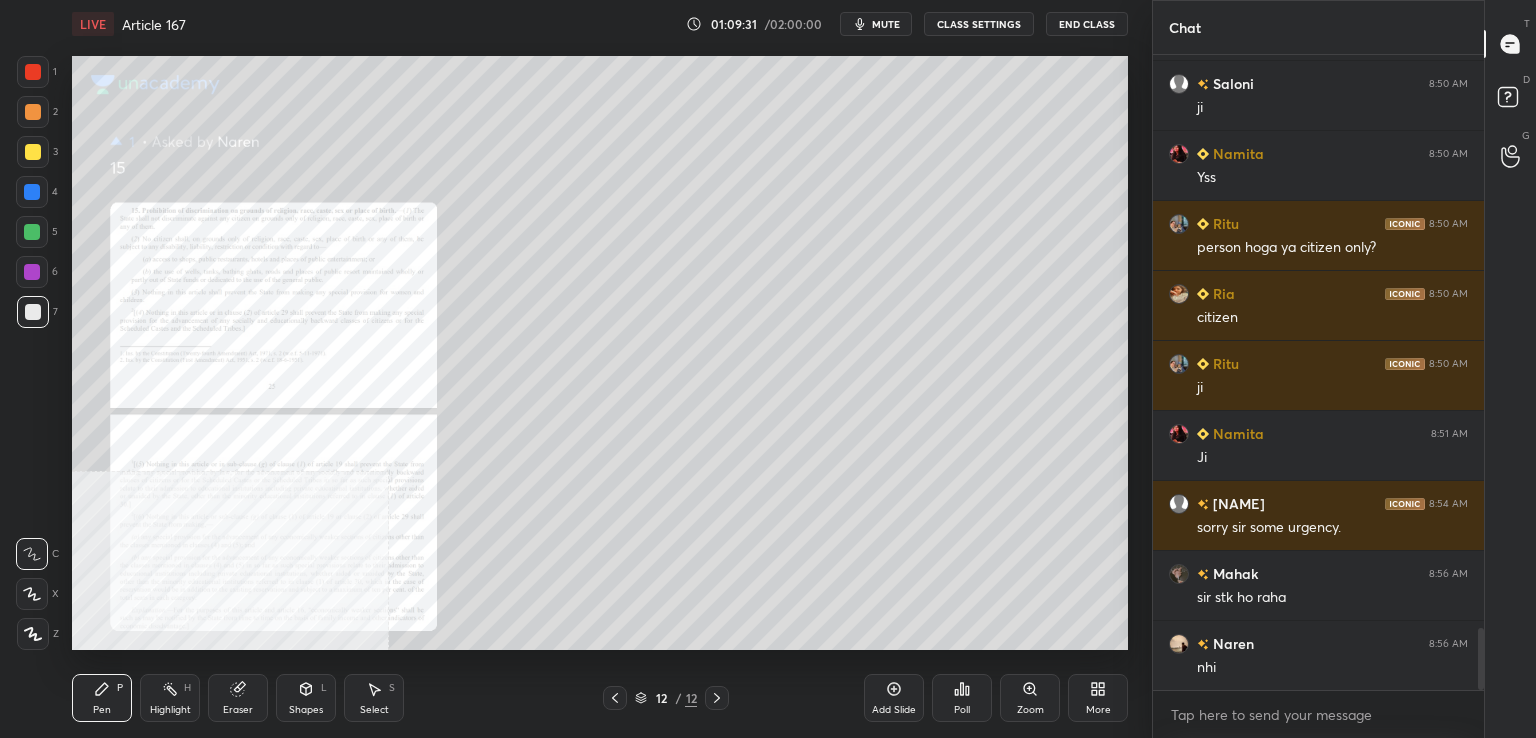 click 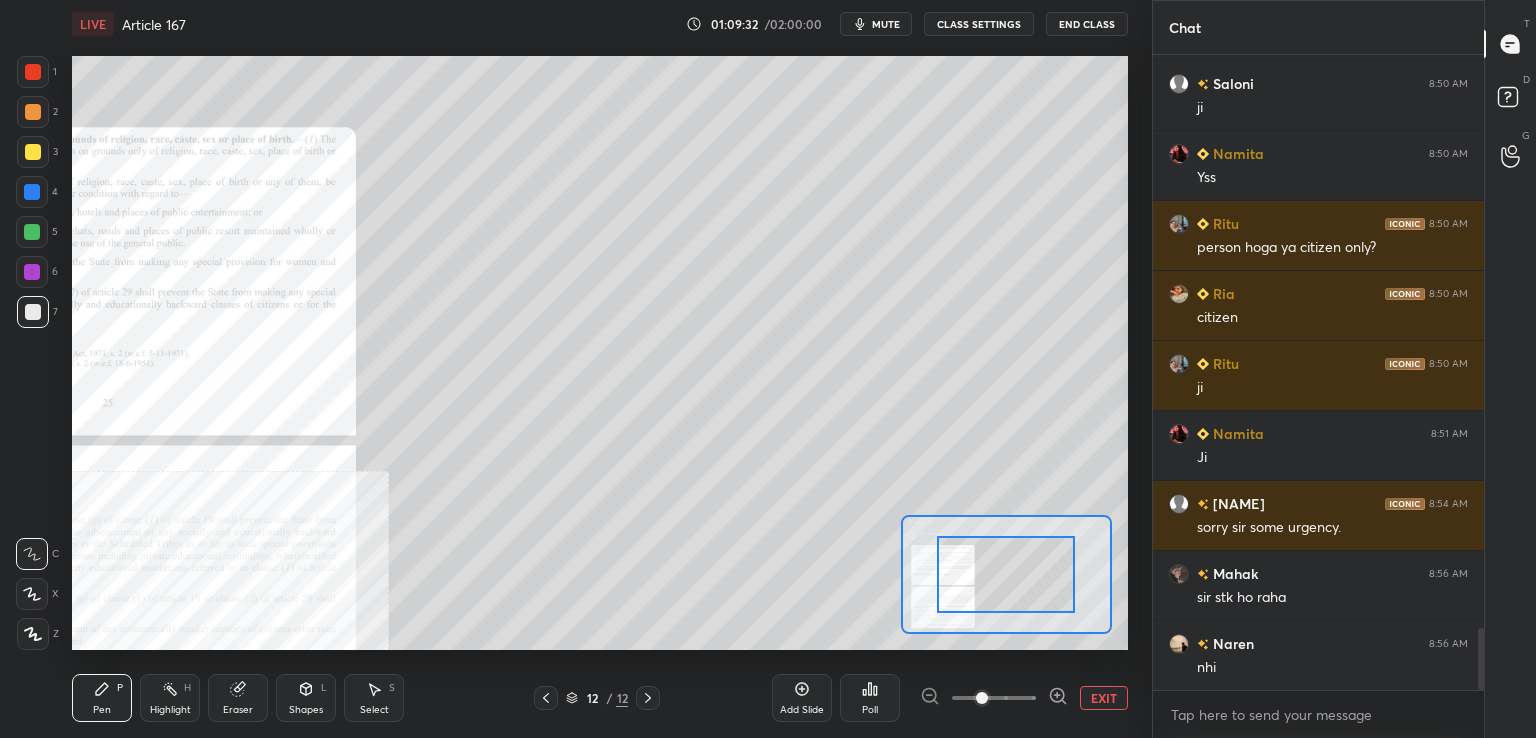click at bounding box center (994, 698) 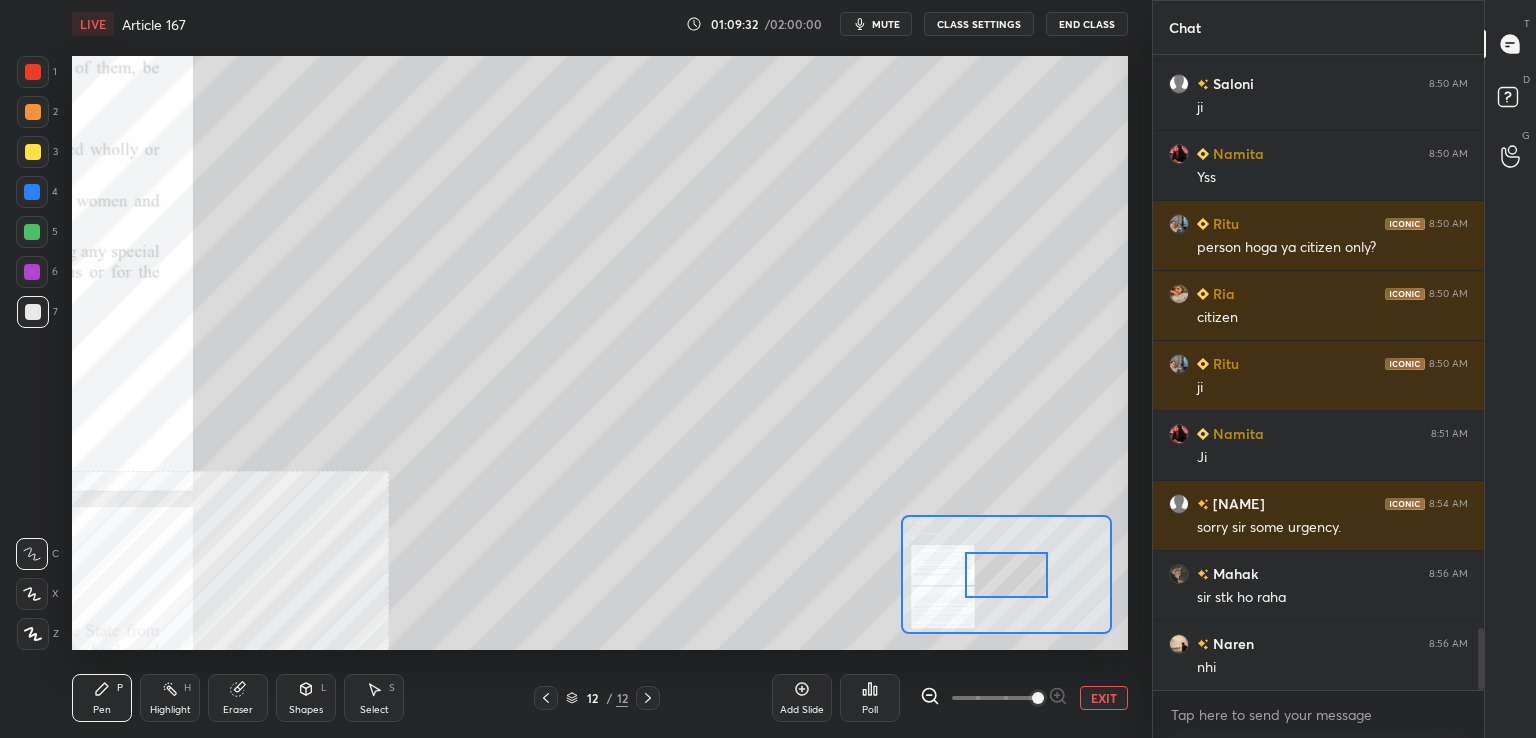 click at bounding box center [994, 698] 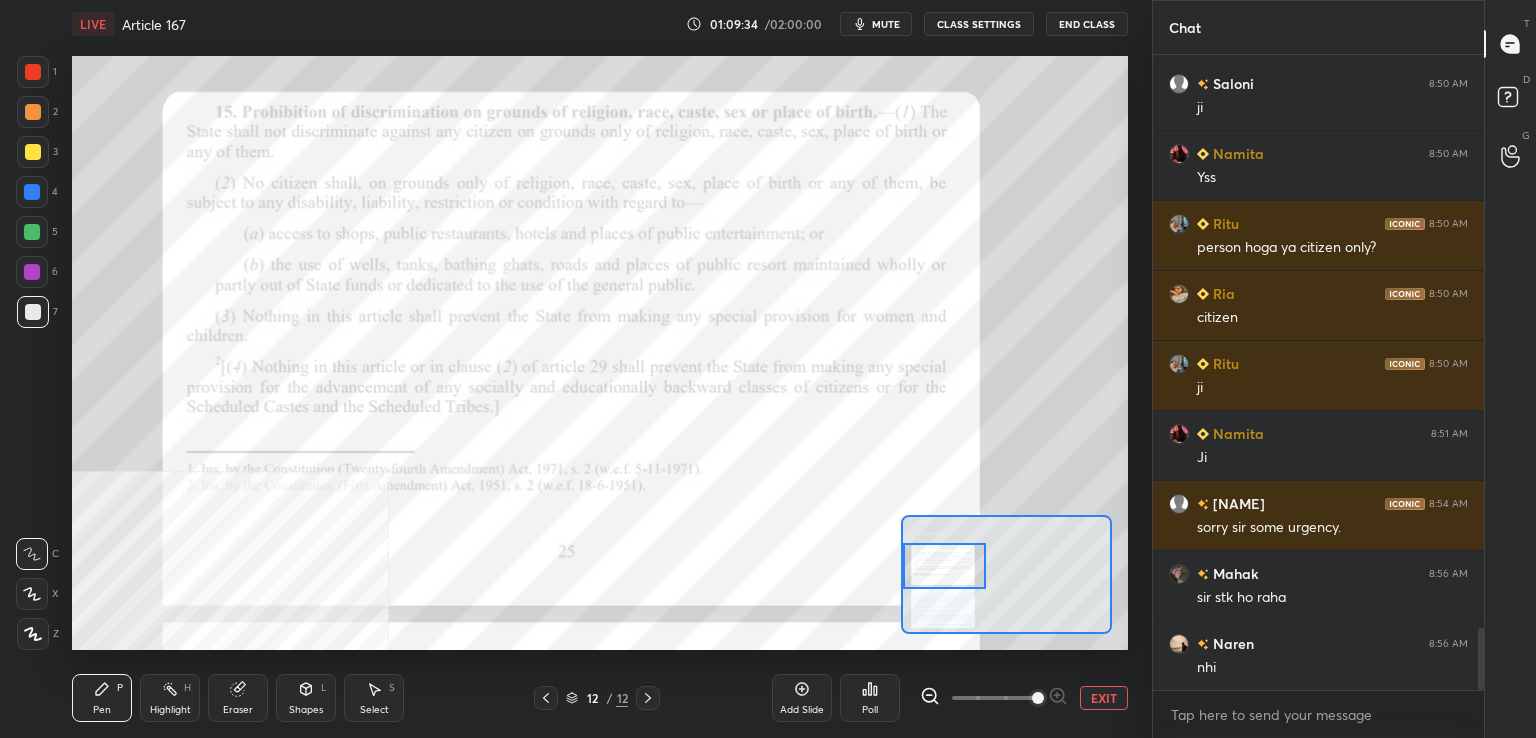drag, startPoint x: 1021, startPoint y: 590, endPoint x: 964, endPoint y: 577, distance: 58.463665 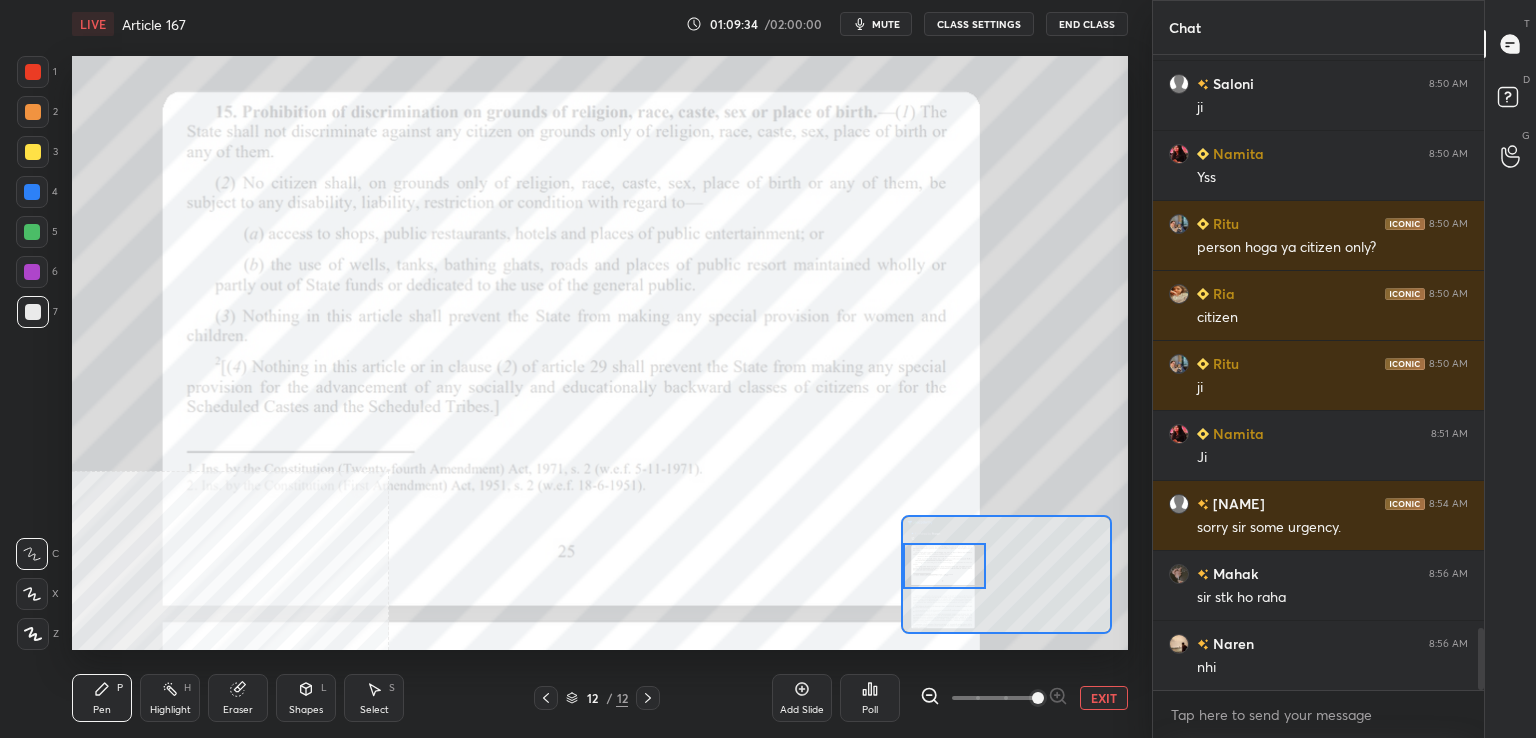 click at bounding box center (944, 566) 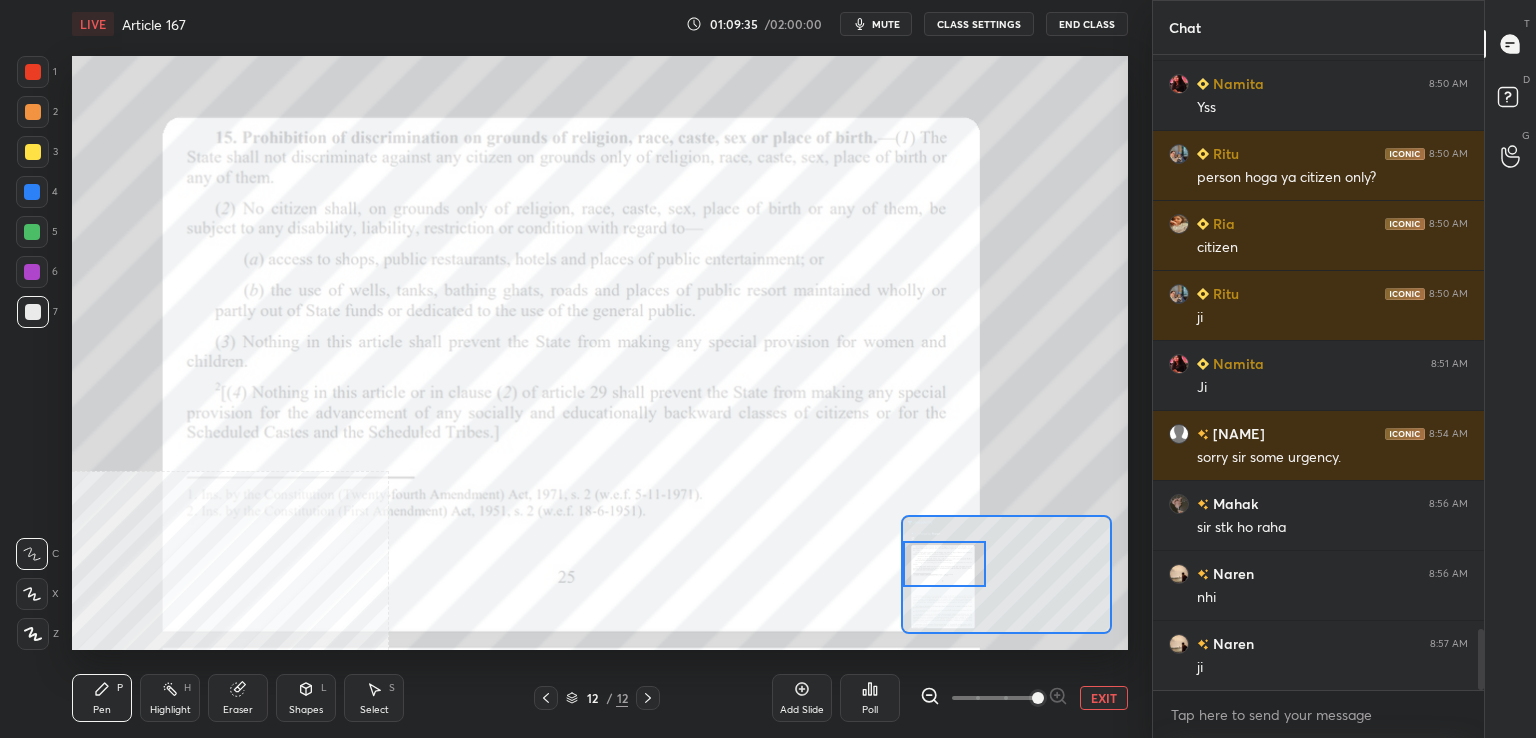 scroll, scrollTop: 6068, scrollLeft: 0, axis: vertical 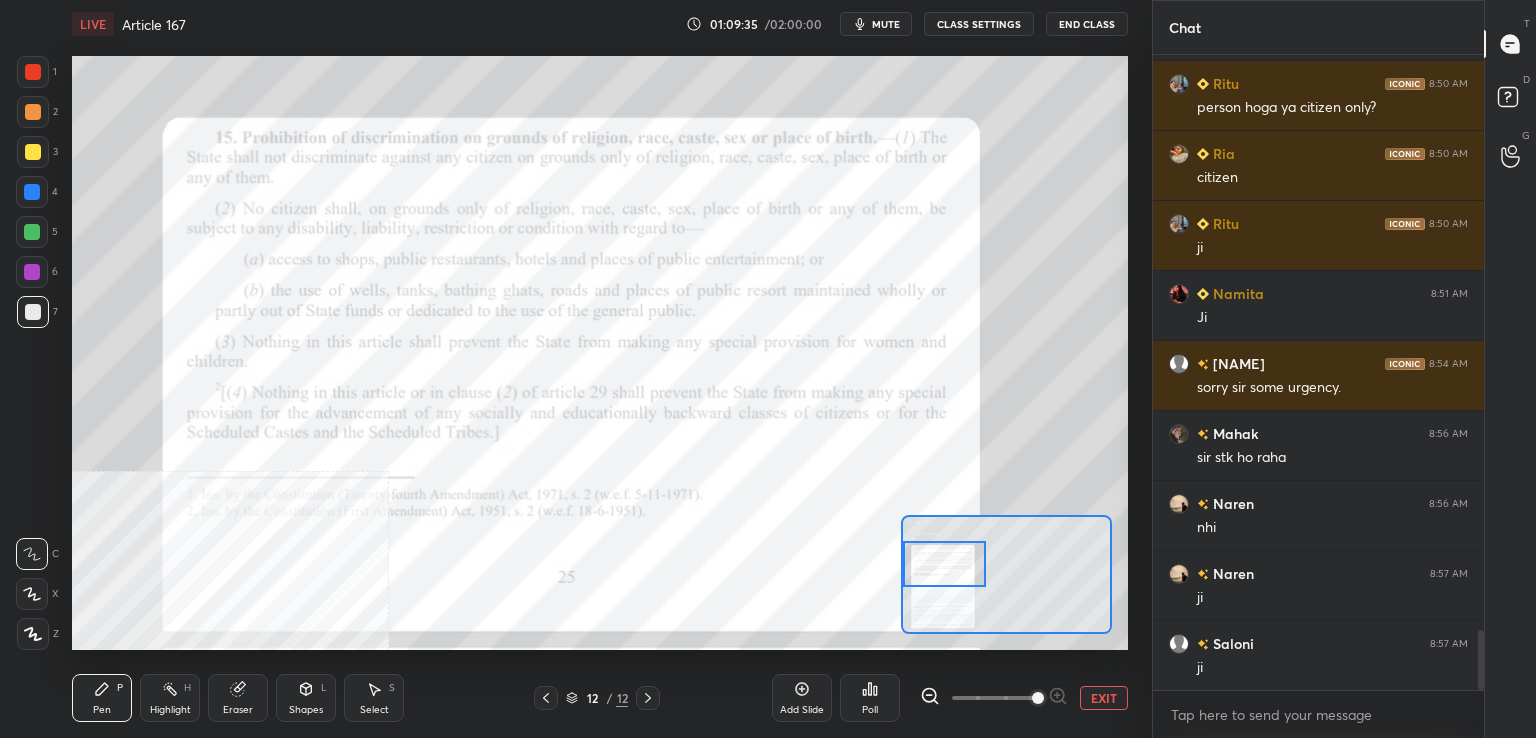 drag, startPoint x: 34, startPoint y: 73, endPoint x: 27, endPoint y: 106, distance: 33.734257 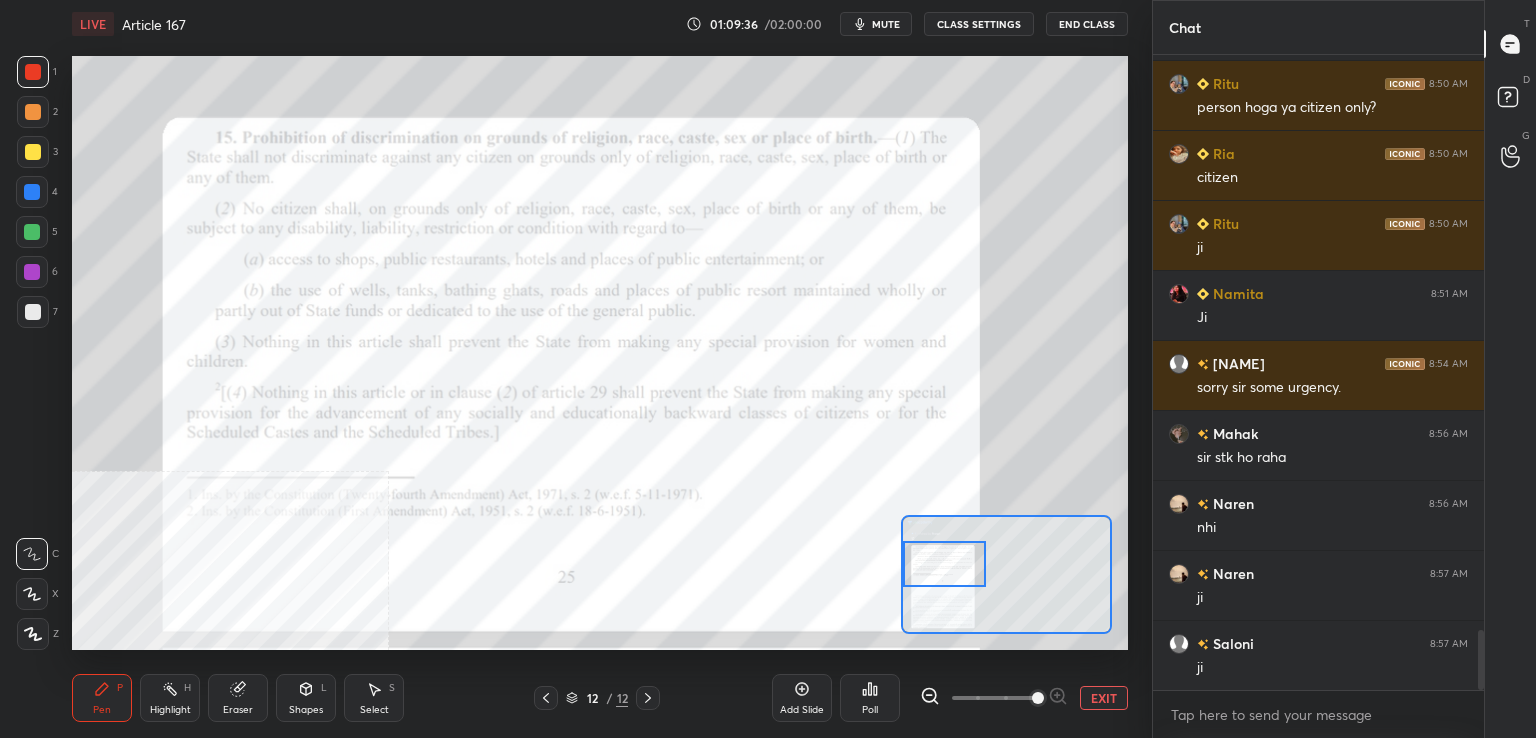 drag, startPoint x: 164, startPoint y: 697, endPoint x: 179, endPoint y: 662, distance: 38.078865 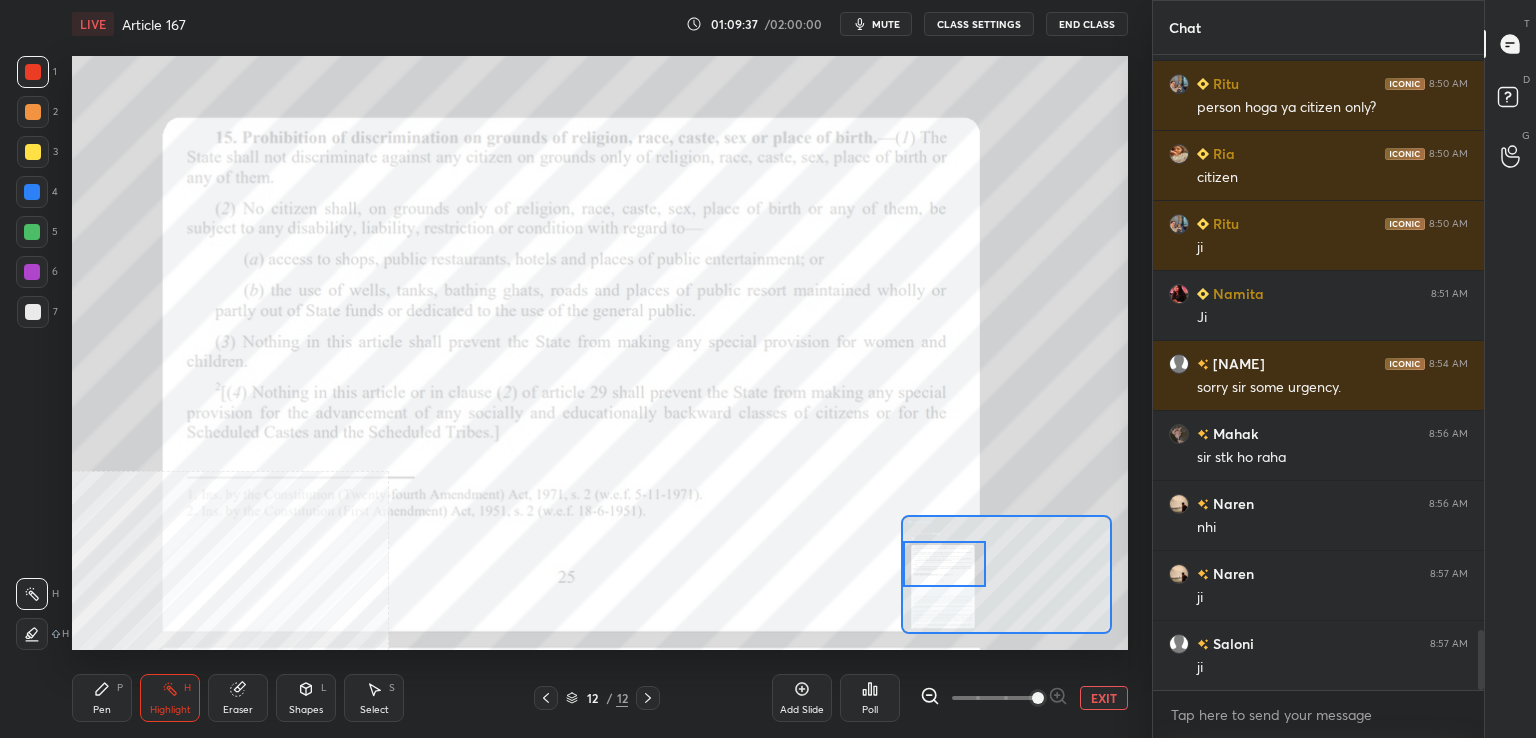 scroll, scrollTop: 6138, scrollLeft: 0, axis: vertical 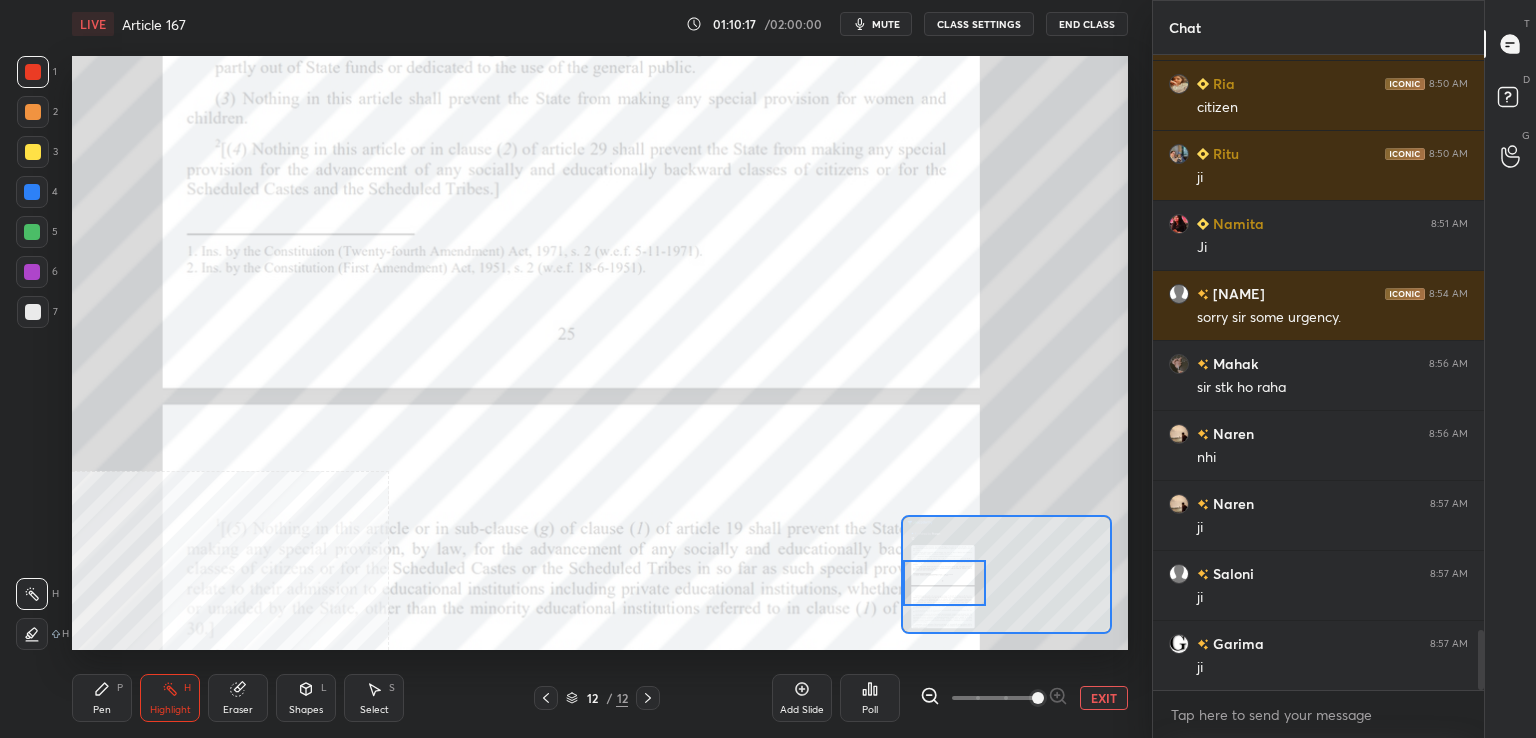 drag, startPoint x: 957, startPoint y: 557, endPoint x: 940, endPoint y: 565, distance: 18.788294 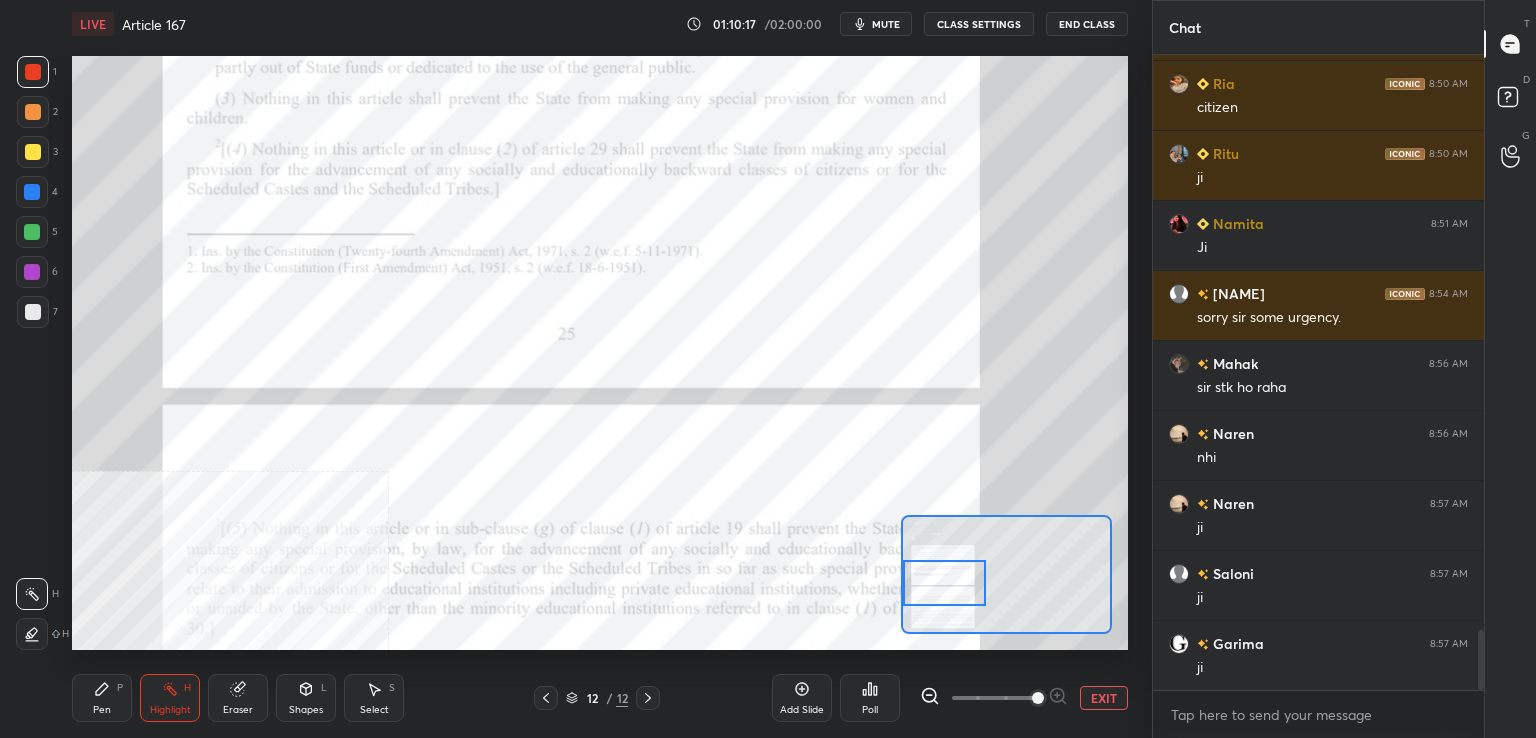 click at bounding box center [944, 583] 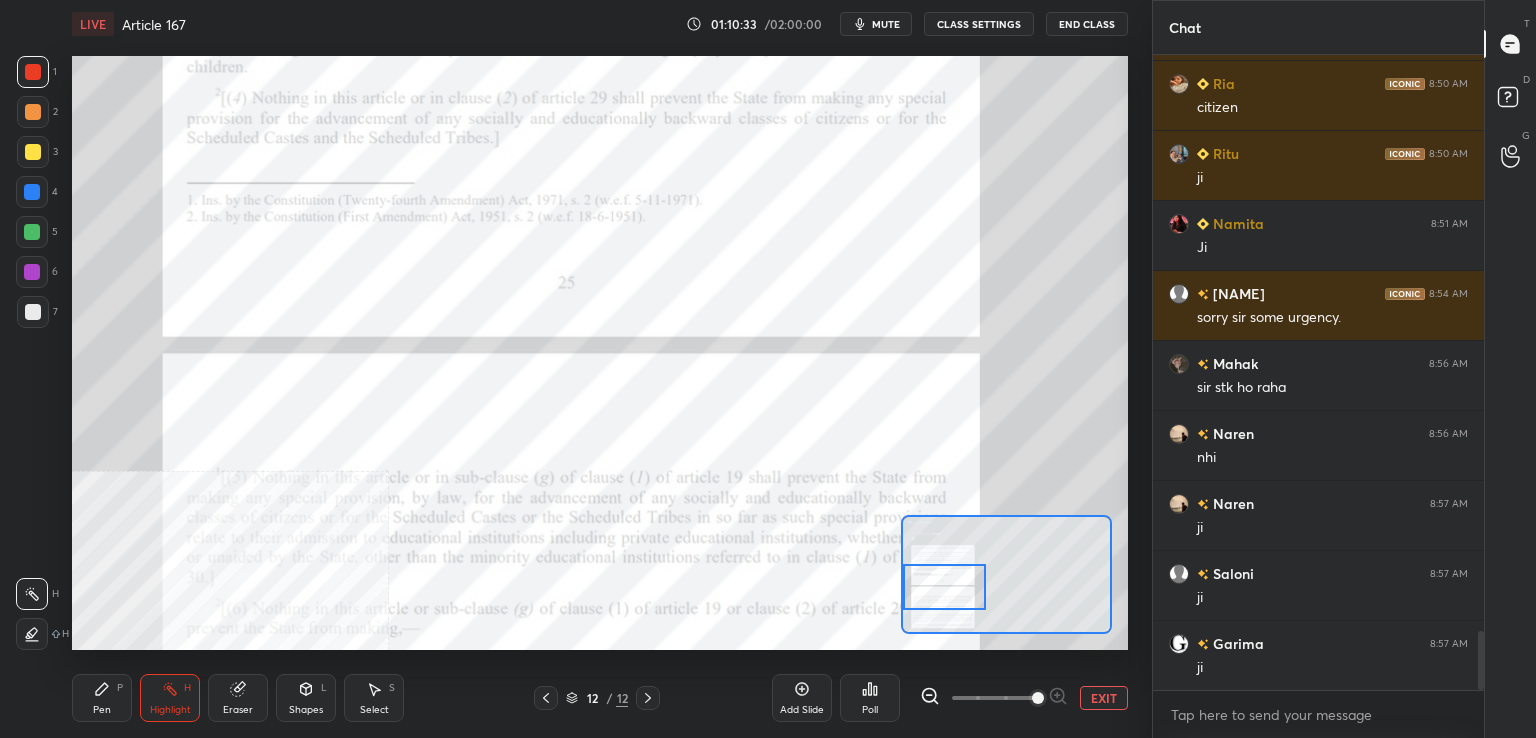 scroll, scrollTop: 6208, scrollLeft: 0, axis: vertical 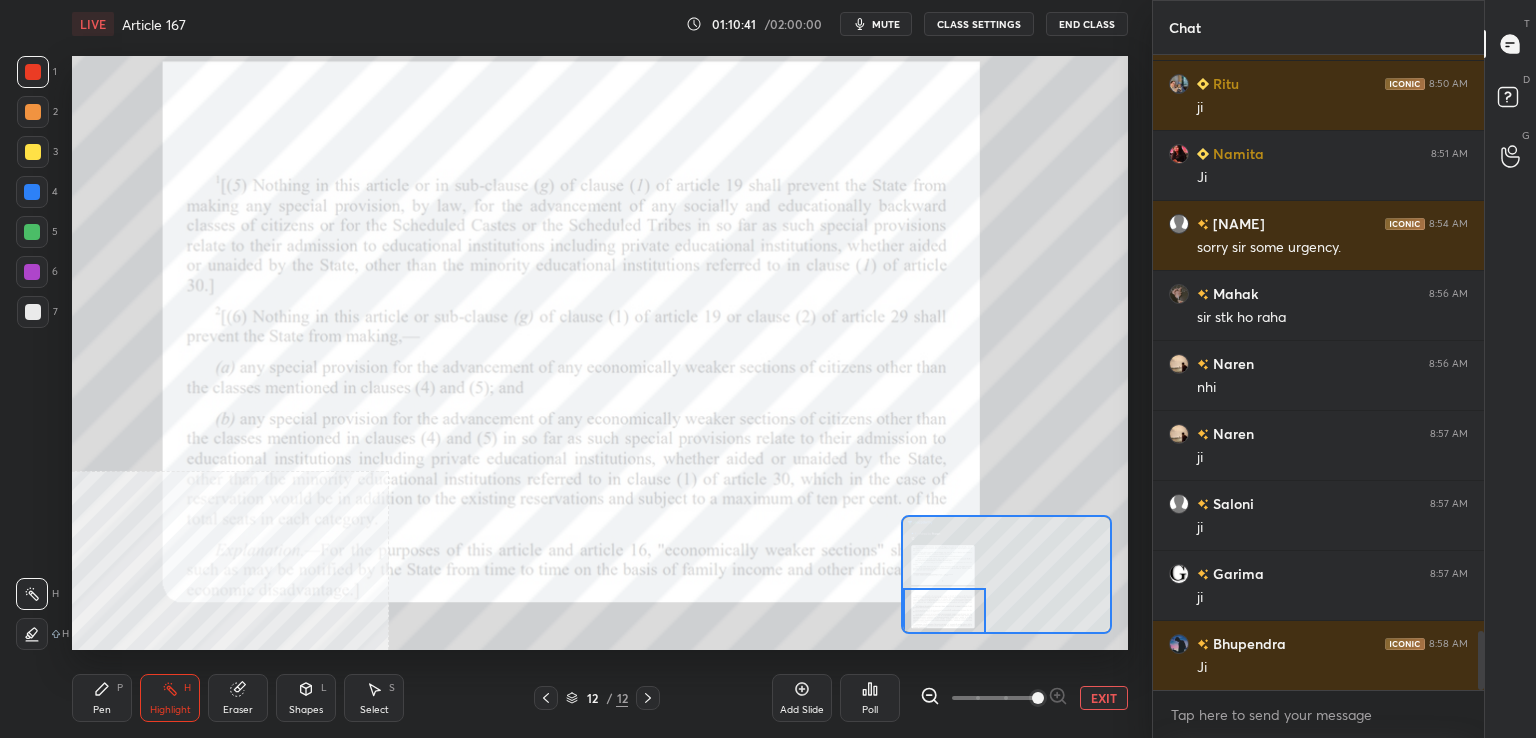 drag, startPoint x: 947, startPoint y: 596, endPoint x: 931, endPoint y: 595, distance: 16.03122 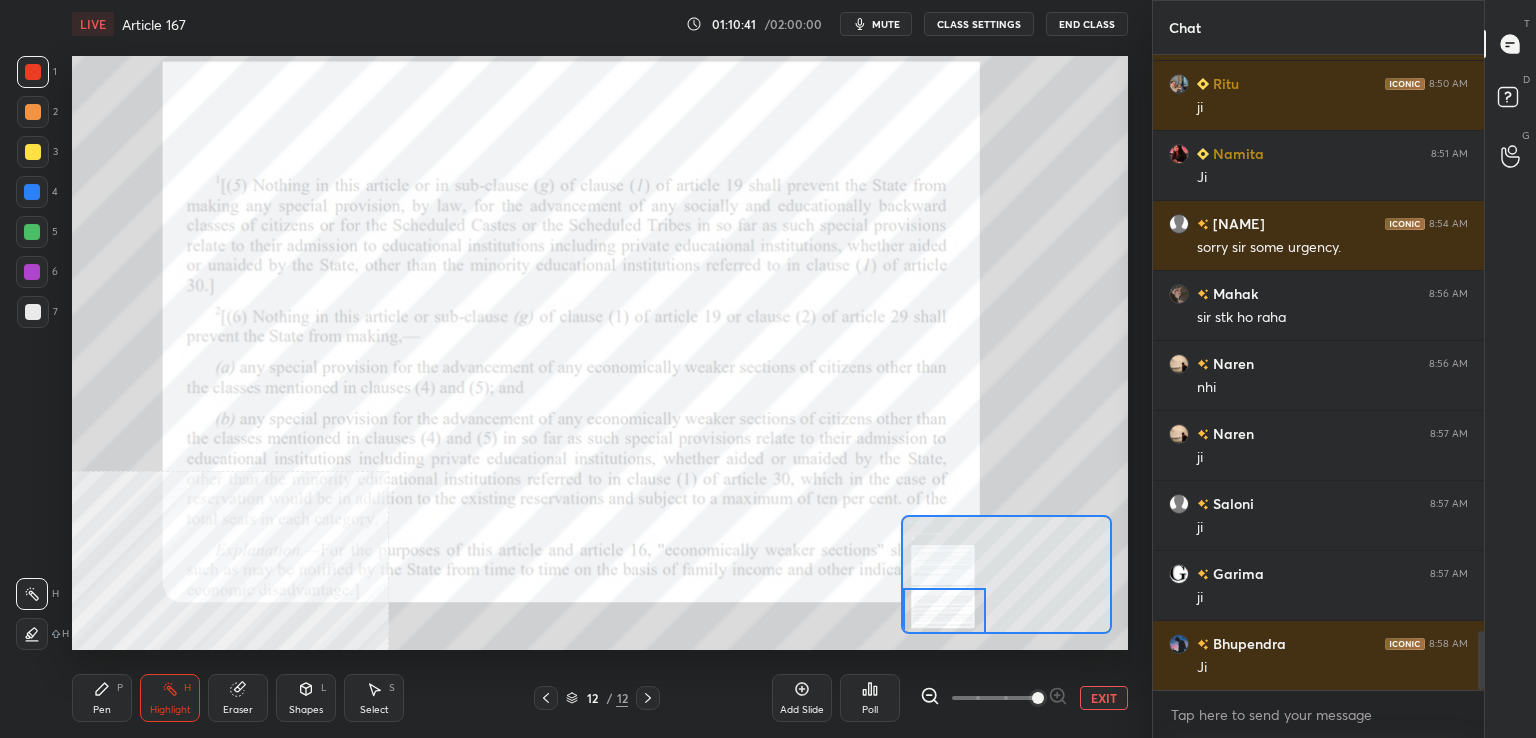 click at bounding box center (944, 611) 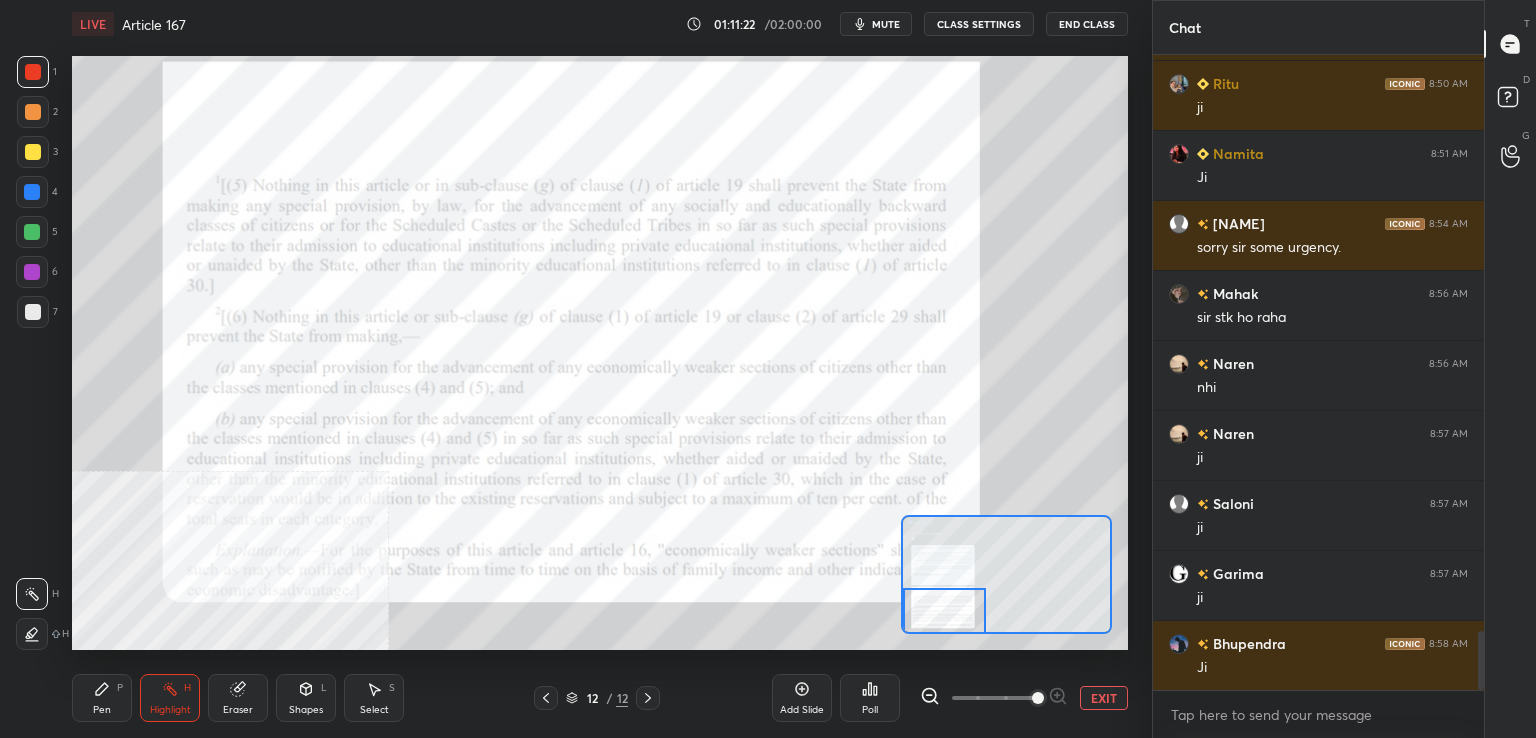 drag, startPoint x: 118, startPoint y: 693, endPoint x: 136, endPoint y: 694, distance: 18.027756 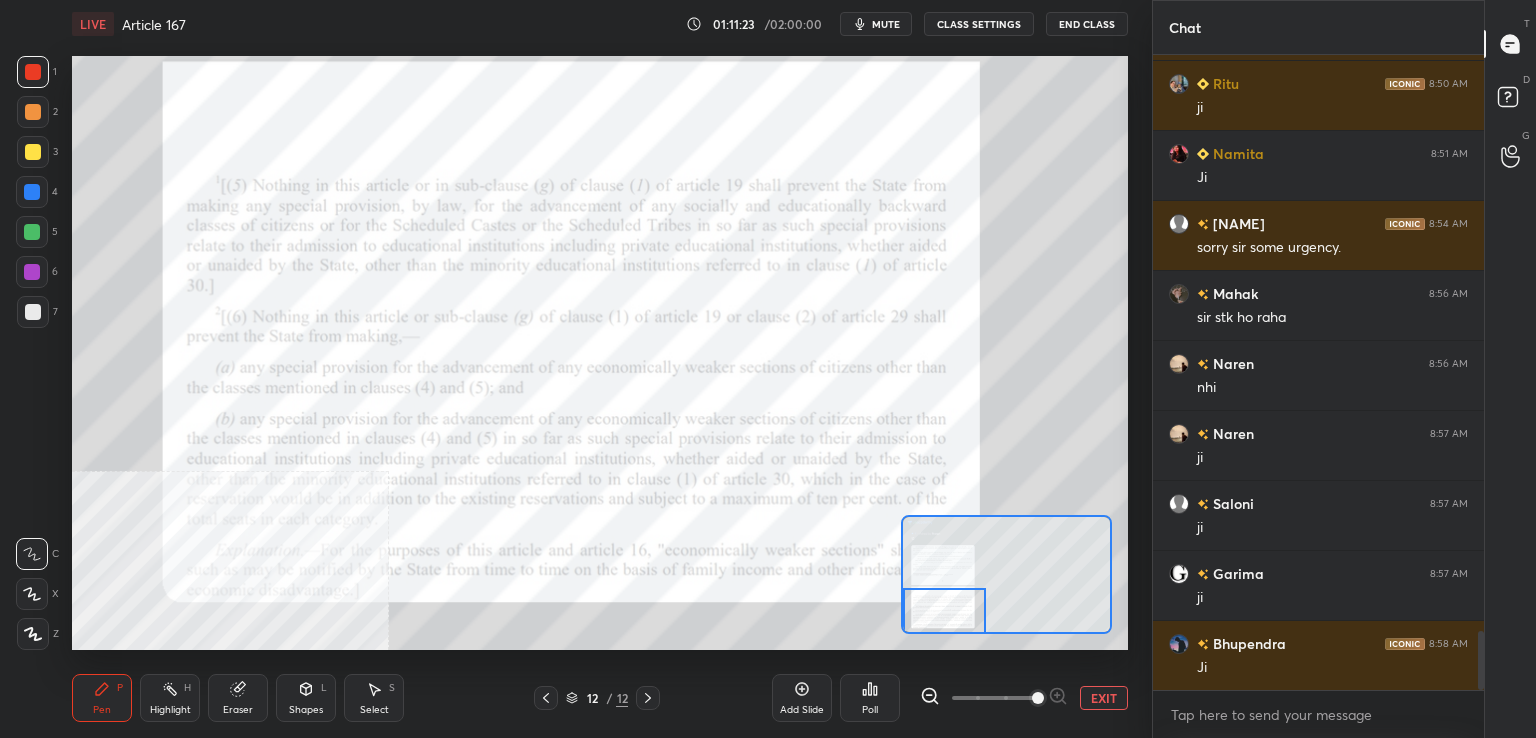 click 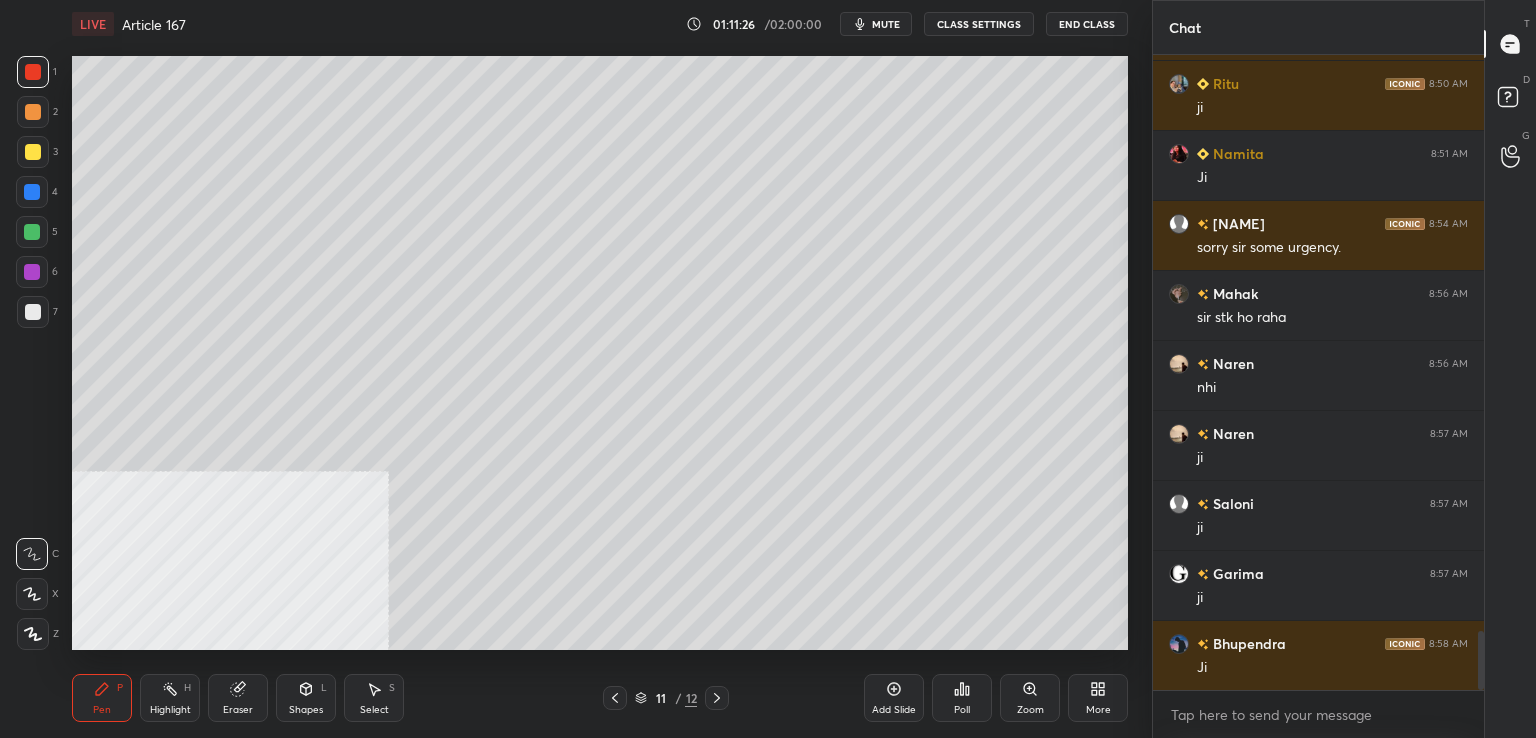 drag, startPoint x: 36, startPoint y: 311, endPoint x: 56, endPoint y: 313, distance: 20.09975 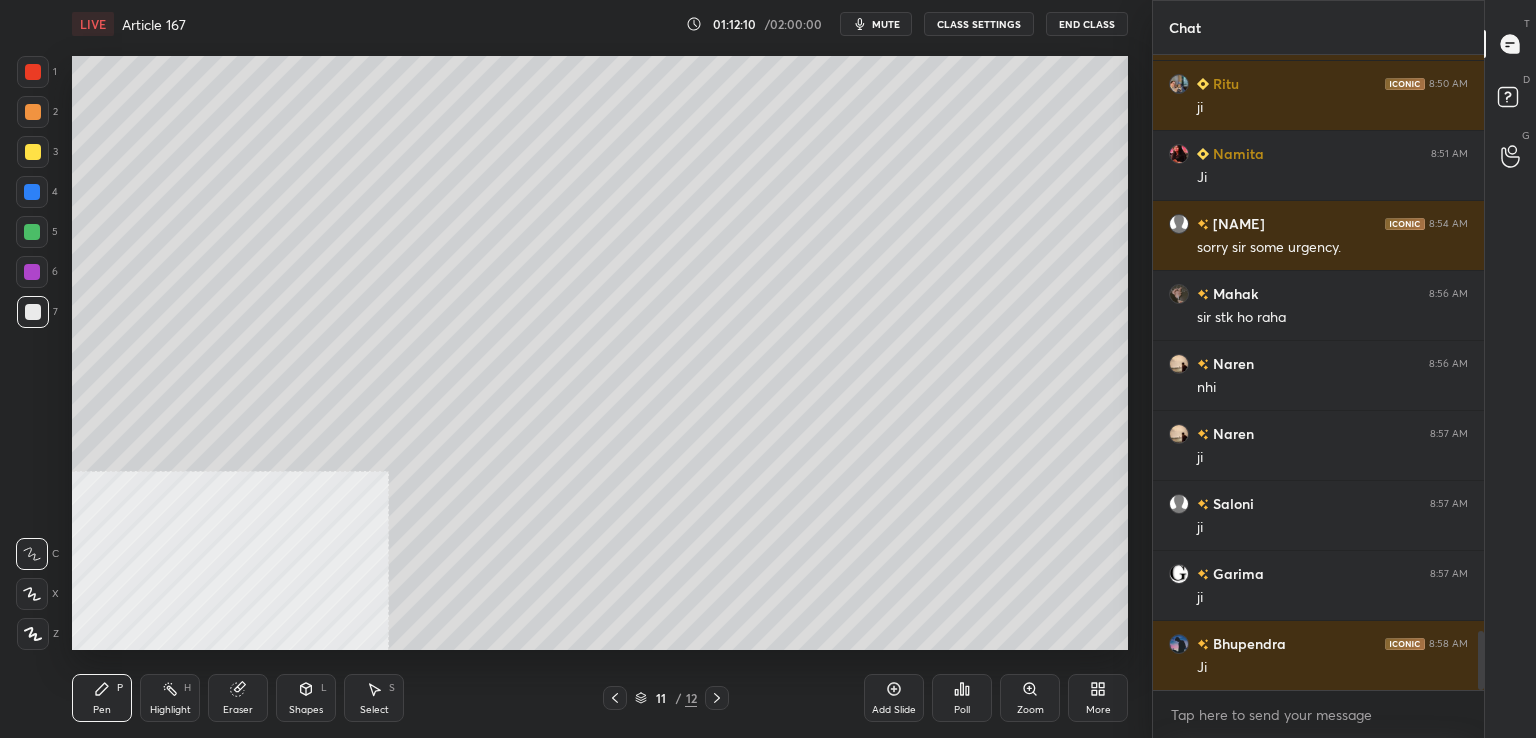 drag, startPoint x: 28, startPoint y: 148, endPoint x: 52, endPoint y: 164, distance: 28.84441 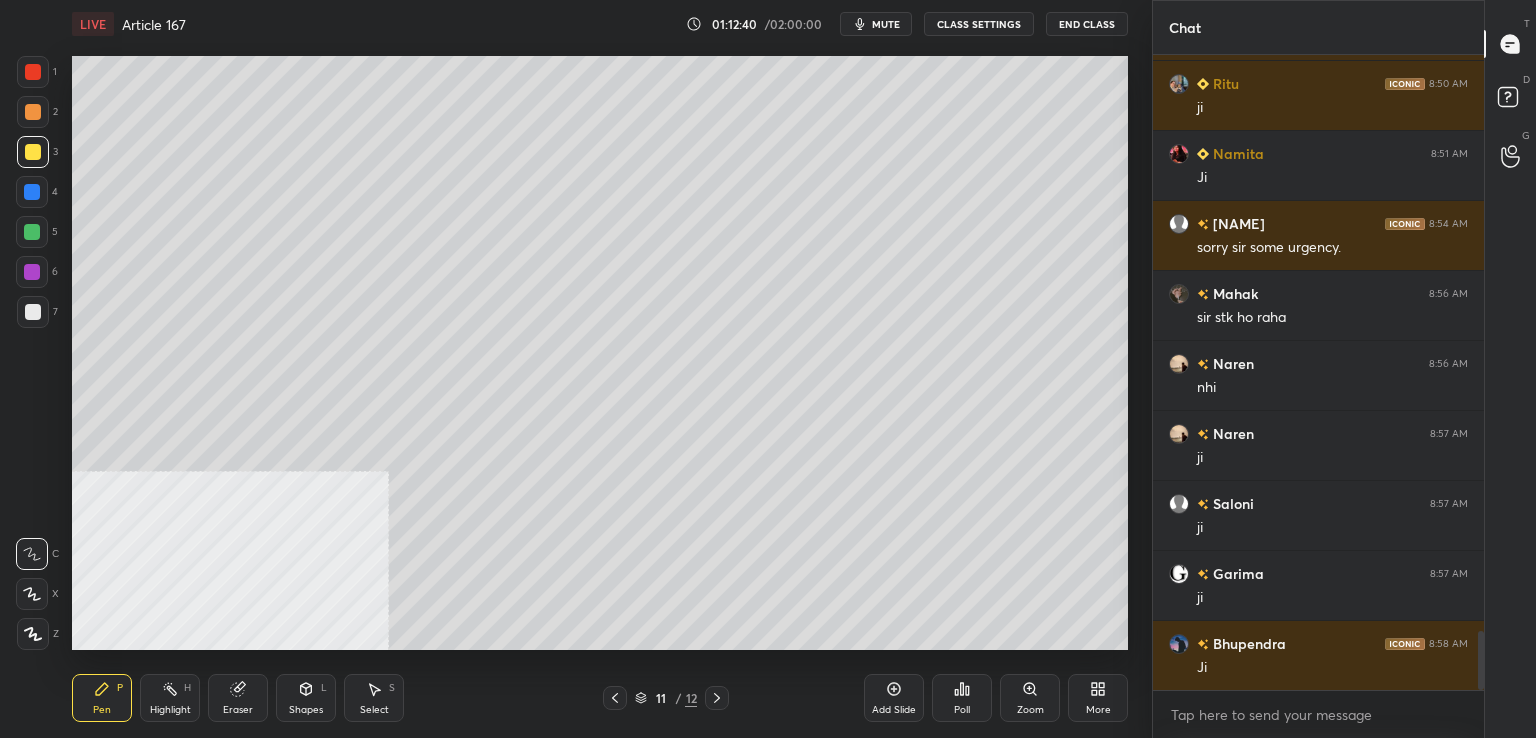 click at bounding box center [33, 312] 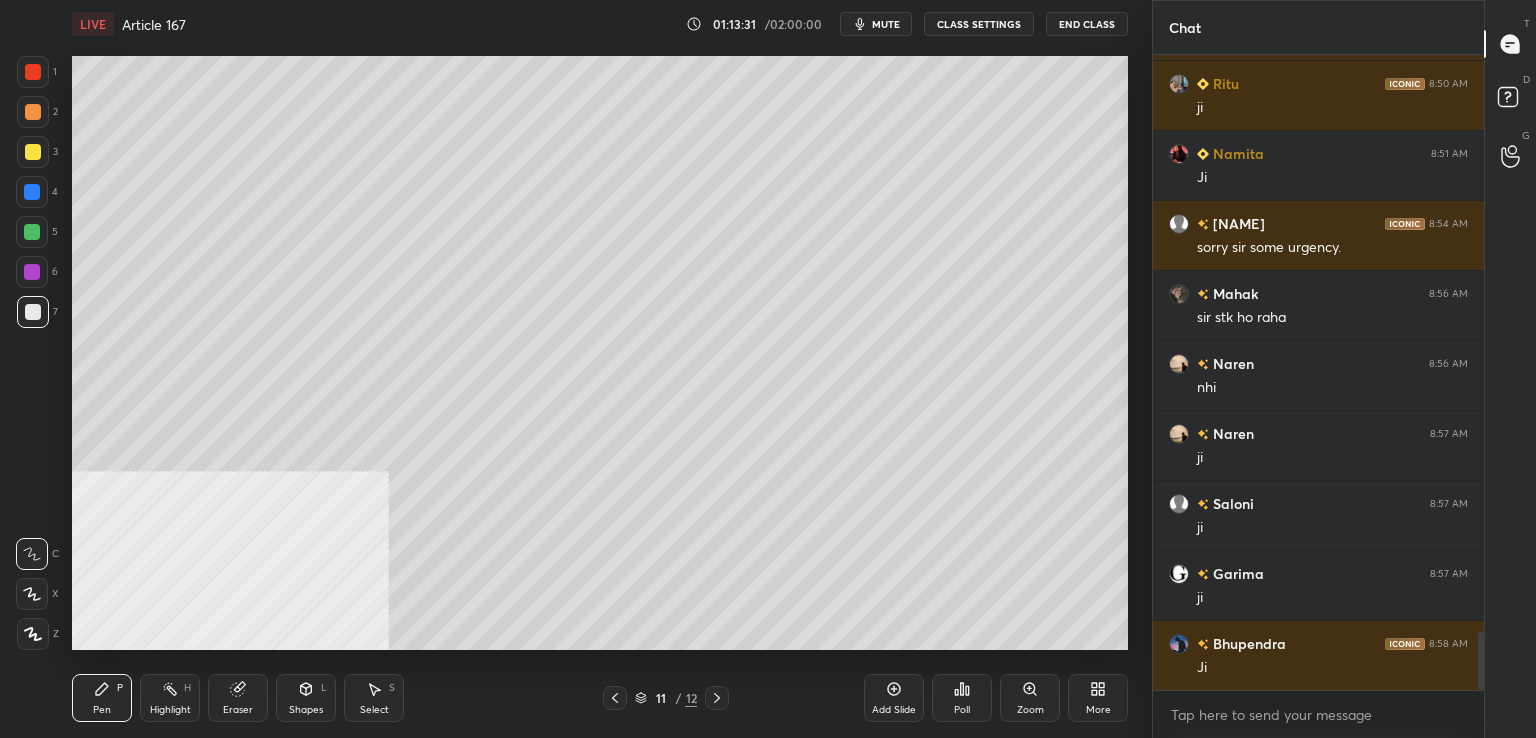 scroll, scrollTop: 6278, scrollLeft: 0, axis: vertical 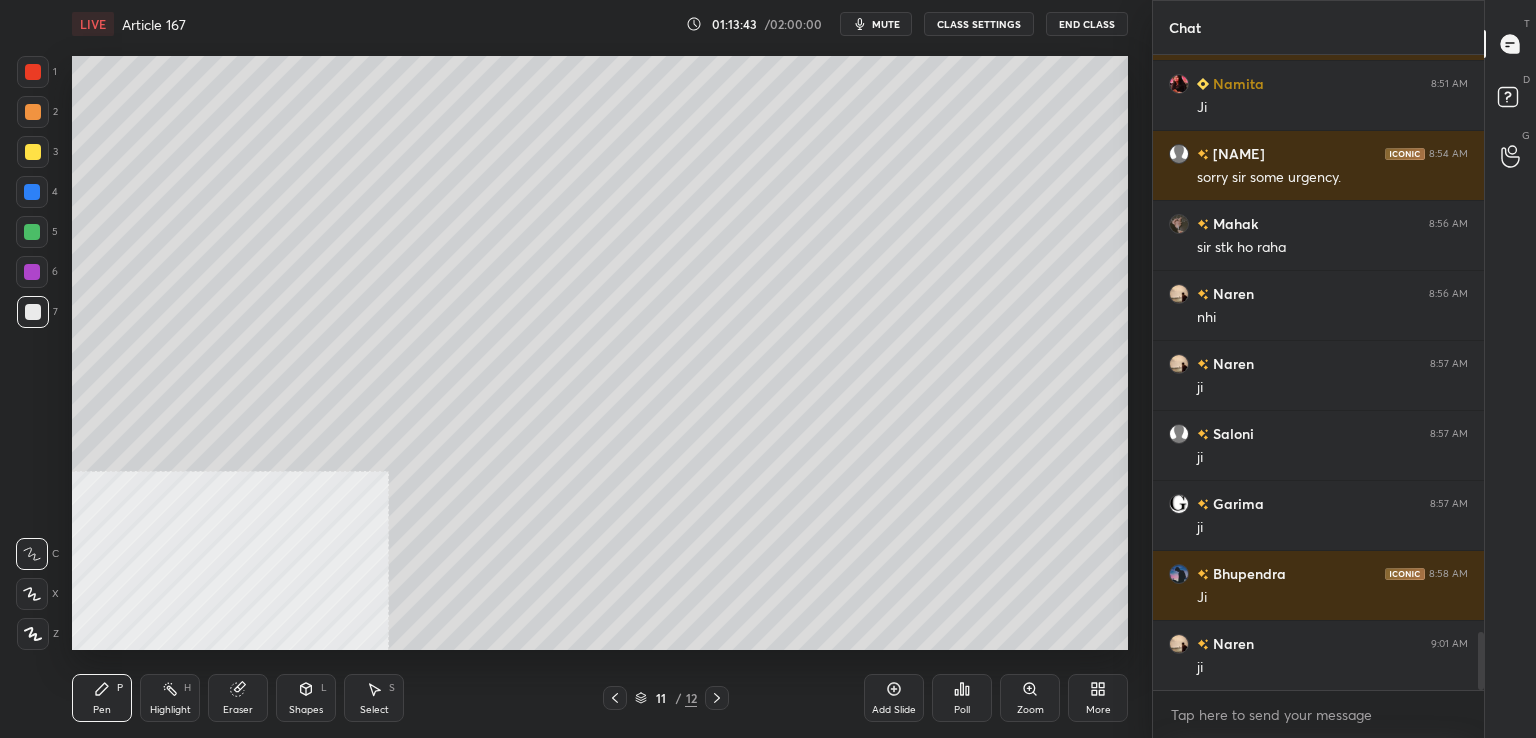 drag, startPoint x: 904, startPoint y: 697, endPoint x: 892, endPoint y: 676, distance: 24.186773 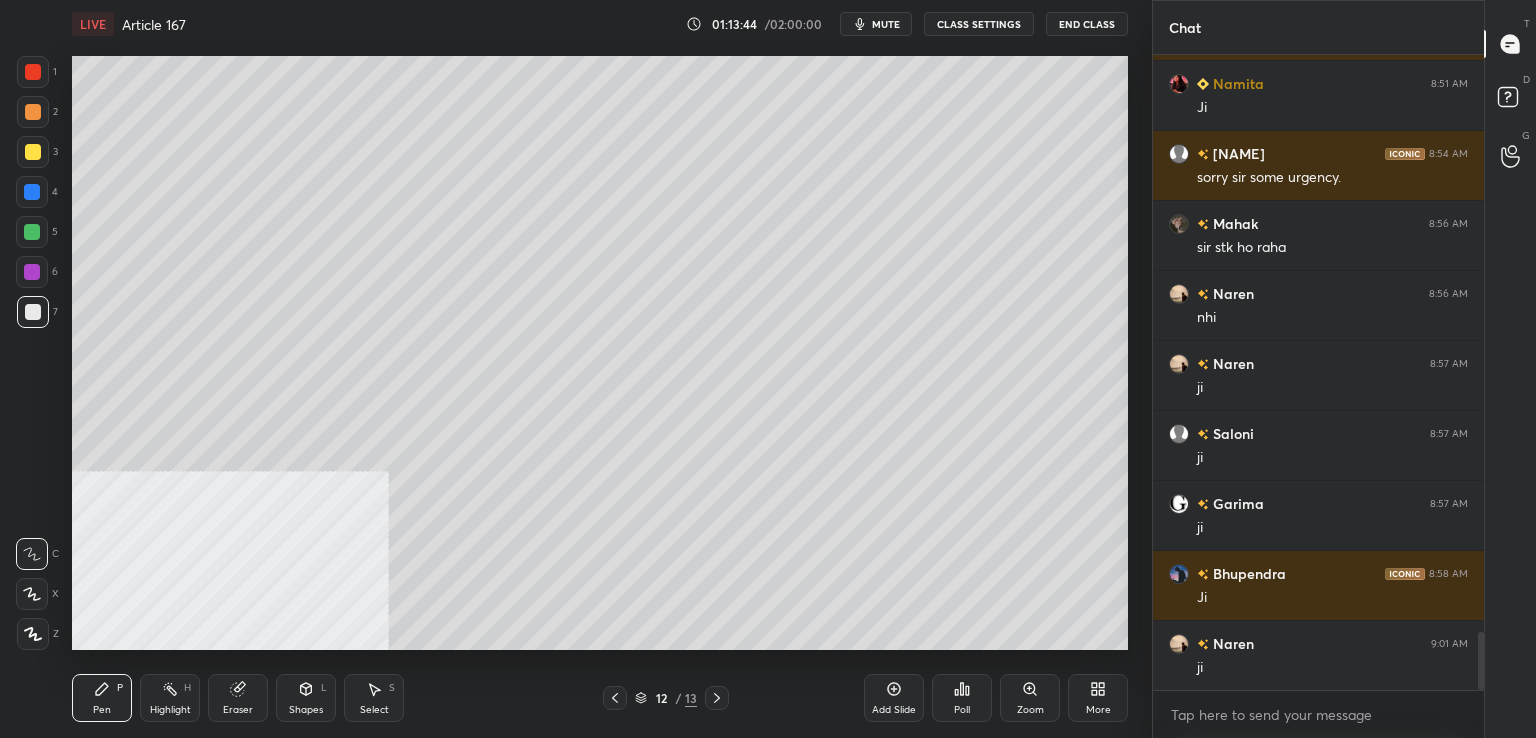 click at bounding box center [33, 72] 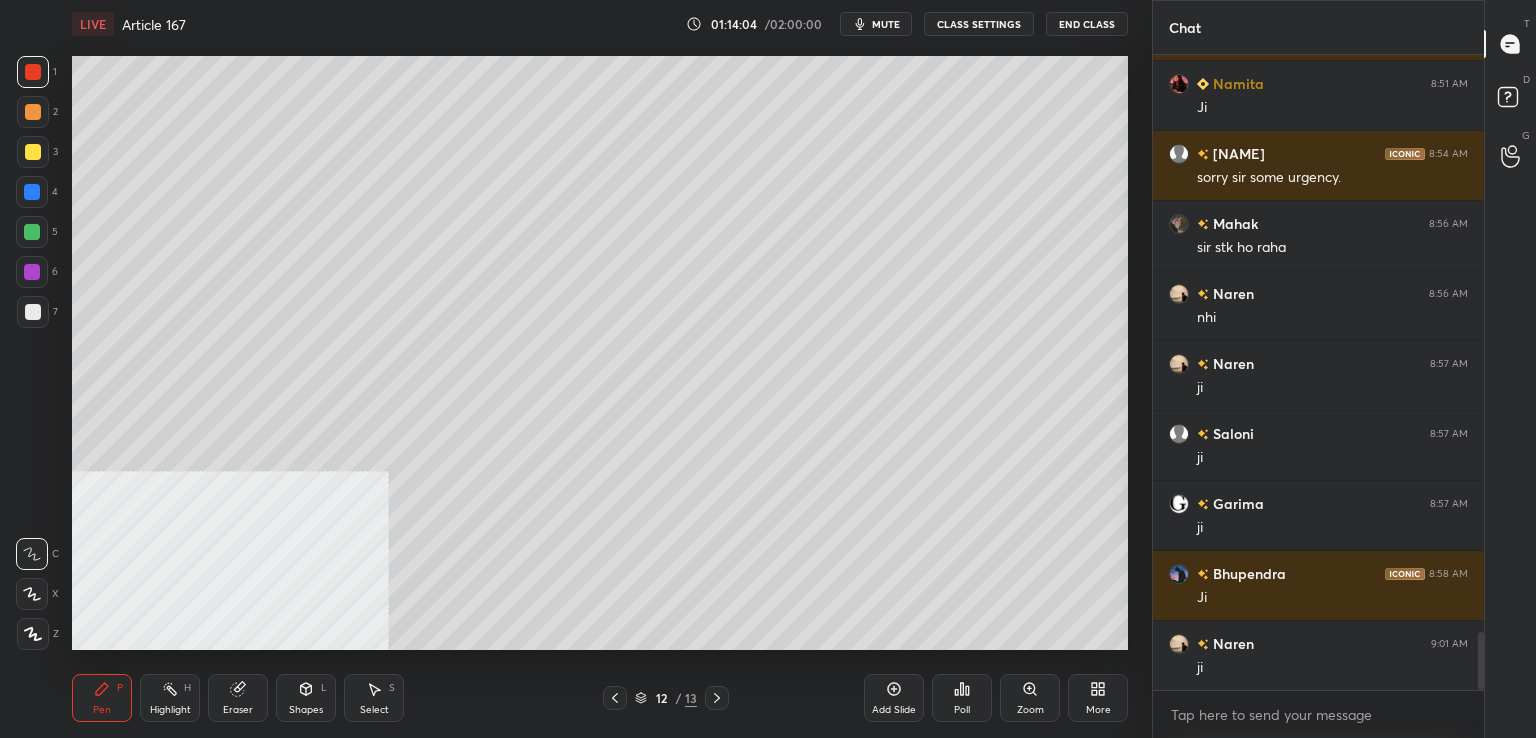 drag, startPoint x: 36, startPoint y: 314, endPoint x: 64, endPoint y: 311, distance: 28.160255 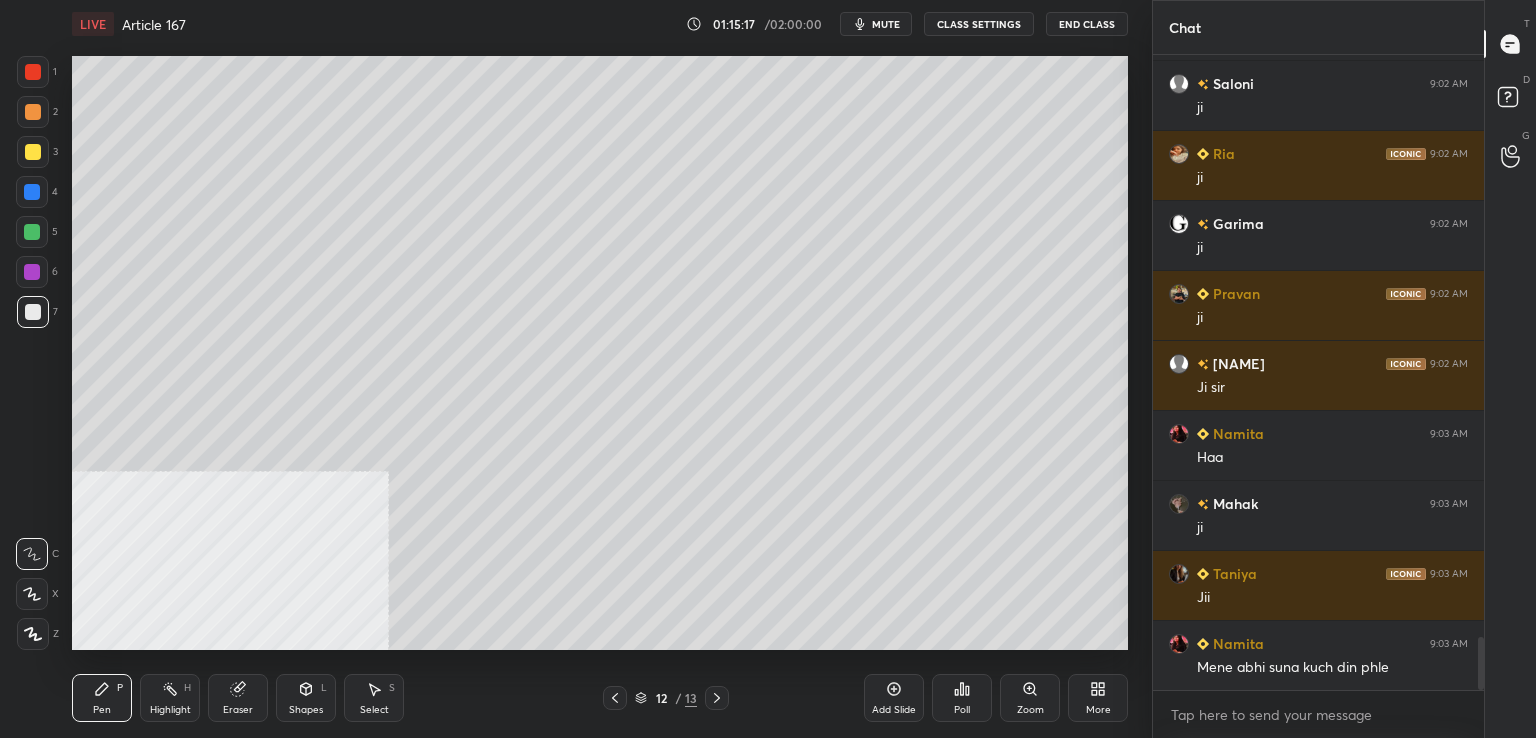 scroll, scrollTop: 7118, scrollLeft: 0, axis: vertical 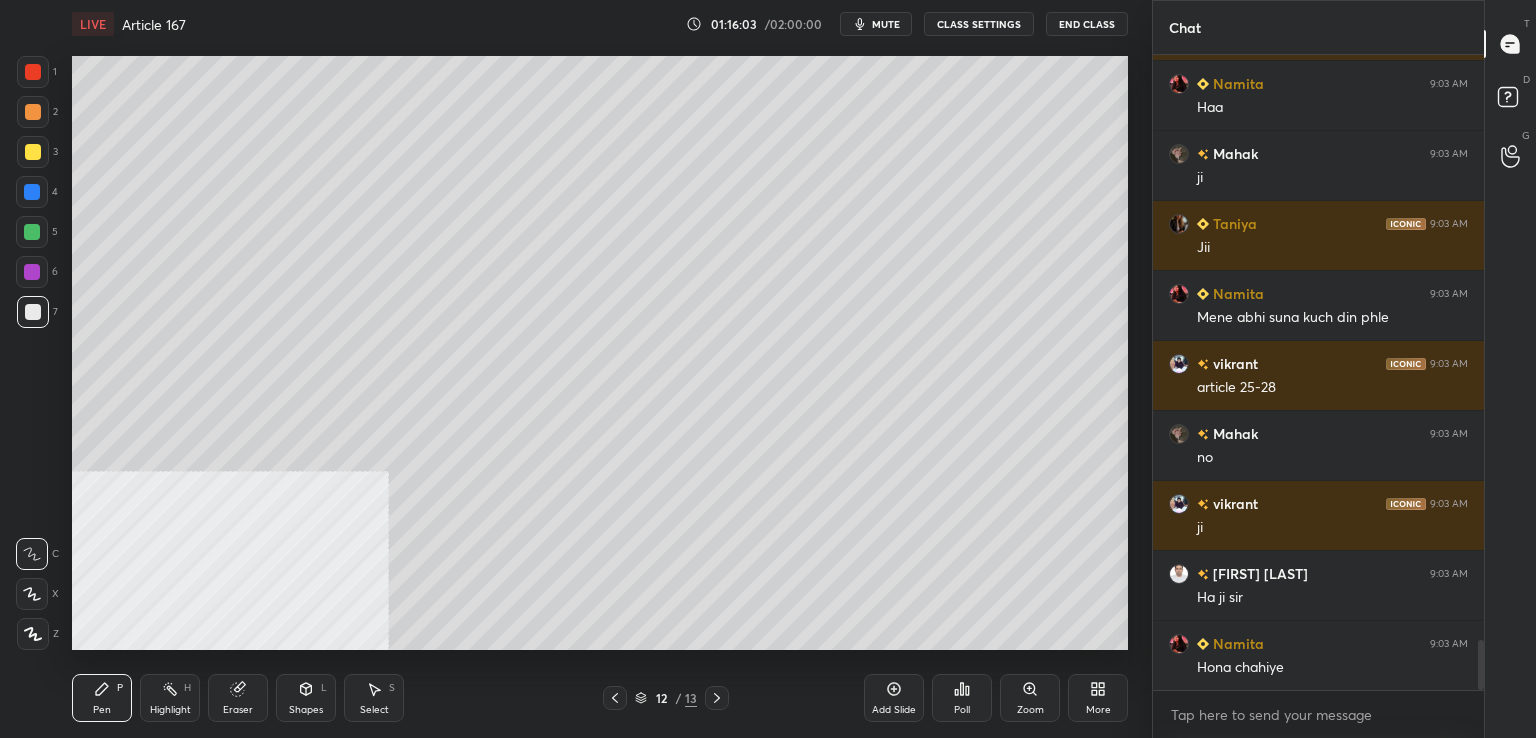 click at bounding box center [32, 192] 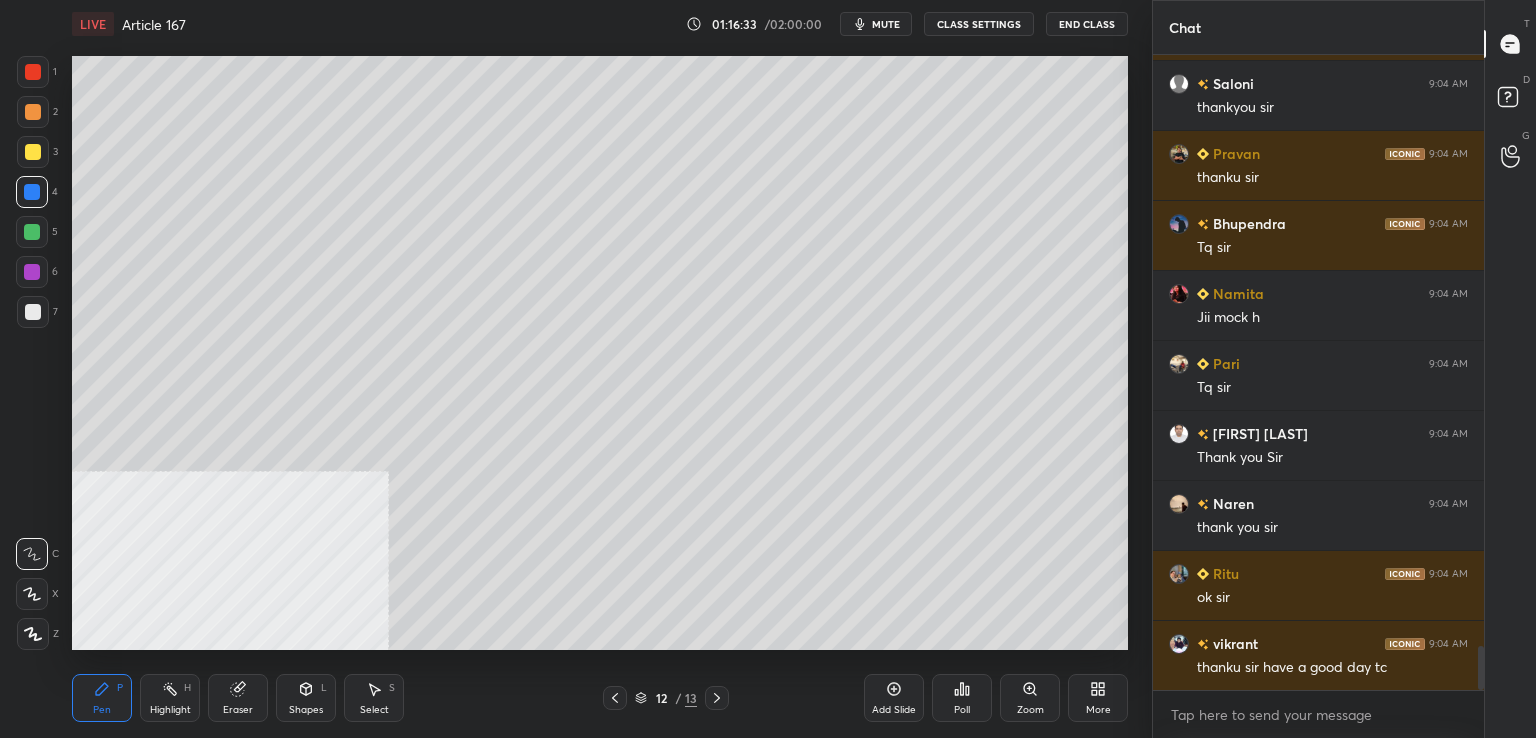scroll, scrollTop: 8658, scrollLeft: 0, axis: vertical 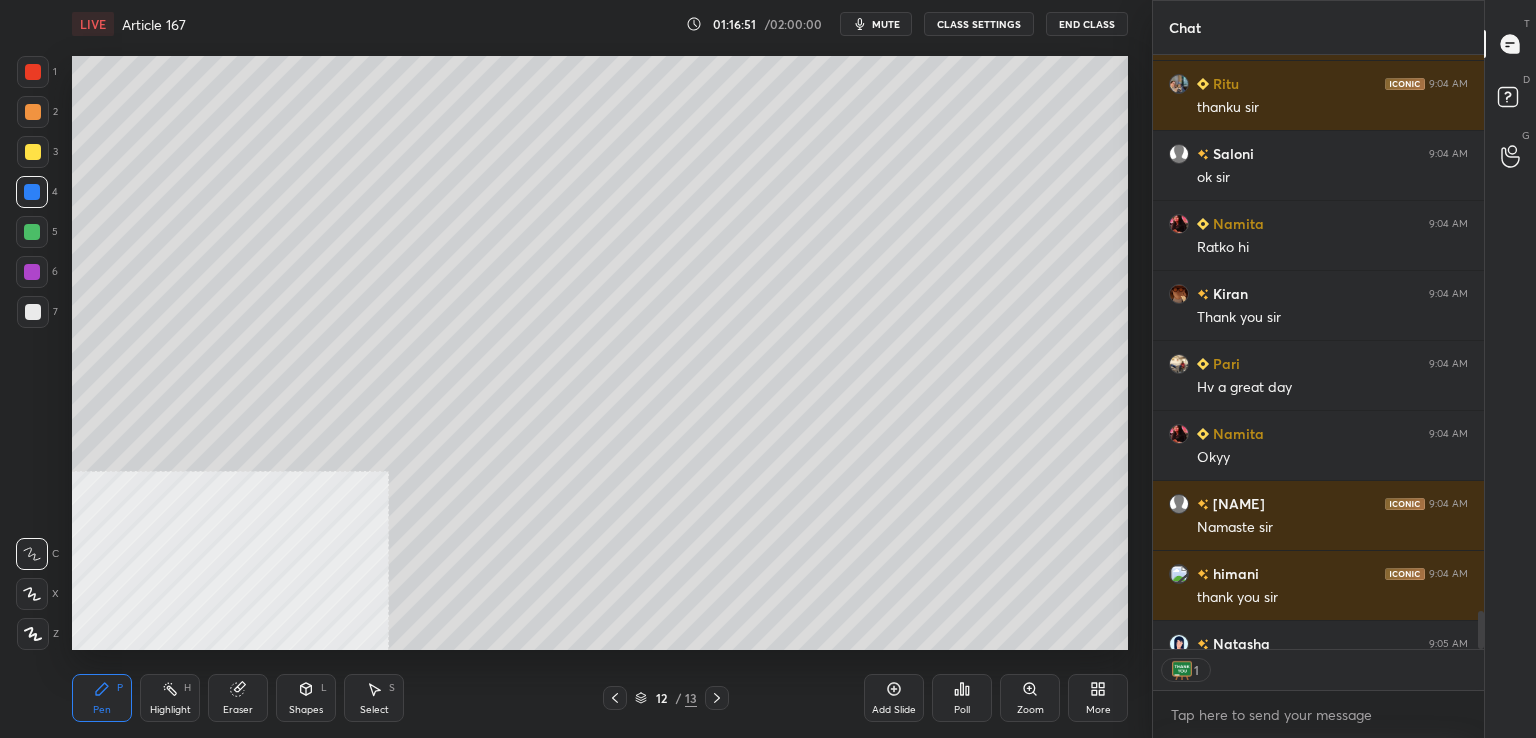 click on "End Class" at bounding box center (1087, 24) 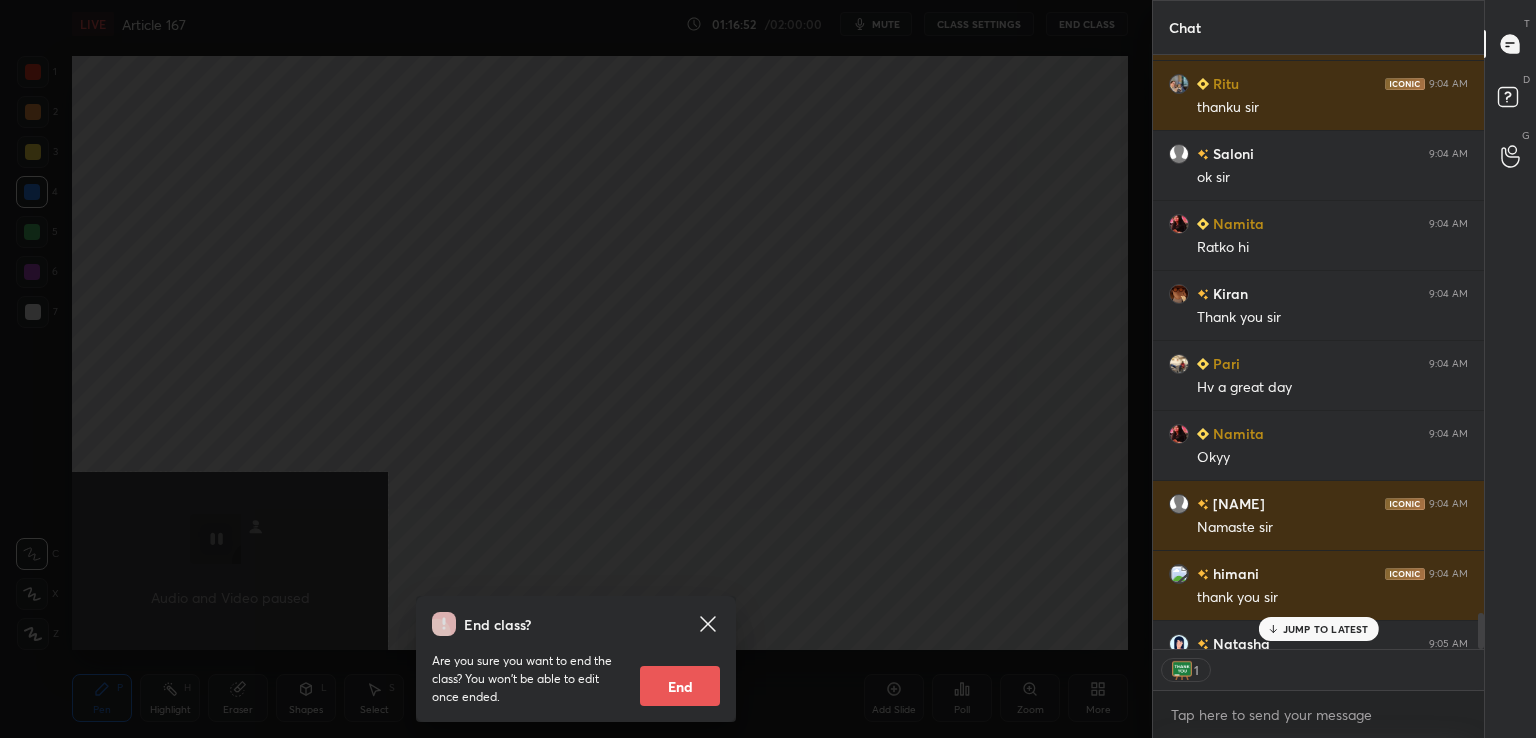scroll, scrollTop: 9328, scrollLeft: 0, axis: vertical 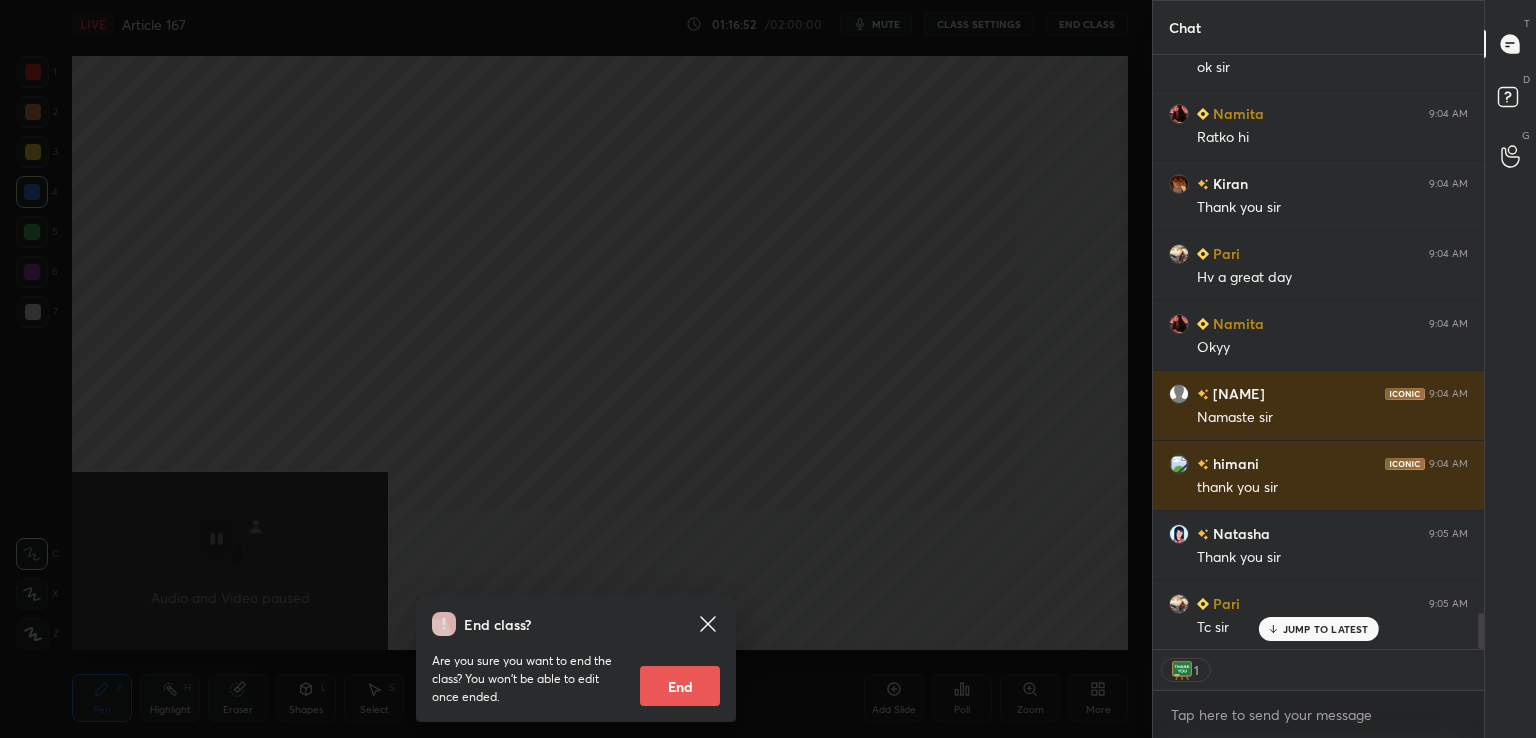 click on "End" at bounding box center [680, 686] 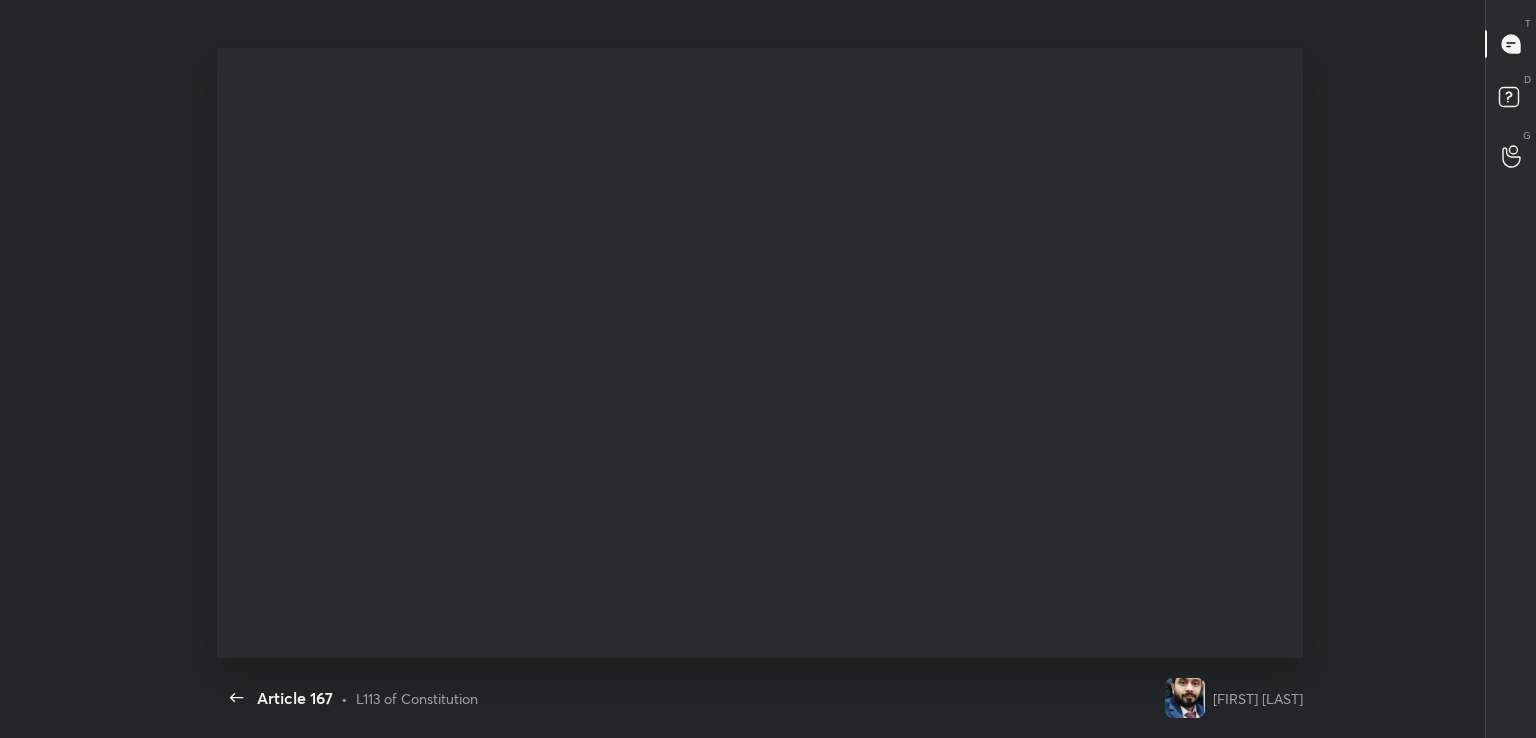 scroll, scrollTop: 99389, scrollLeft: 98863, axis: both 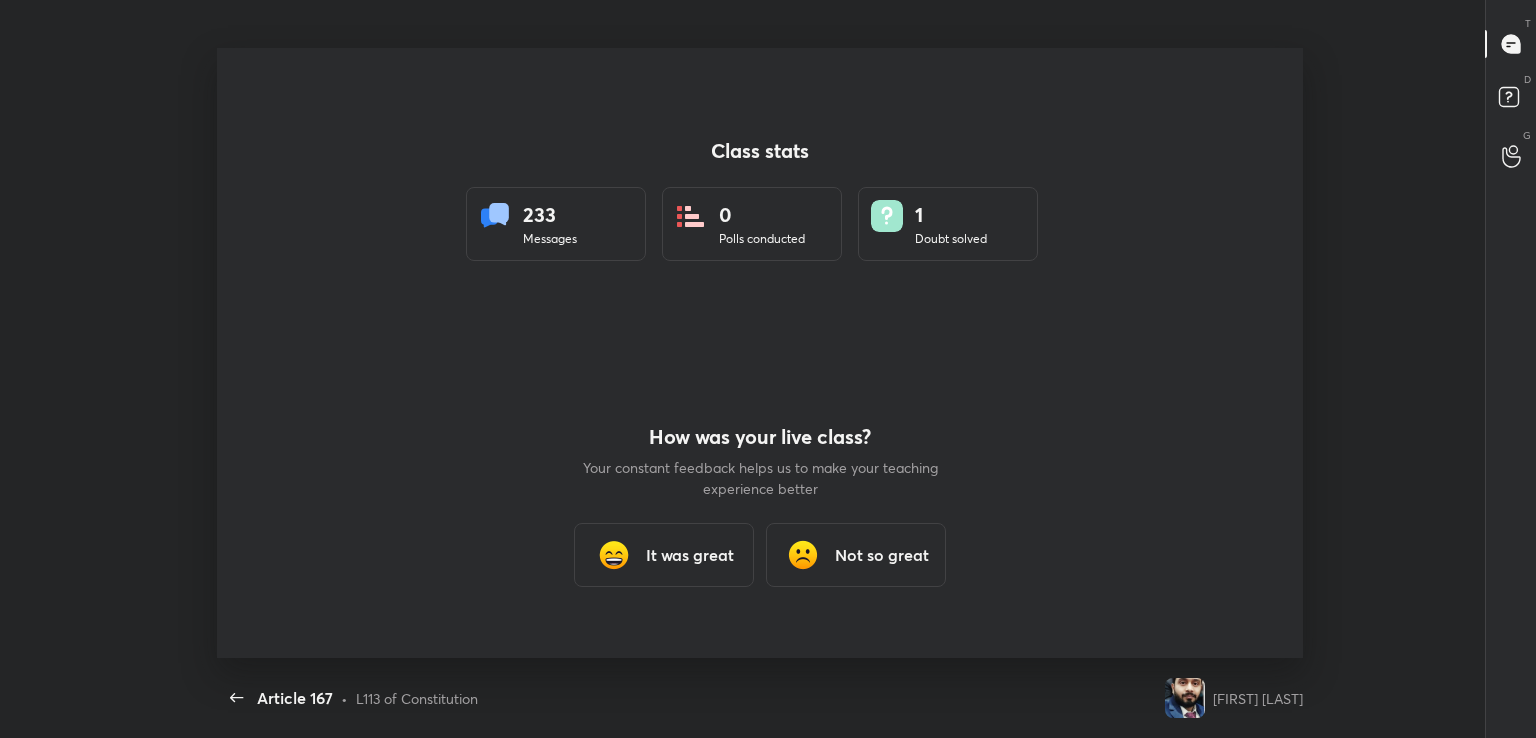 type on "x" 